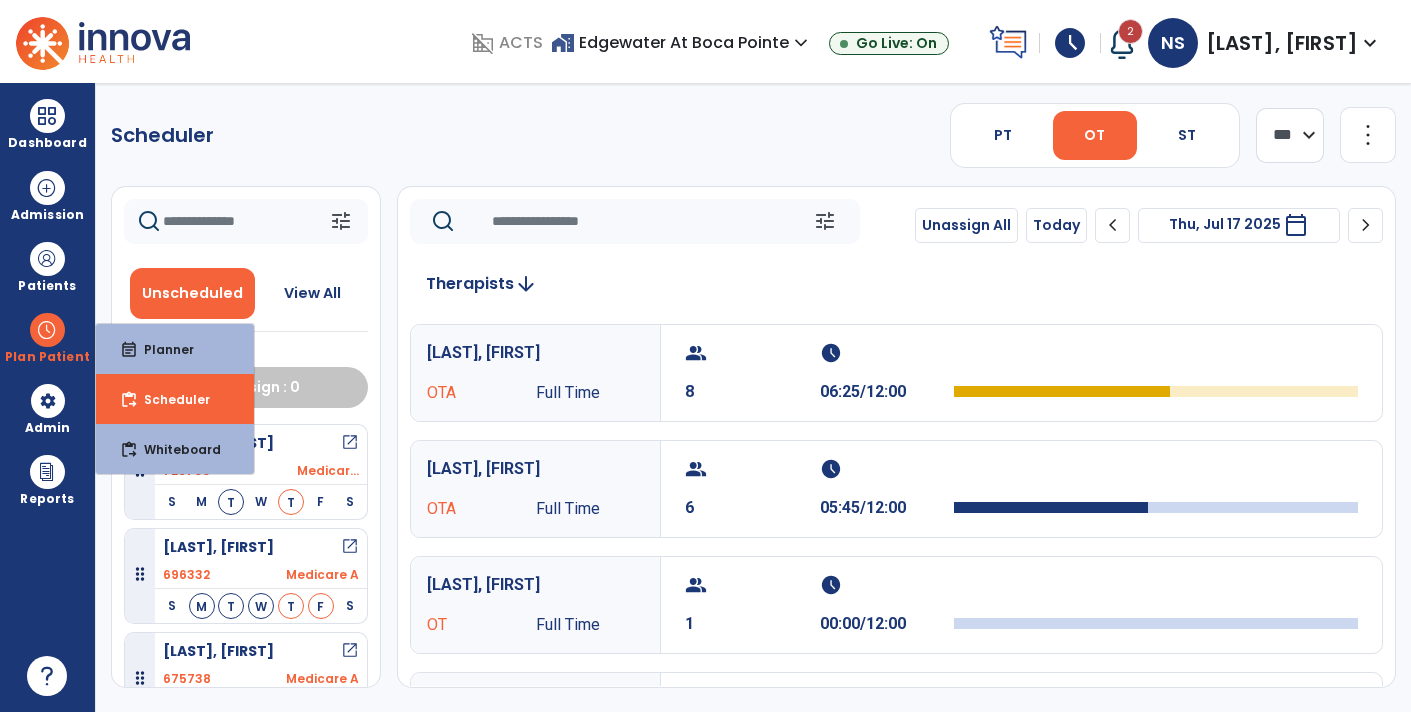 select on "*******" 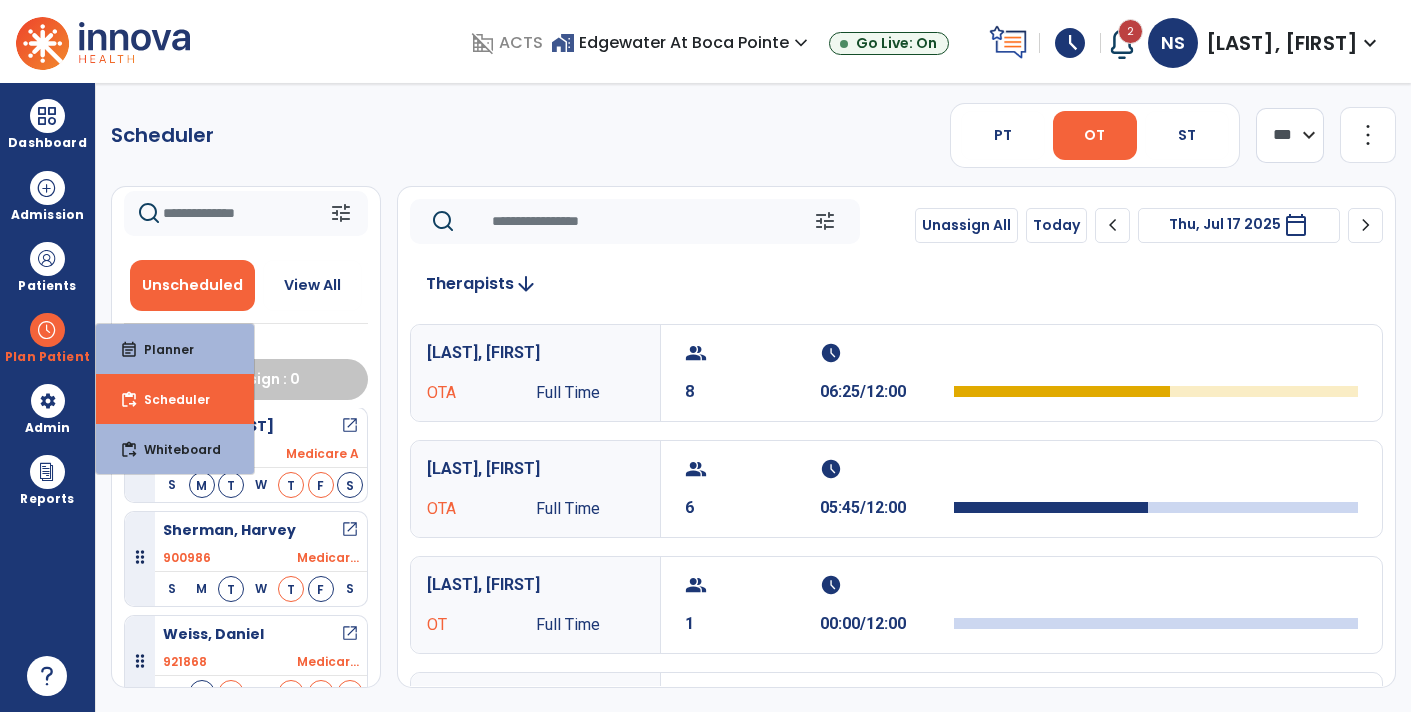 click on "Thu, Jul 17 2025" at bounding box center [1225, 224] 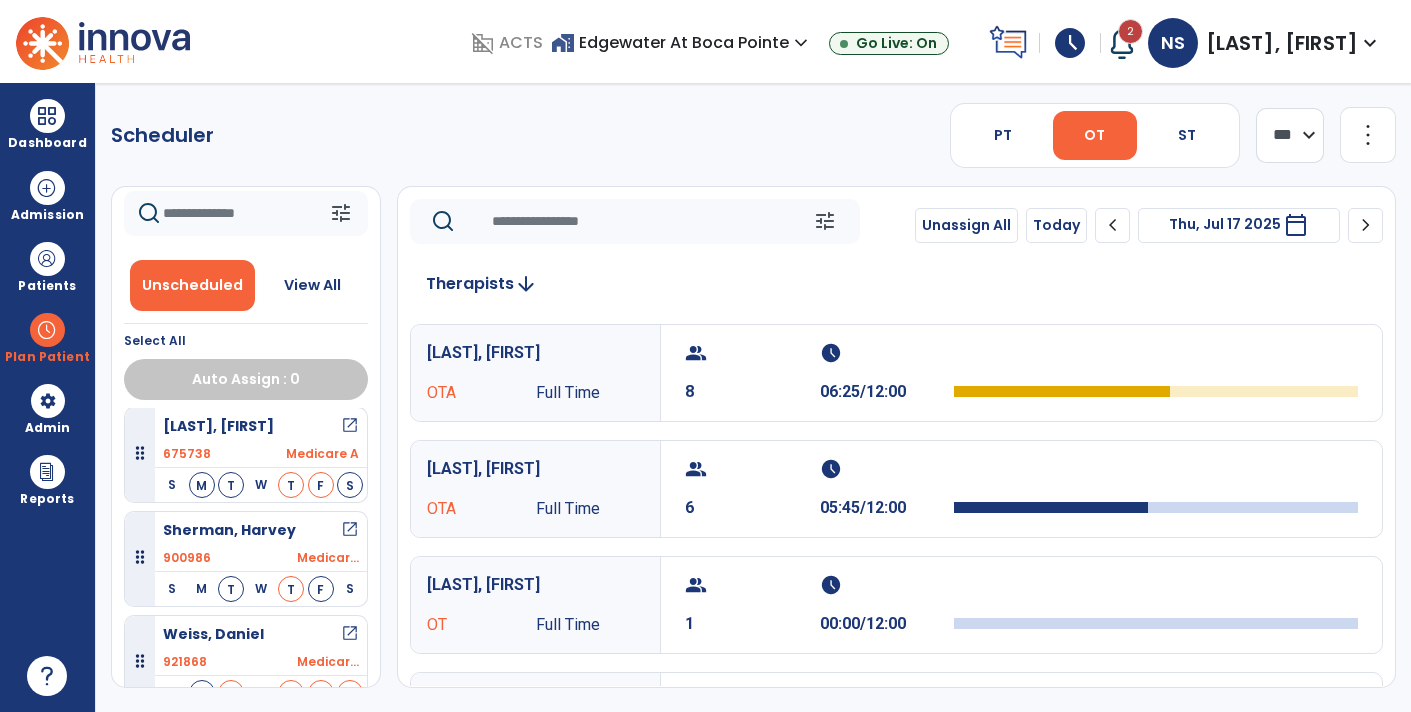 click on "calendar_today" at bounding box center [1296, 225] 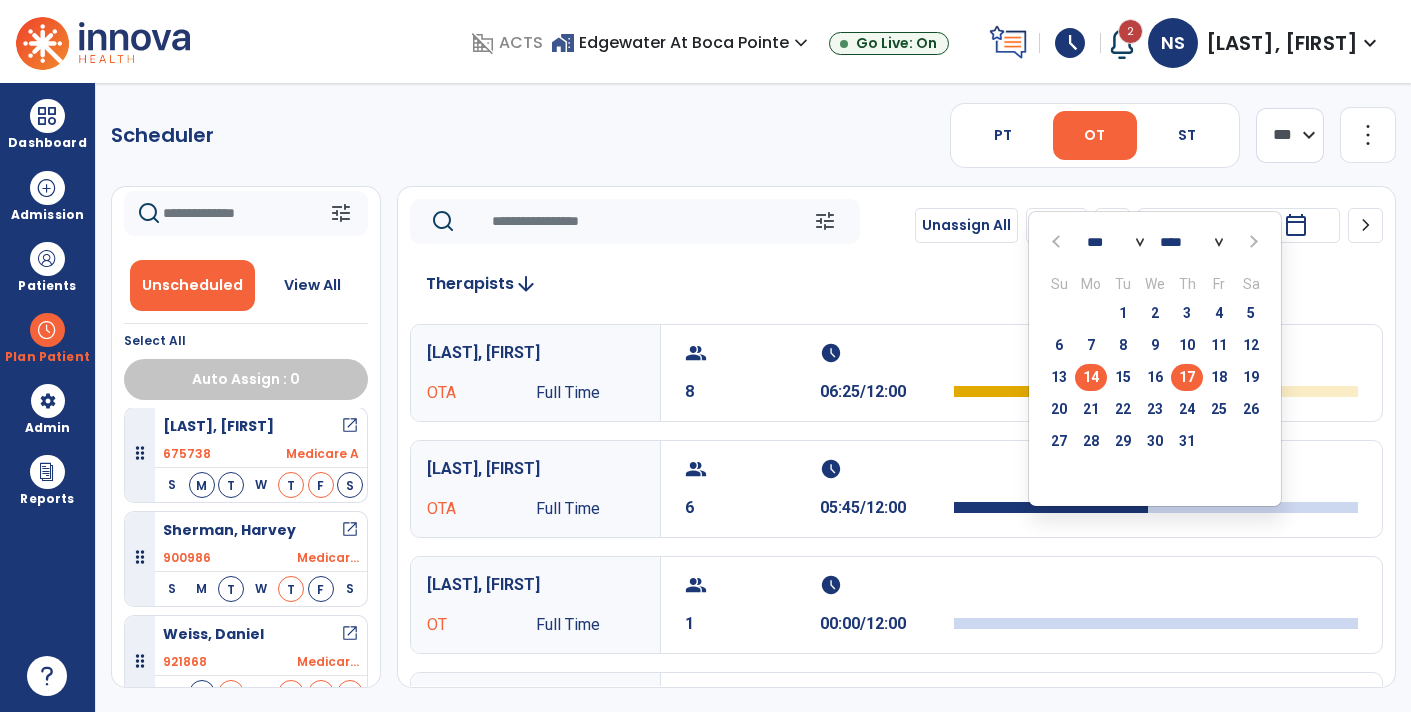 click on "14" at bounding box center (1091, 377) 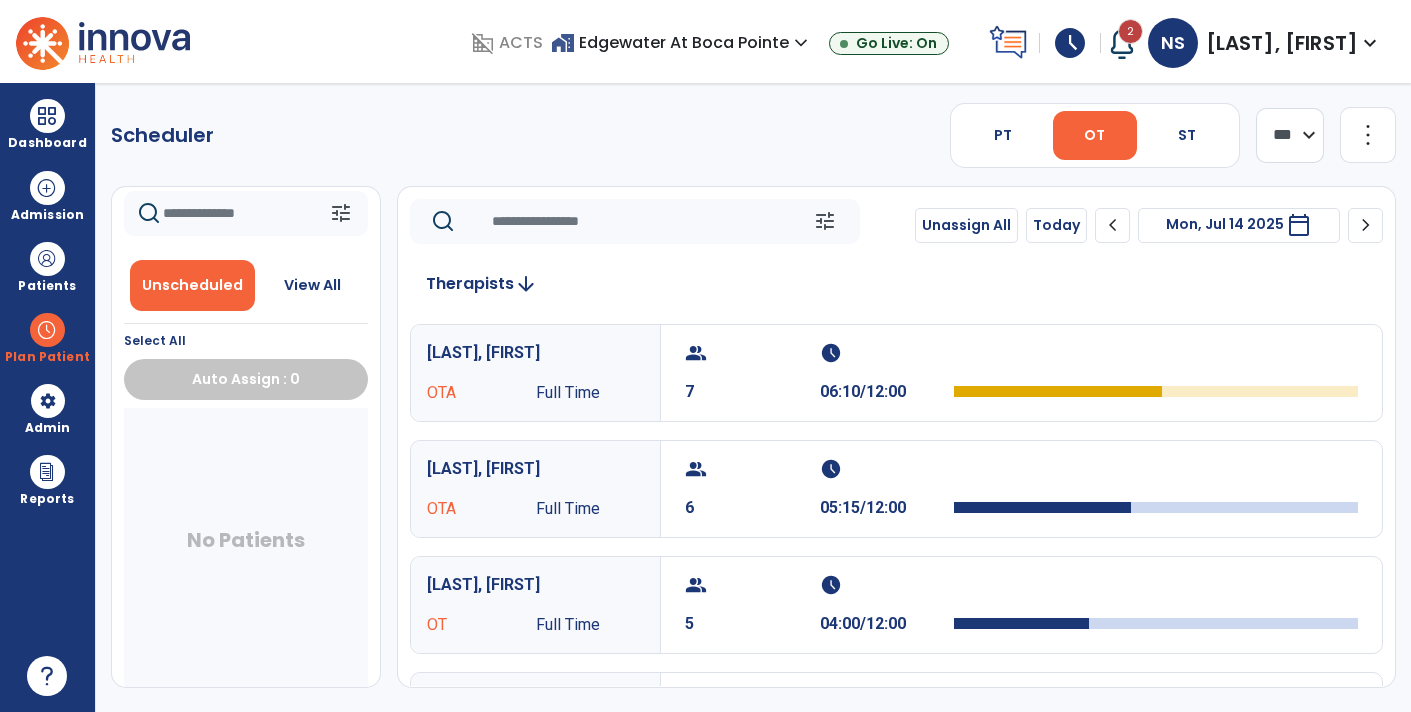 scroll, scrollTop: 7, scrollLeft: 0, axis: vertical 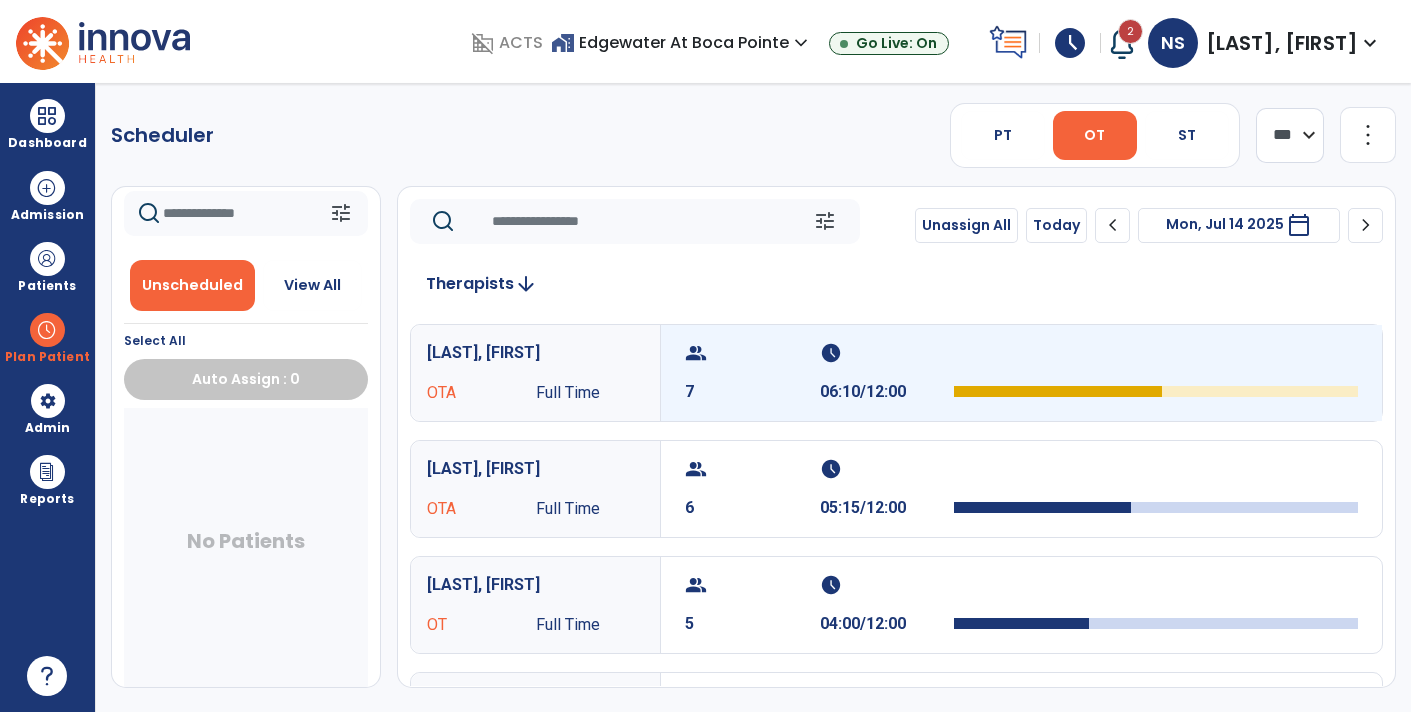 click at bounding box center (1156, 391) 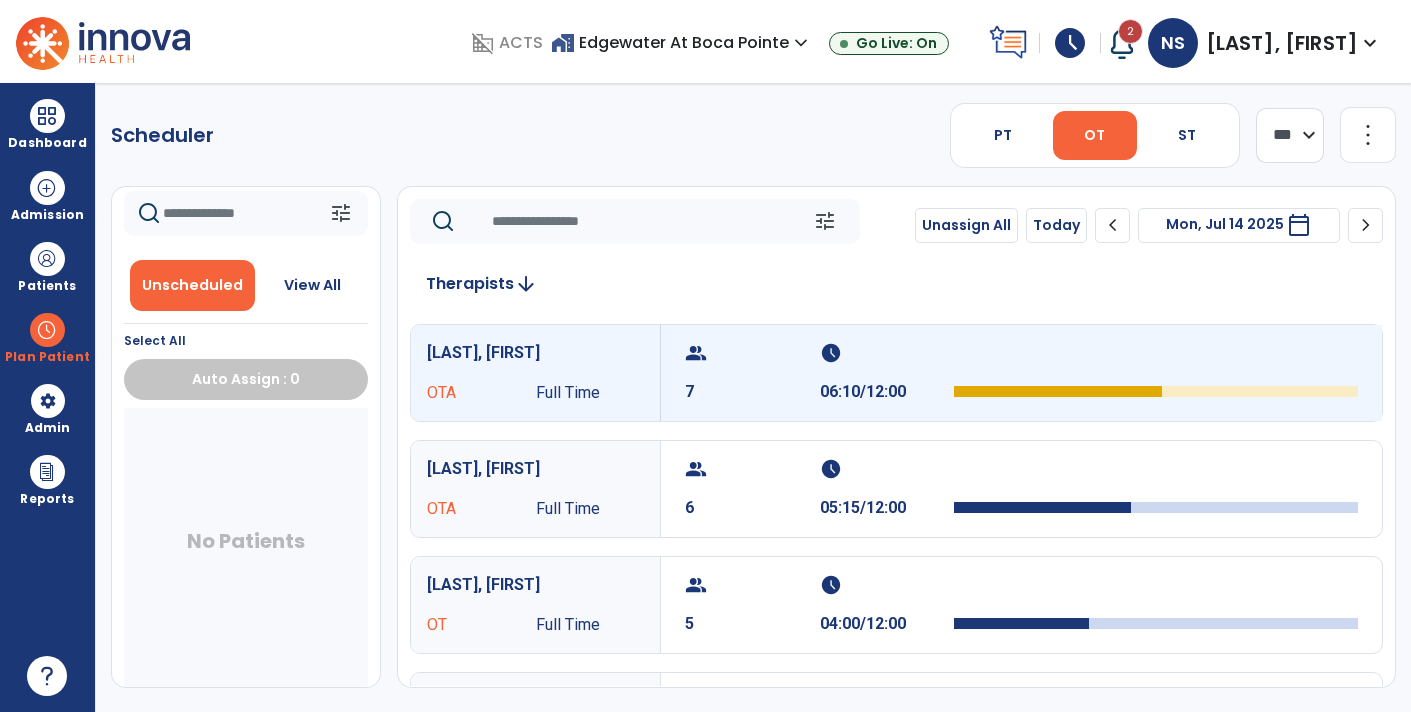 click at bounding box center (1156, 391) 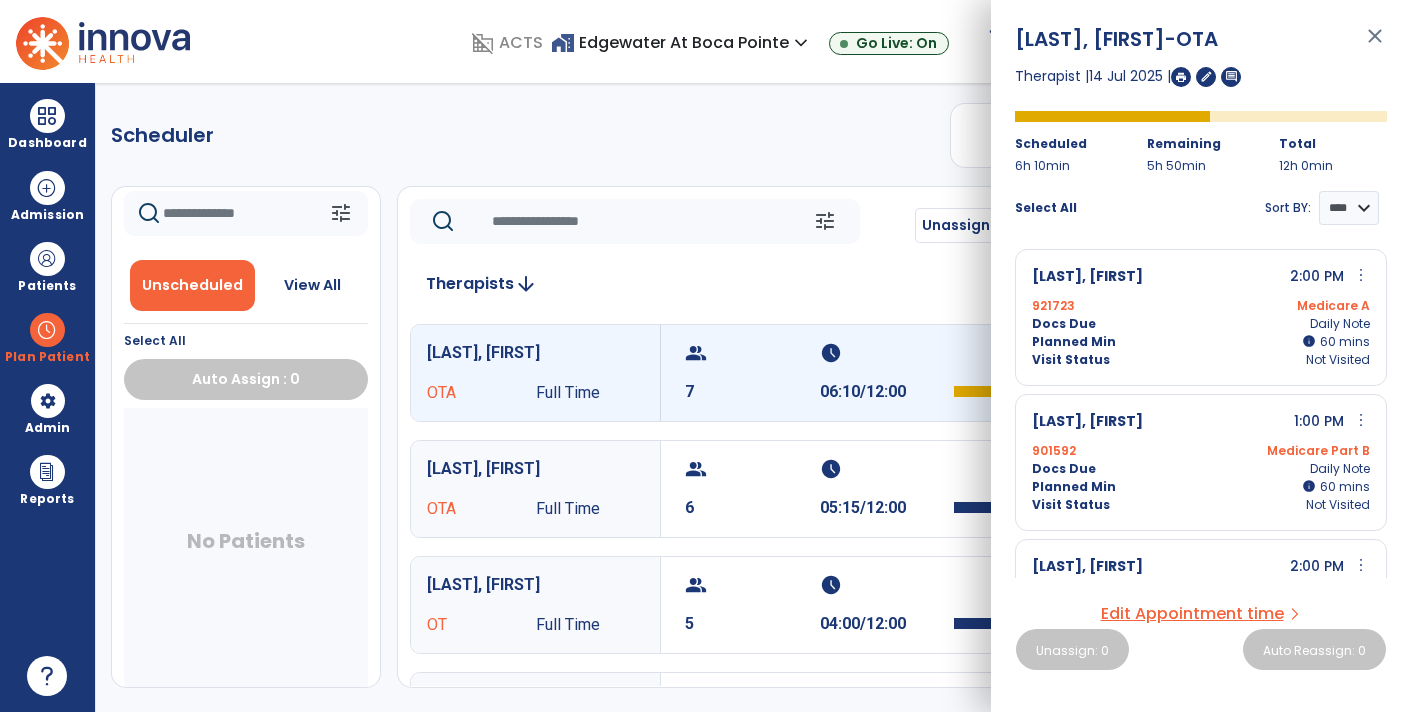 click on "[LAST], [FIRST]   1:00 PM  more_vert  edit   Edit Session   alt_route   Split Minutes  [NUMBER] Medicare Part B  Docs Due Daily Note   Planned Min  info   60 I 60 mins  Visit Status  Not Visited" at bounding box center (1201, 462) 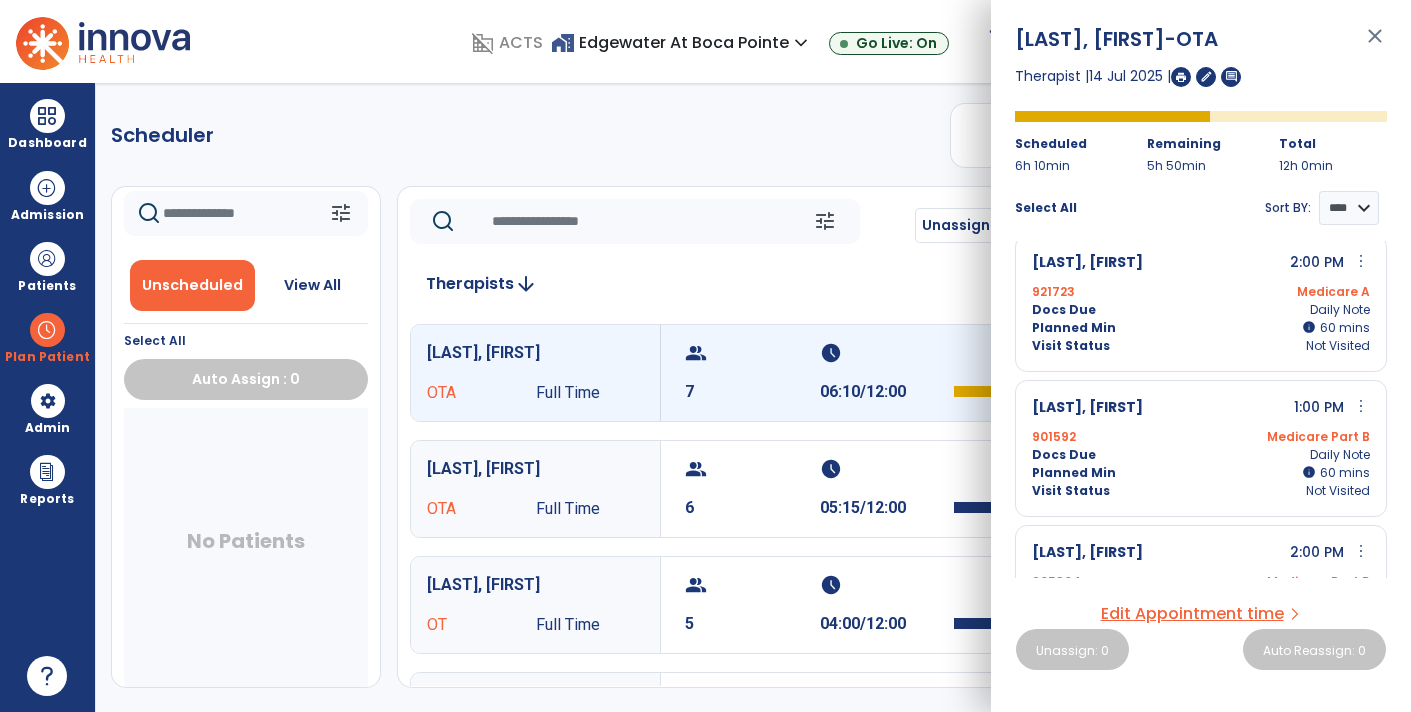 scroll, scrollTop: 0, scrollLeft: 0, axis: both 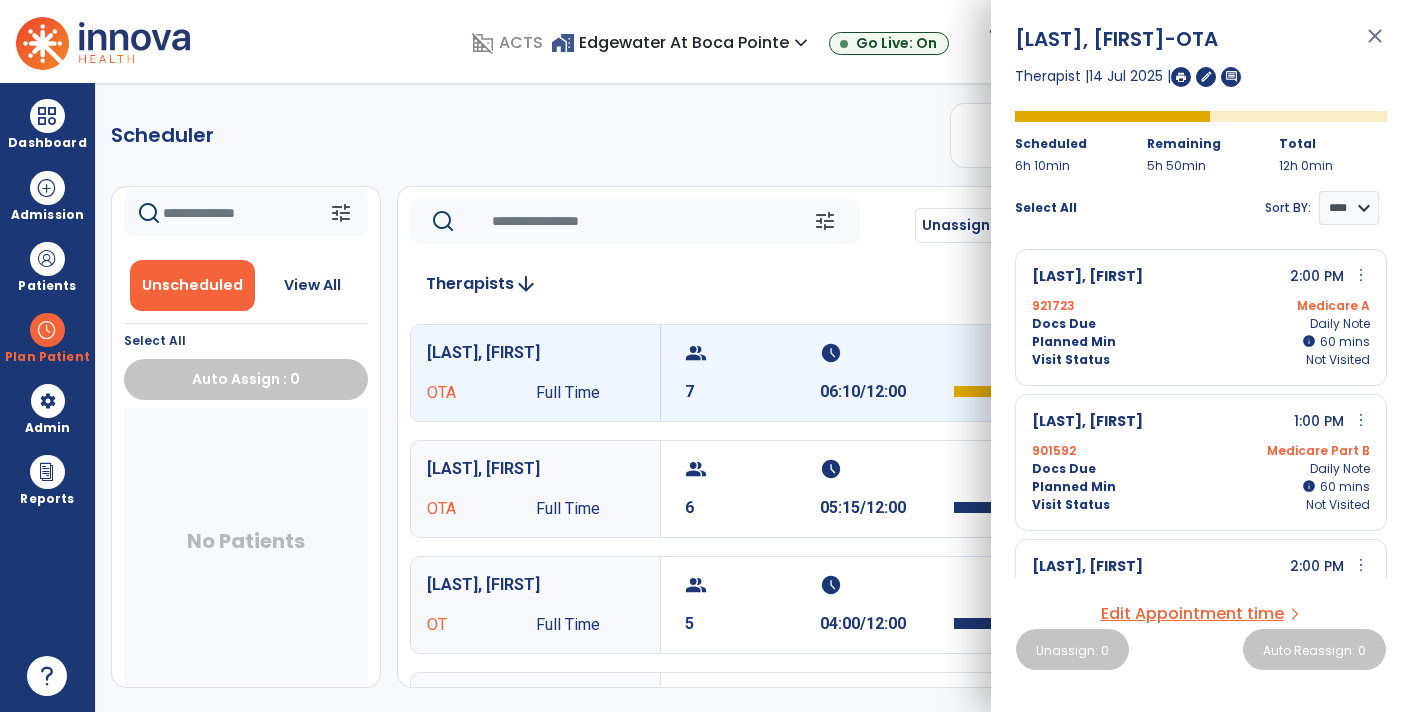 click on "more_vert" at bounding box center (1361, 275) 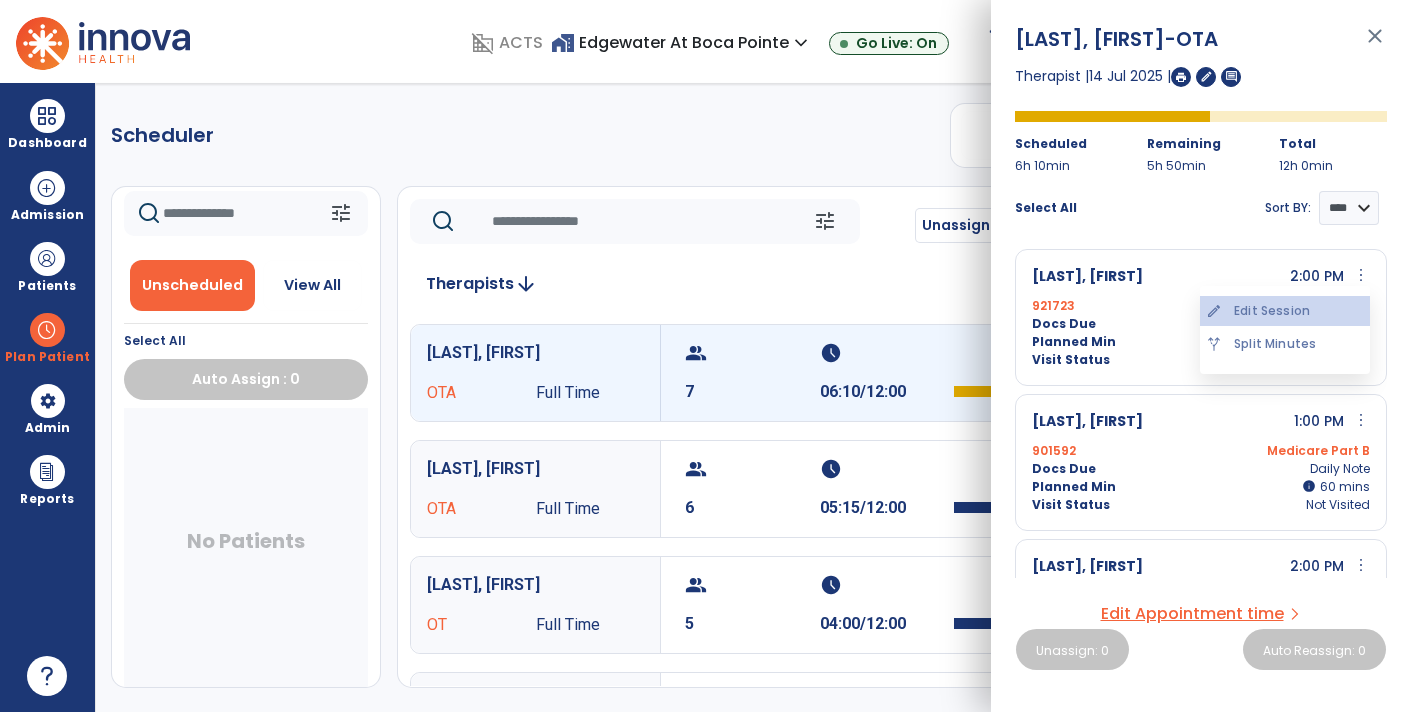 click on "edit   Edit Session" at bounding box center (1285, 311) 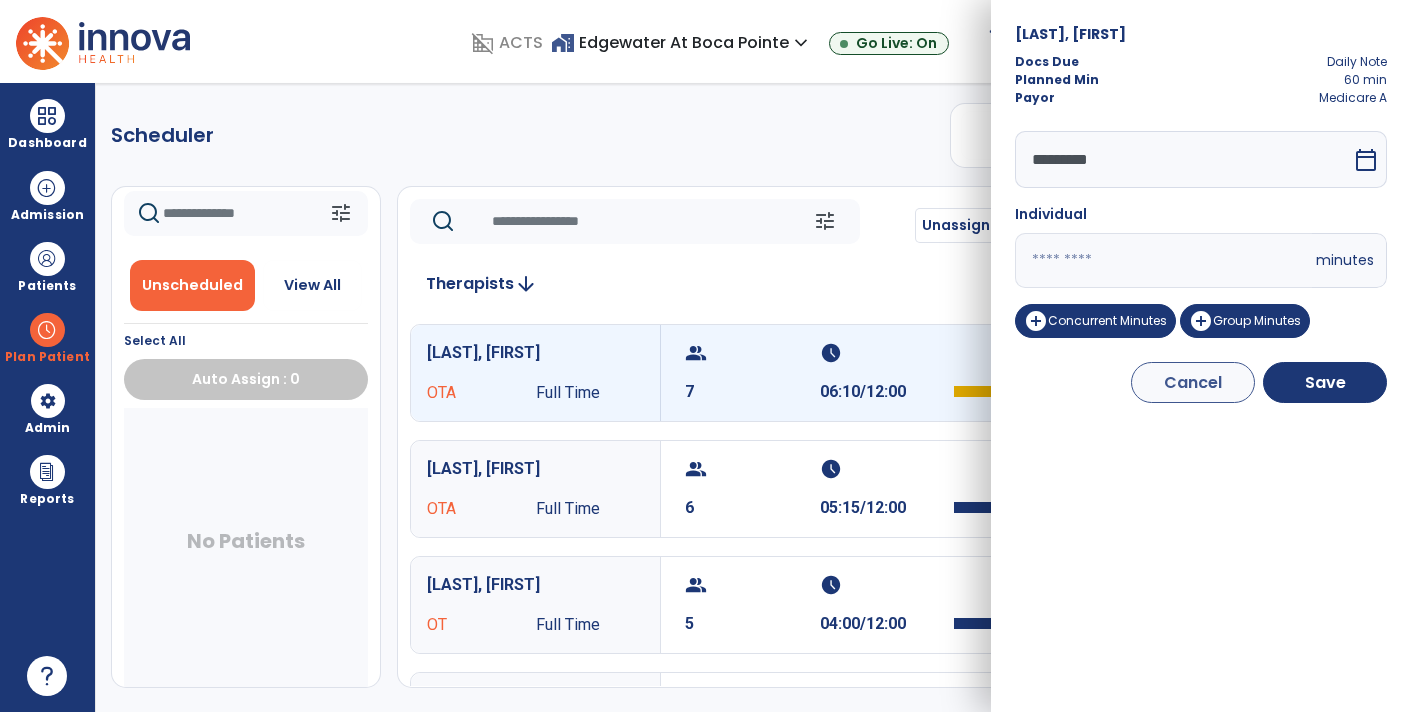 click on "**" at bounding box center (1163, 260) 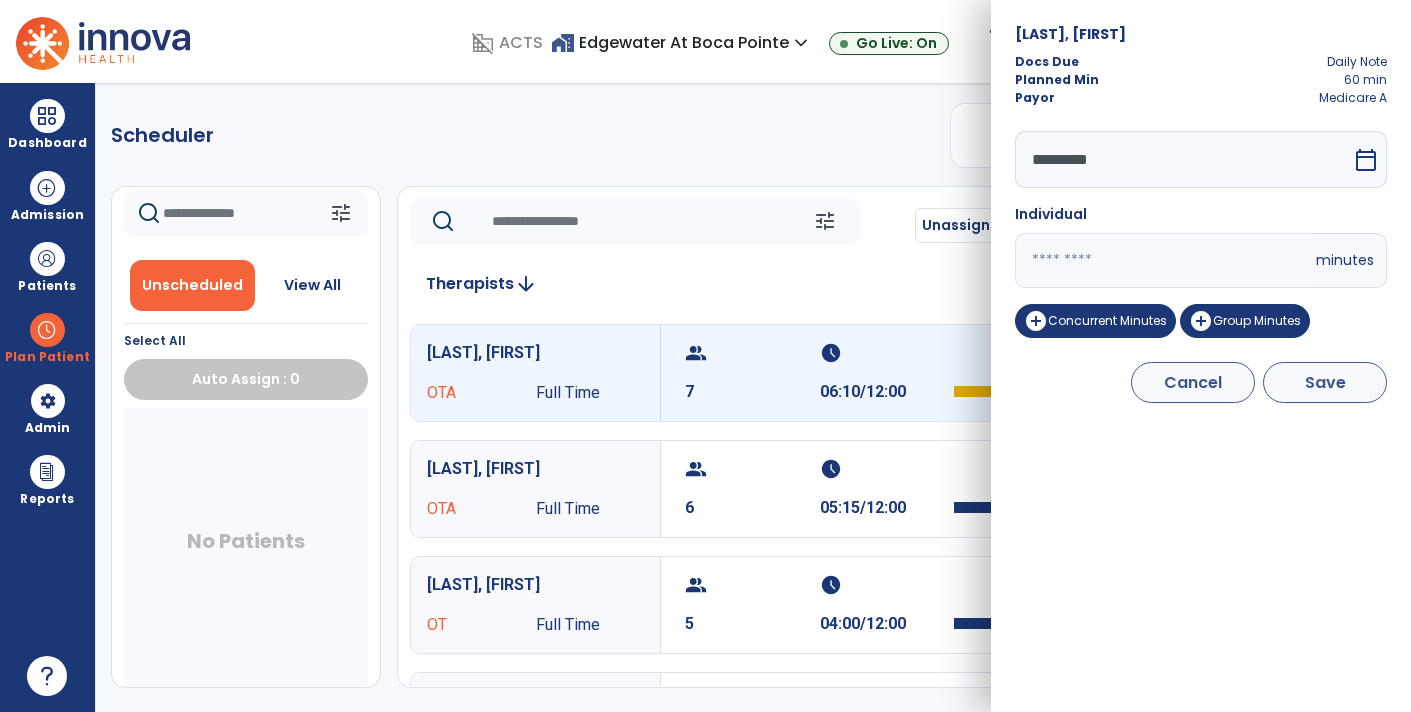 type on "**" 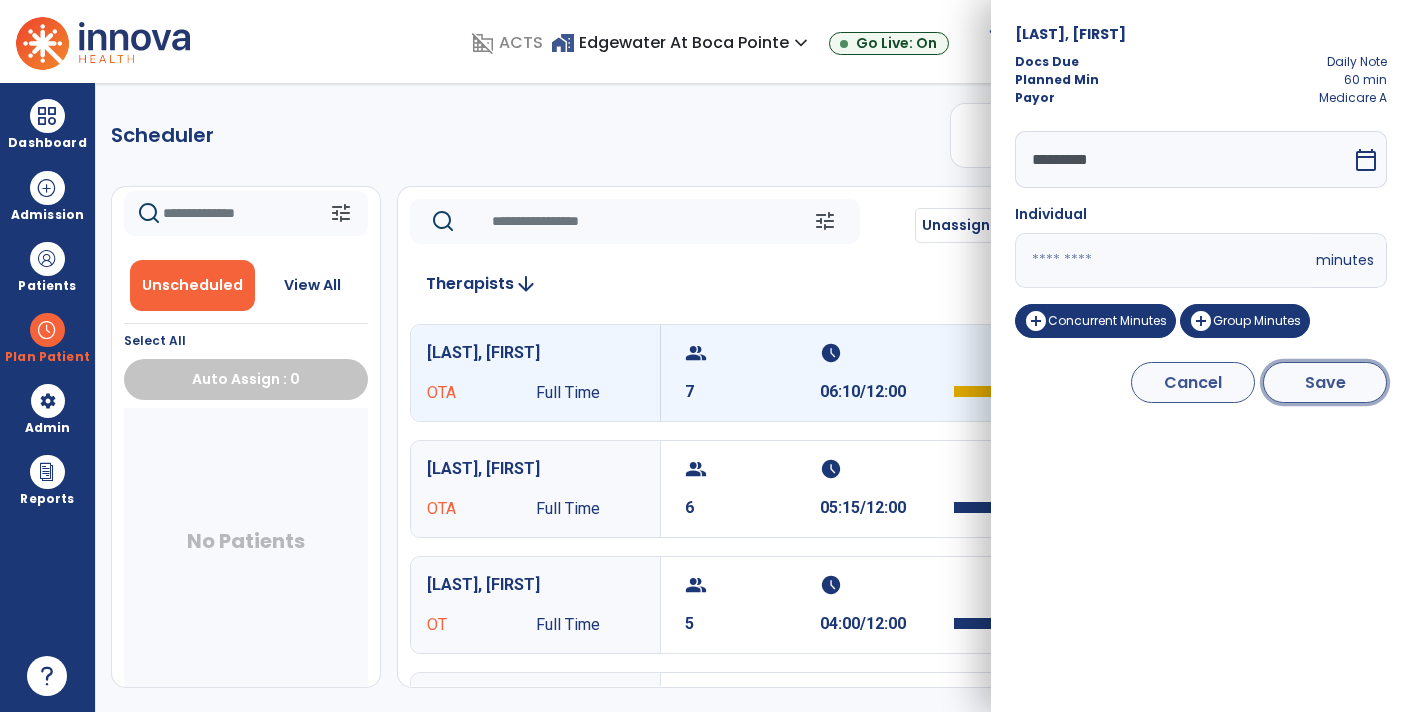 click on "Save" at bounding box center [1325, 382] 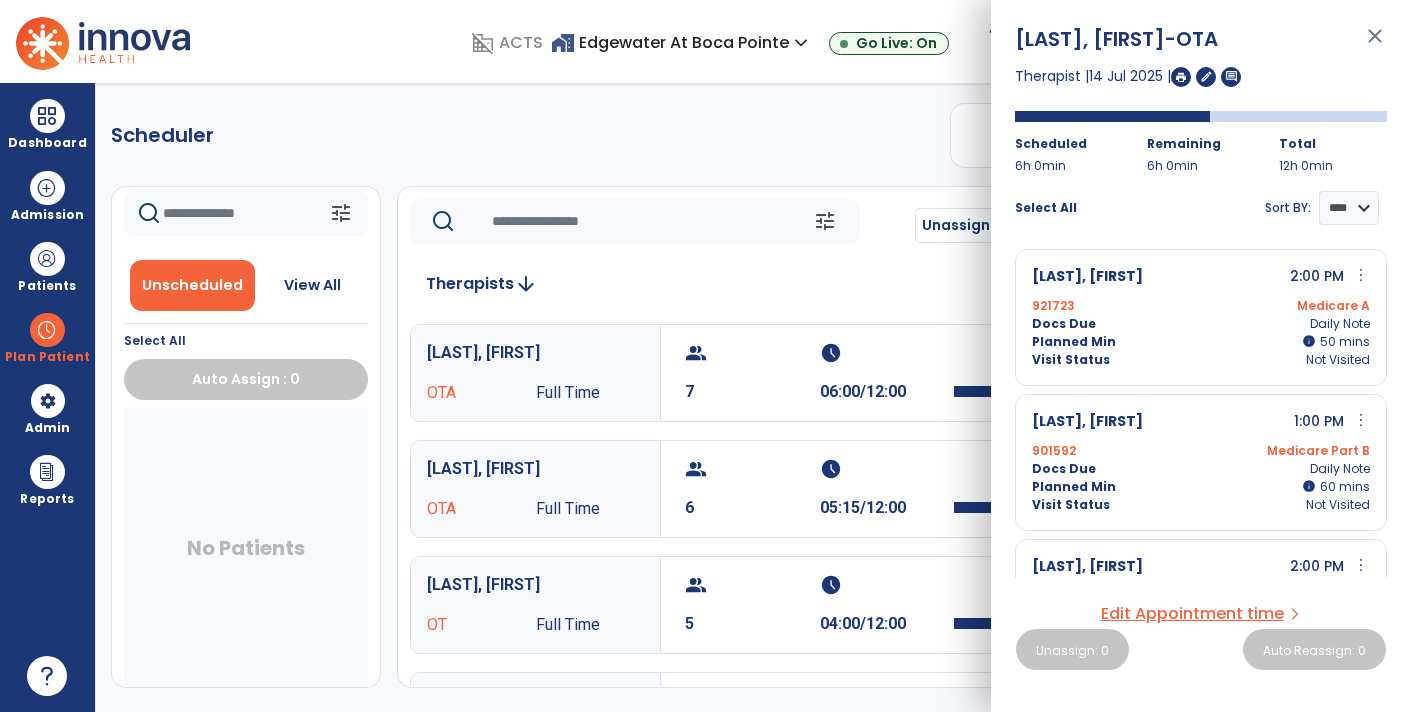 click 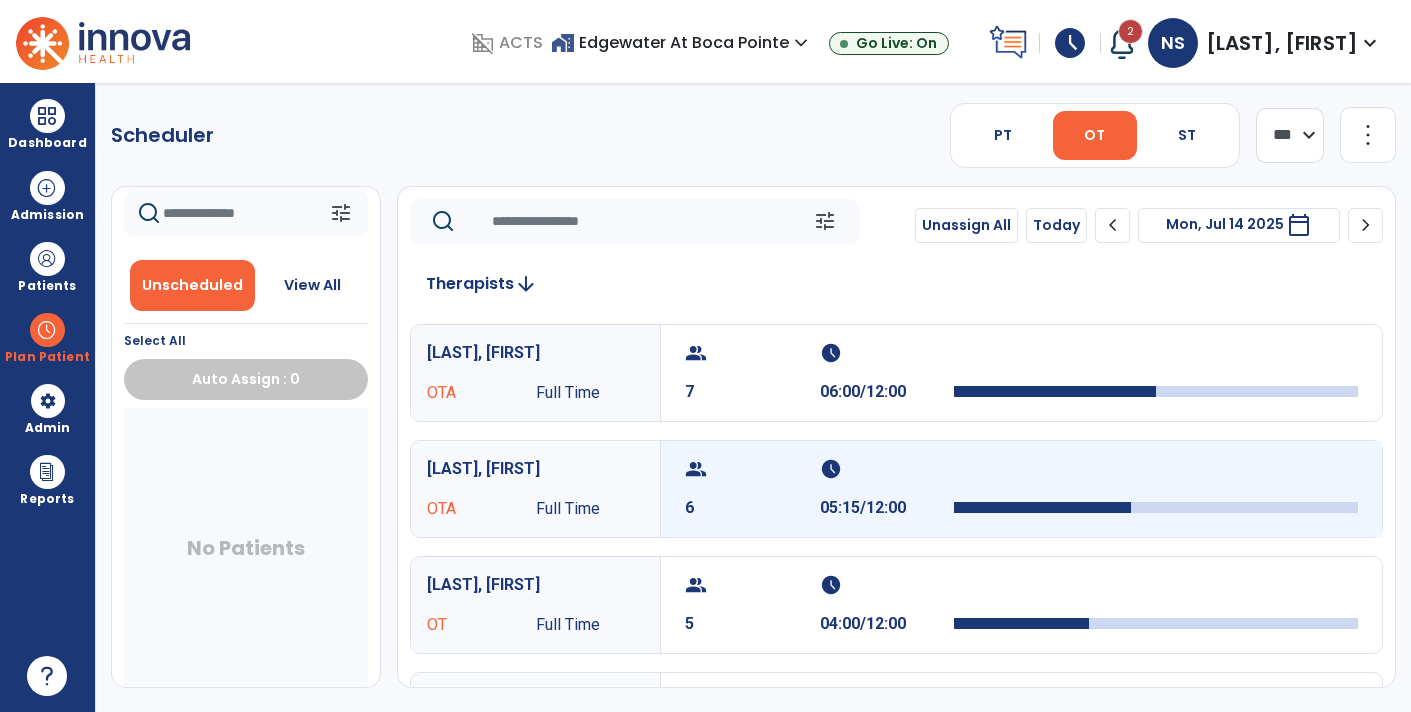 click at bounding box center [1042, 507] 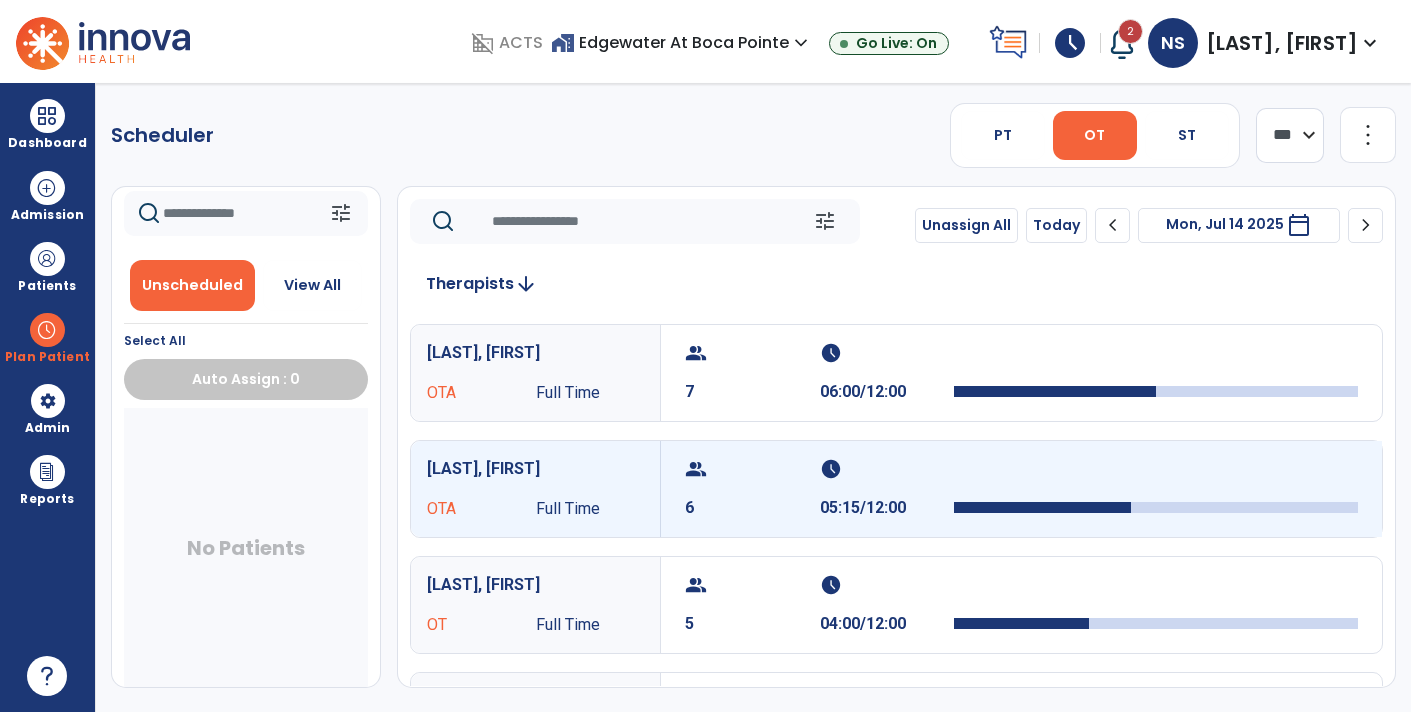 click at bounding box center [1156, 507] 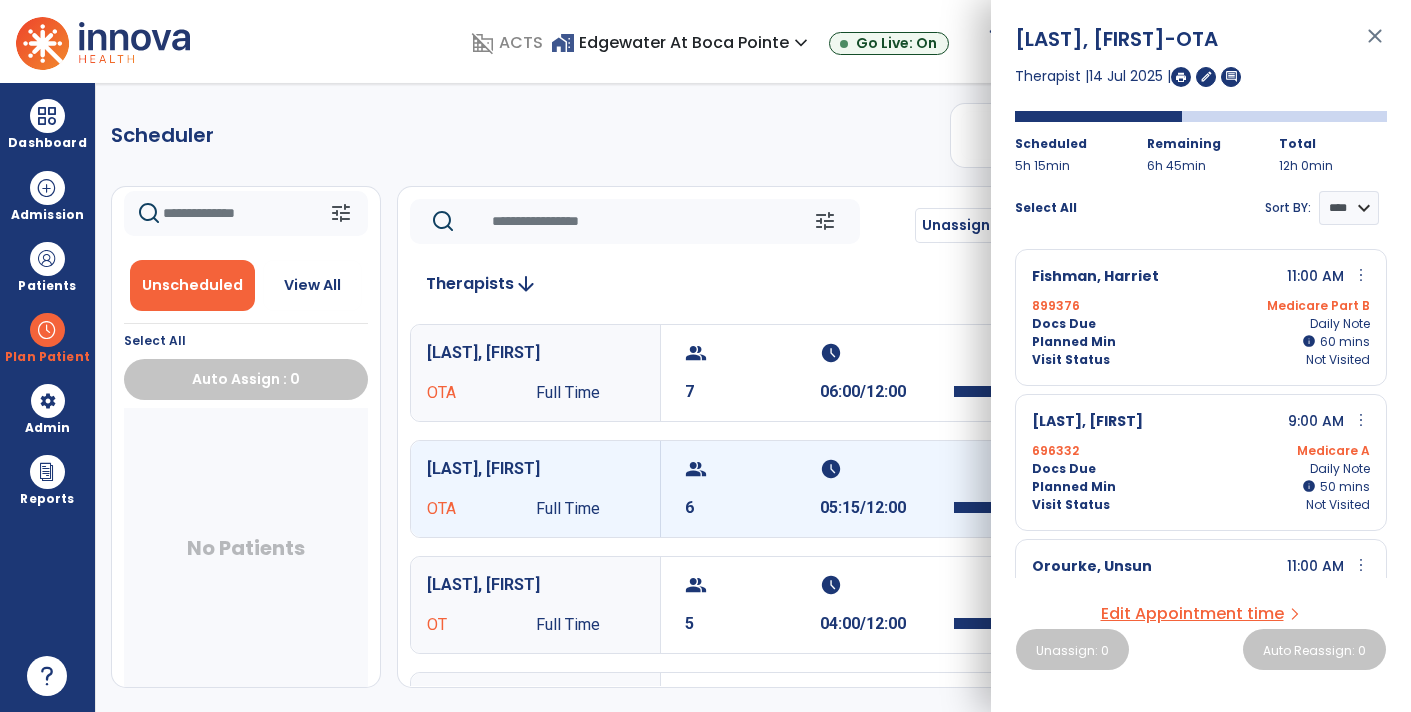 click 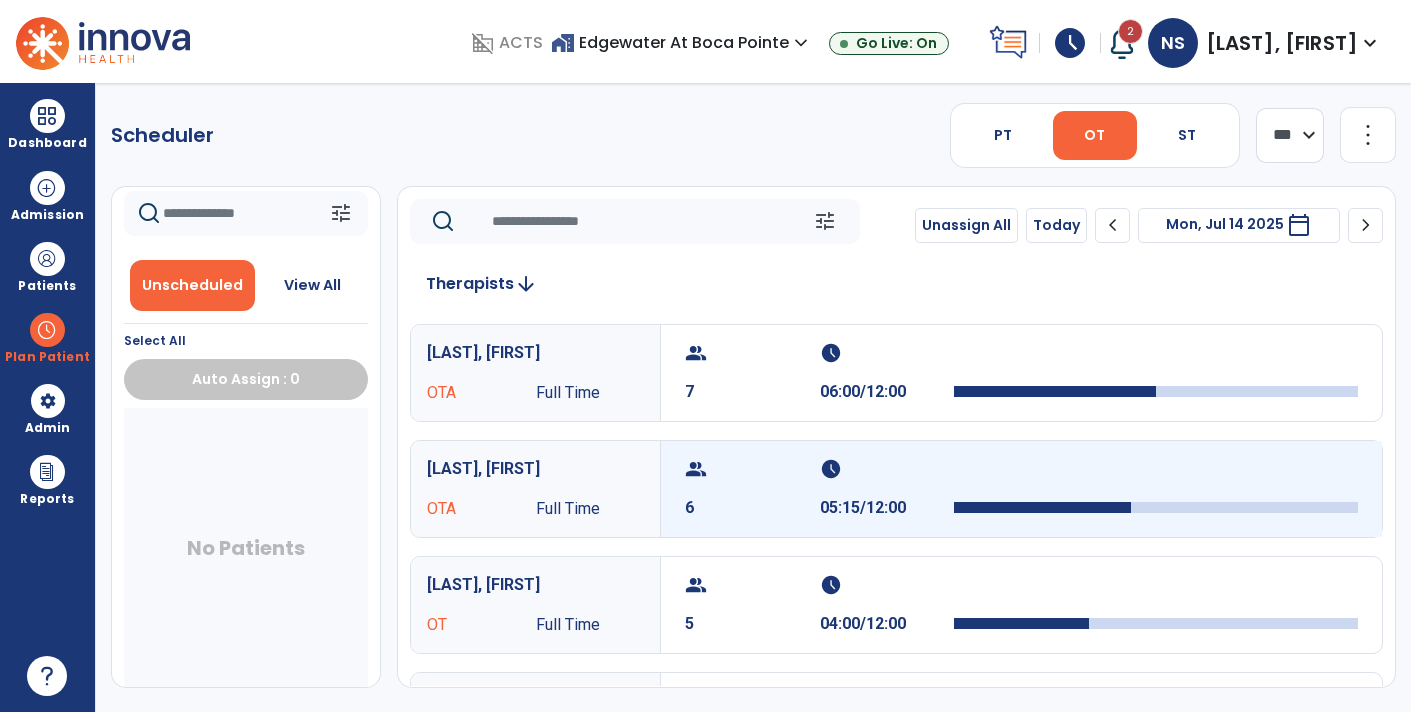 click on "group  6  schedule  05:15/12:00" at bounding box center [1021, 489] 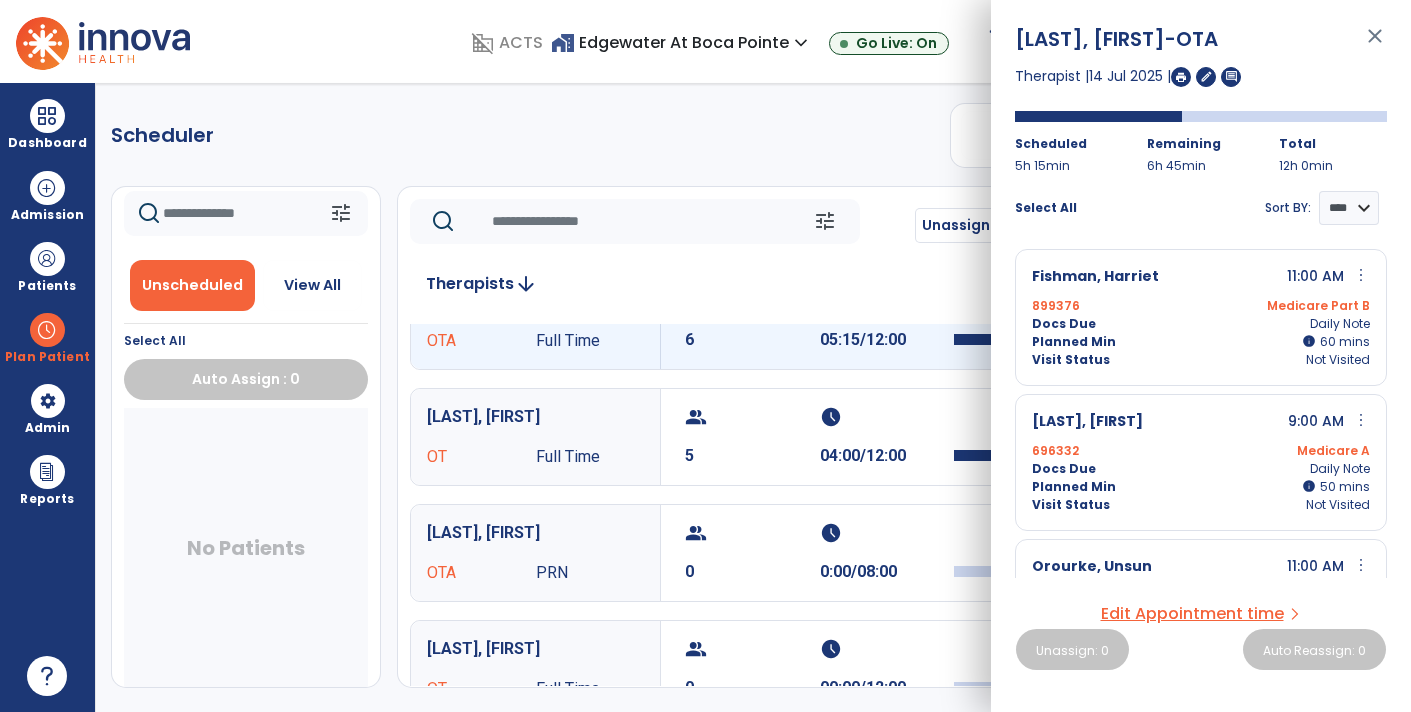 scroll, scrollTop: 171, scrollLeft: 0, axis: vertical 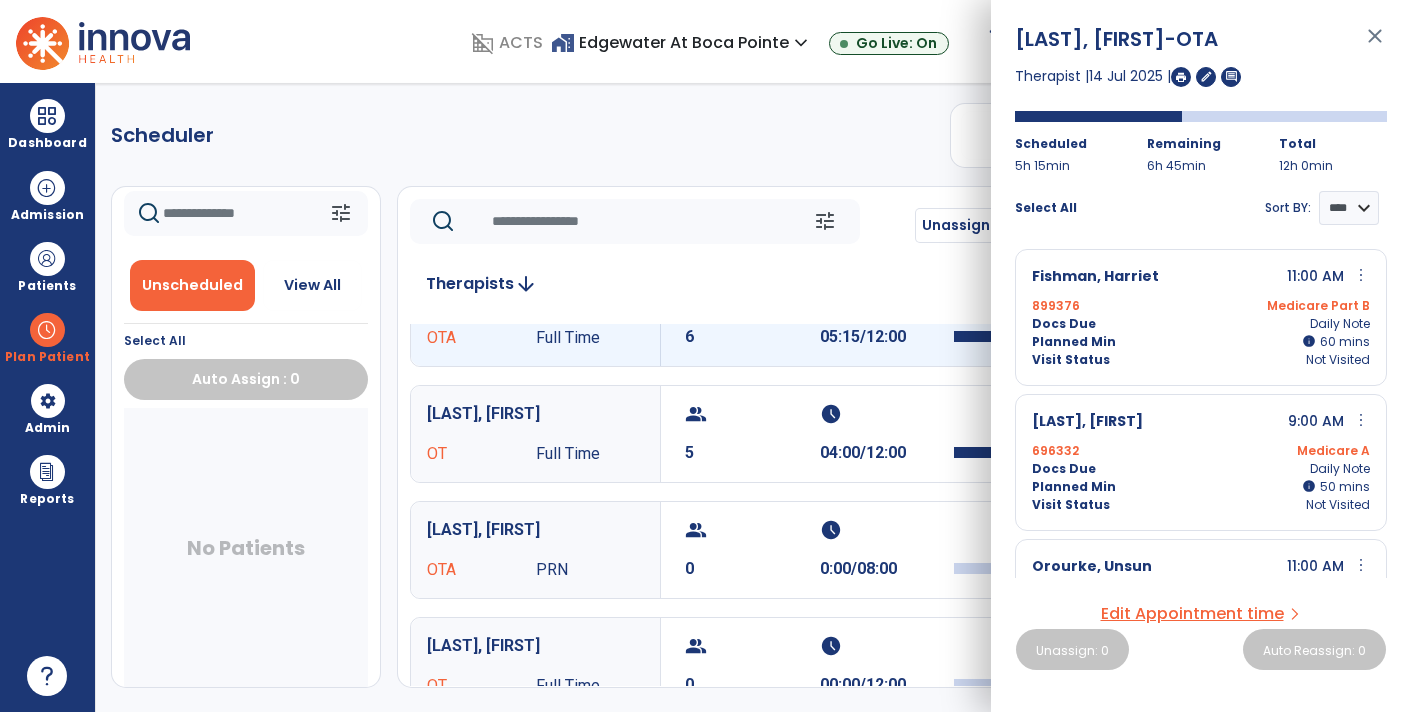 click 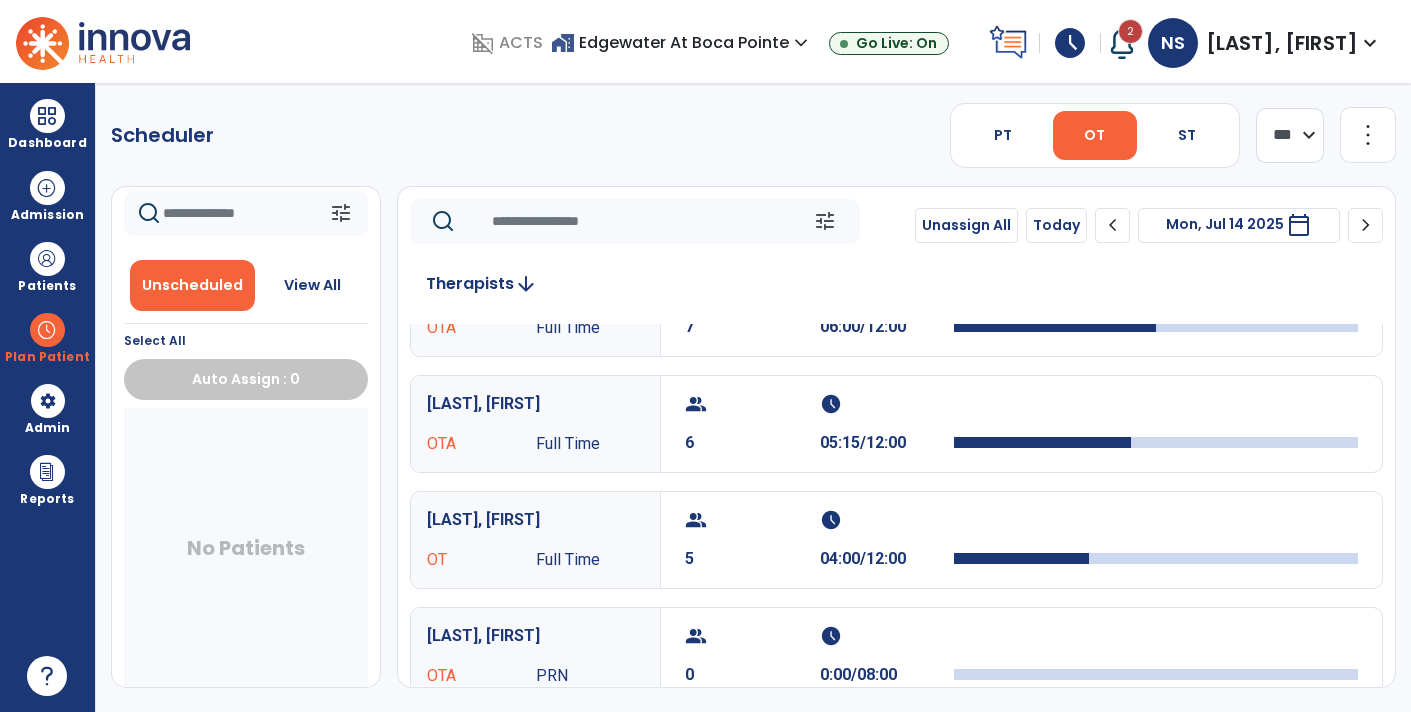 scroll, scrollTop: 85, scrollLeft: 0, axis: vertical 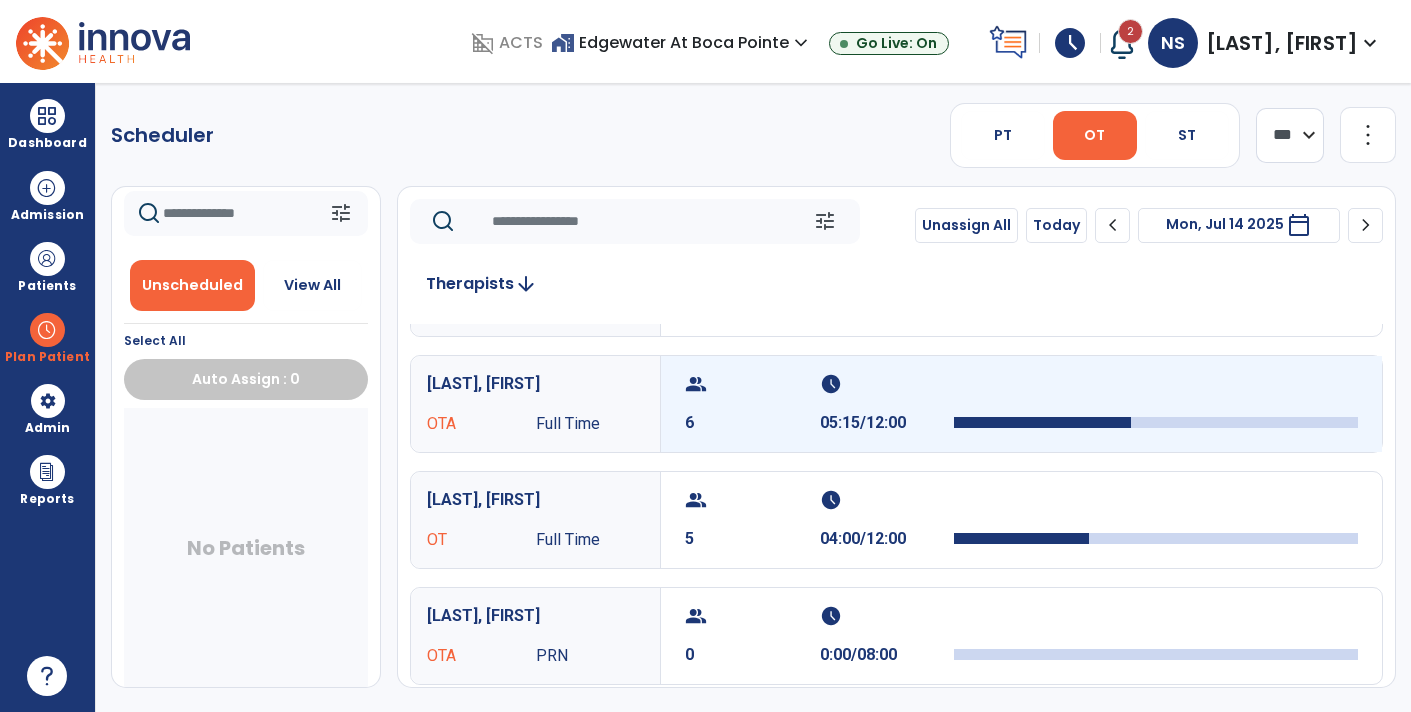 click at bounding box center (1156, 404) 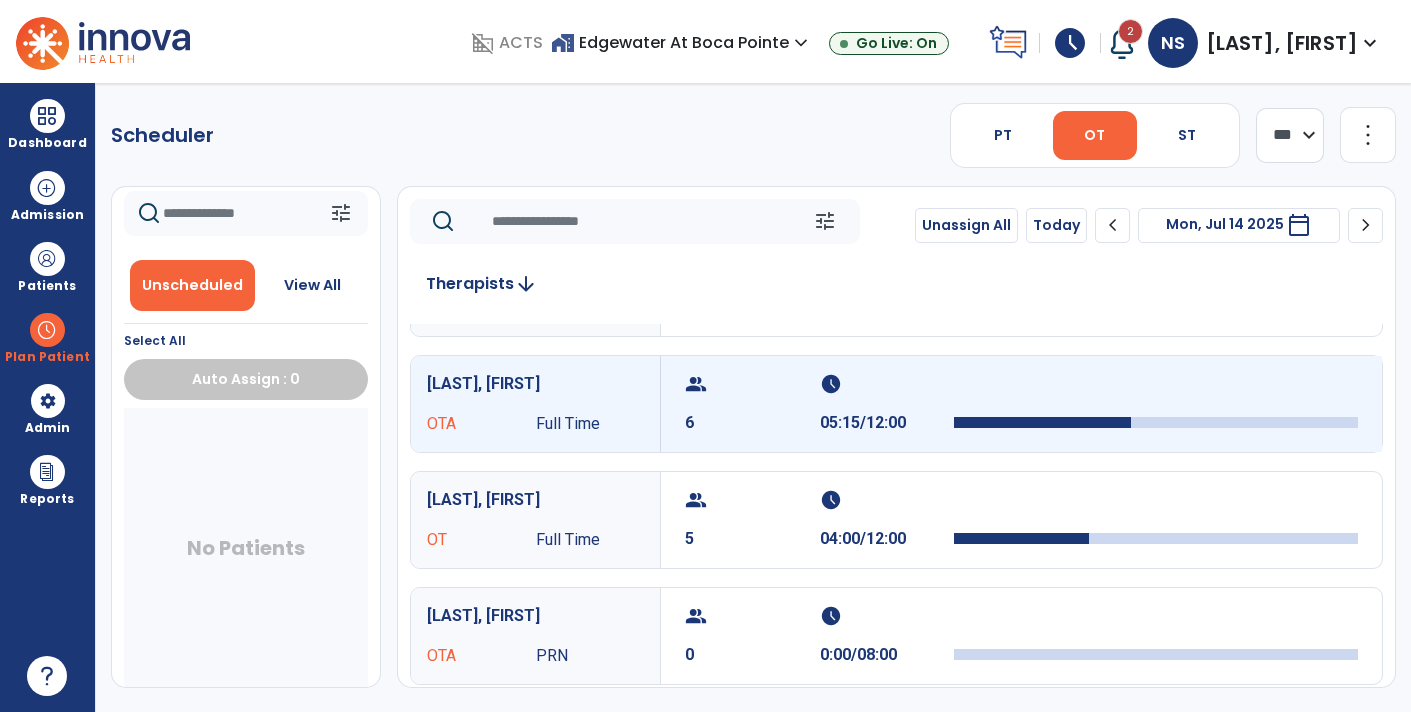 click at bounding box center [1156, 404] 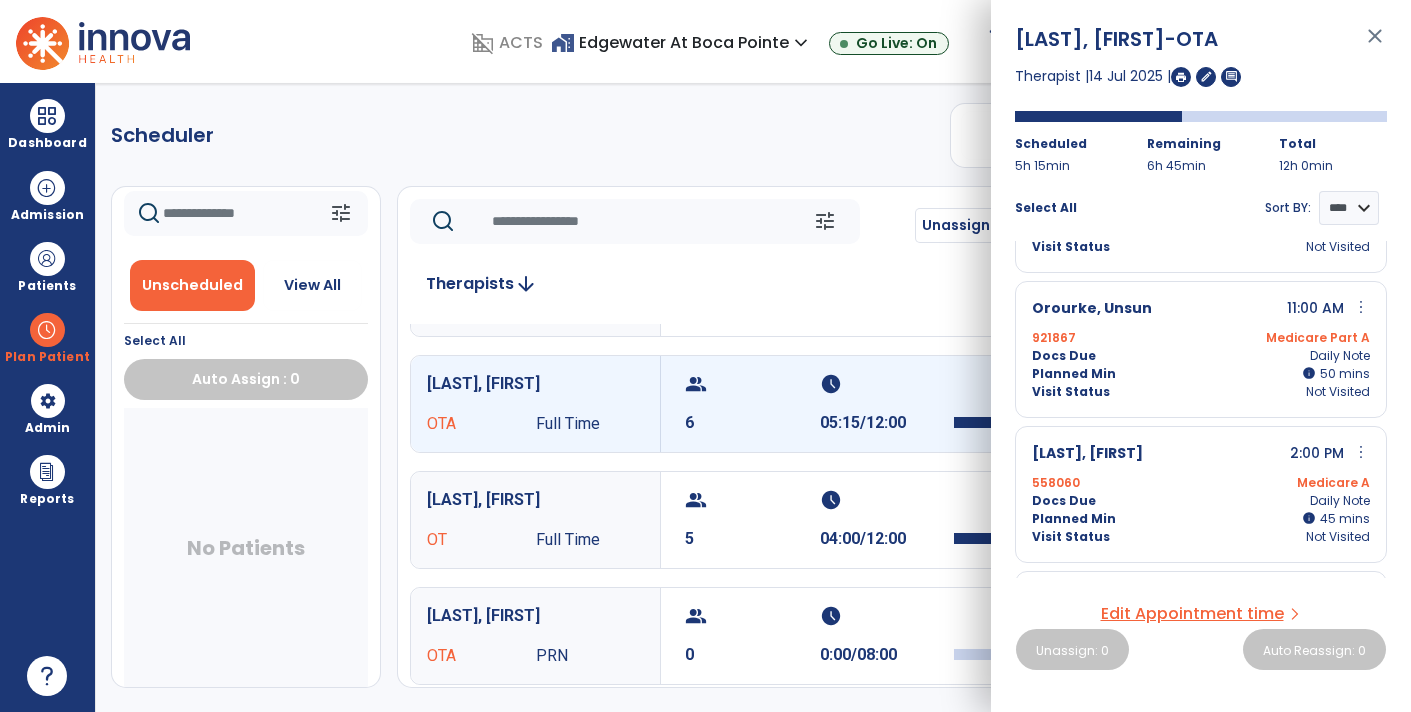 scroll, scrollTop: 257, scrollLeft: 0, axis: vertical 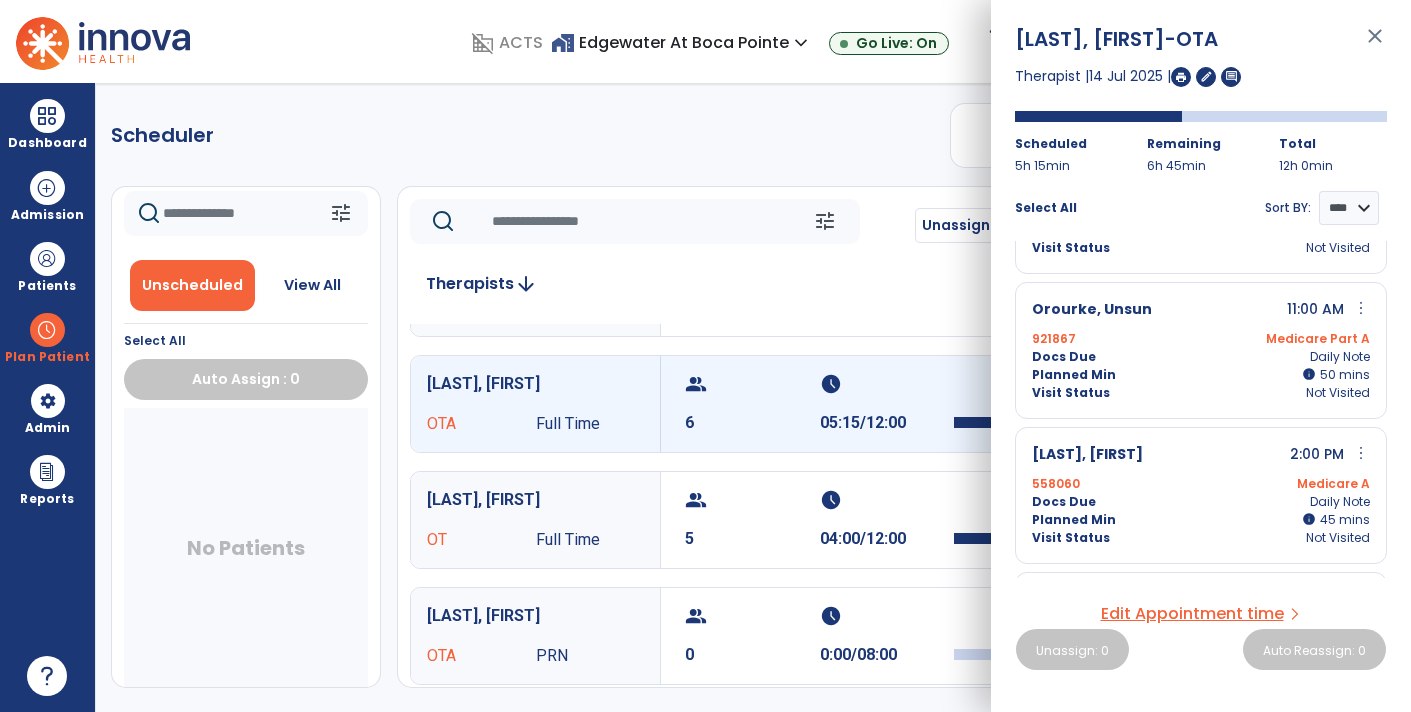 click on "more_vert" at bounding box center [1361, 308] 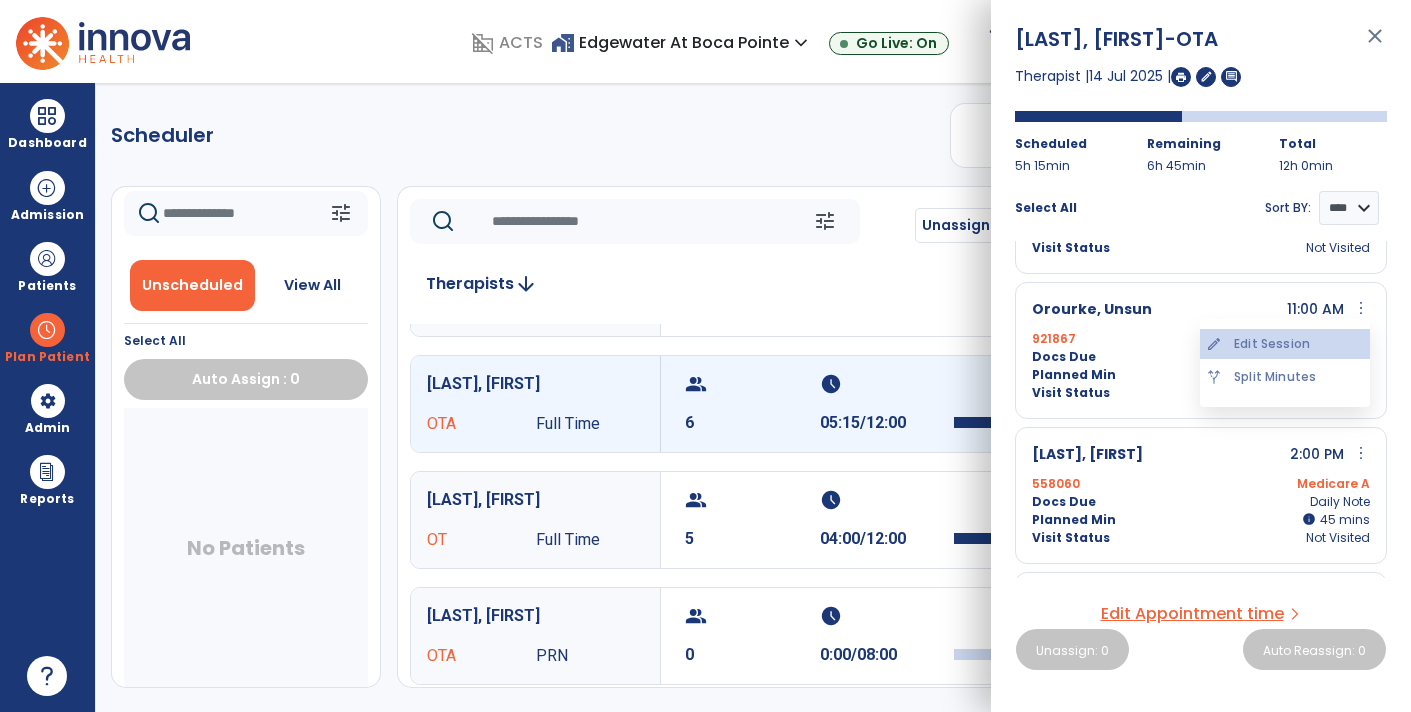 click on "edit   Edit Session" at bounding box center (1285, 344) 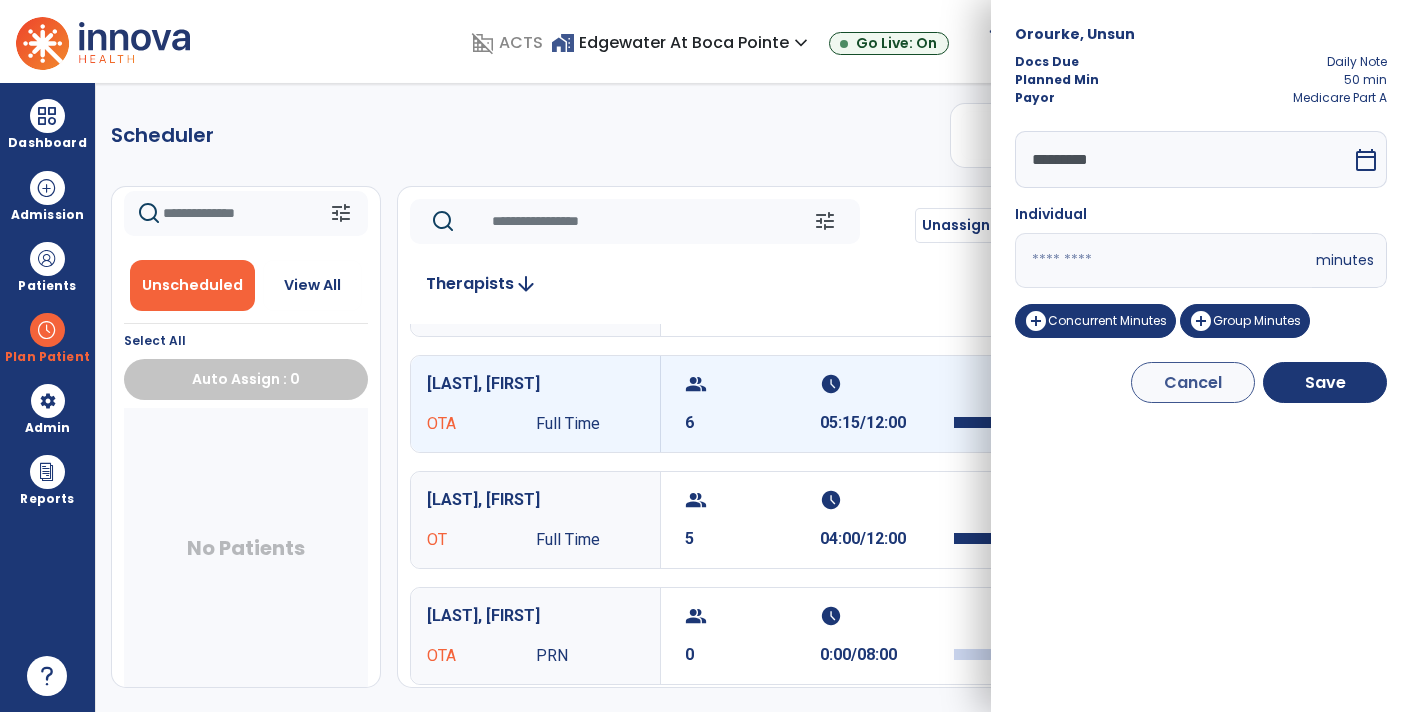 click on "**" at bounding box center (1163, 260) 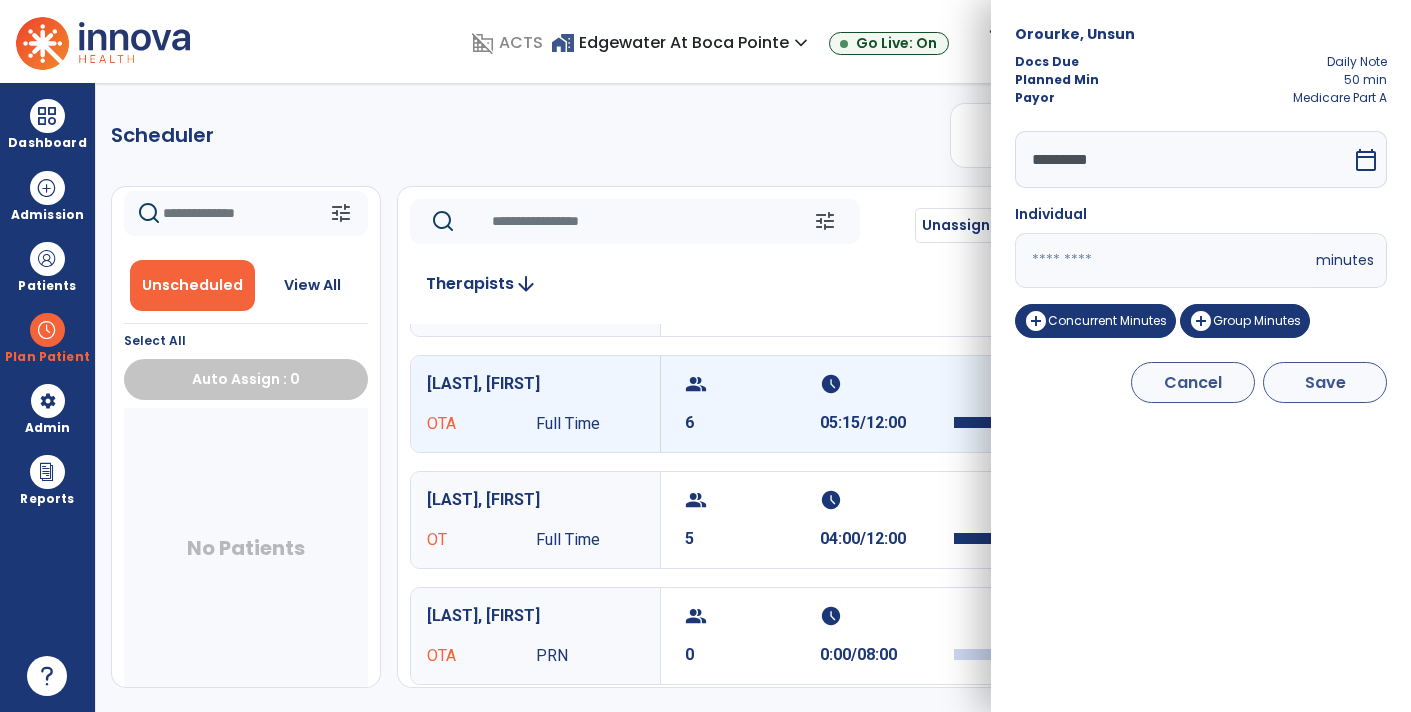 type on "**" 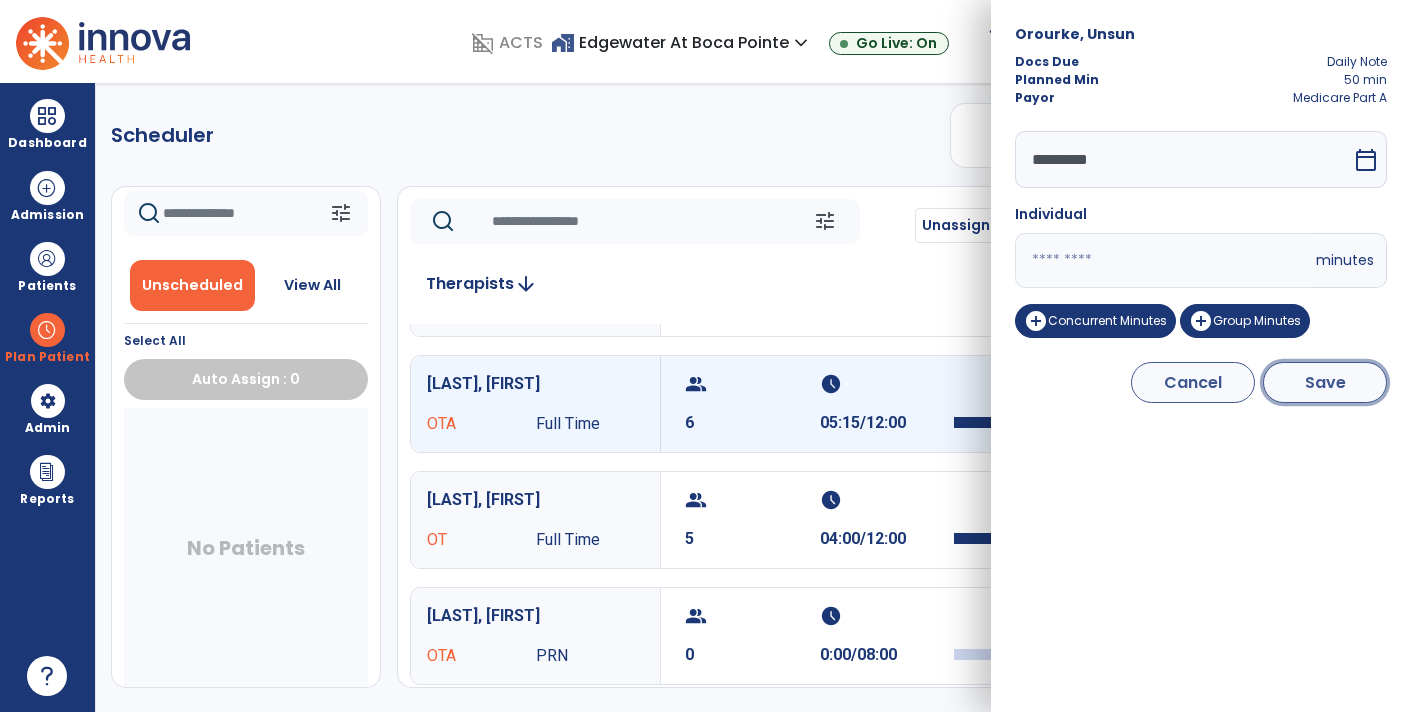 click on "Save" at bounding box center (1325, 382) 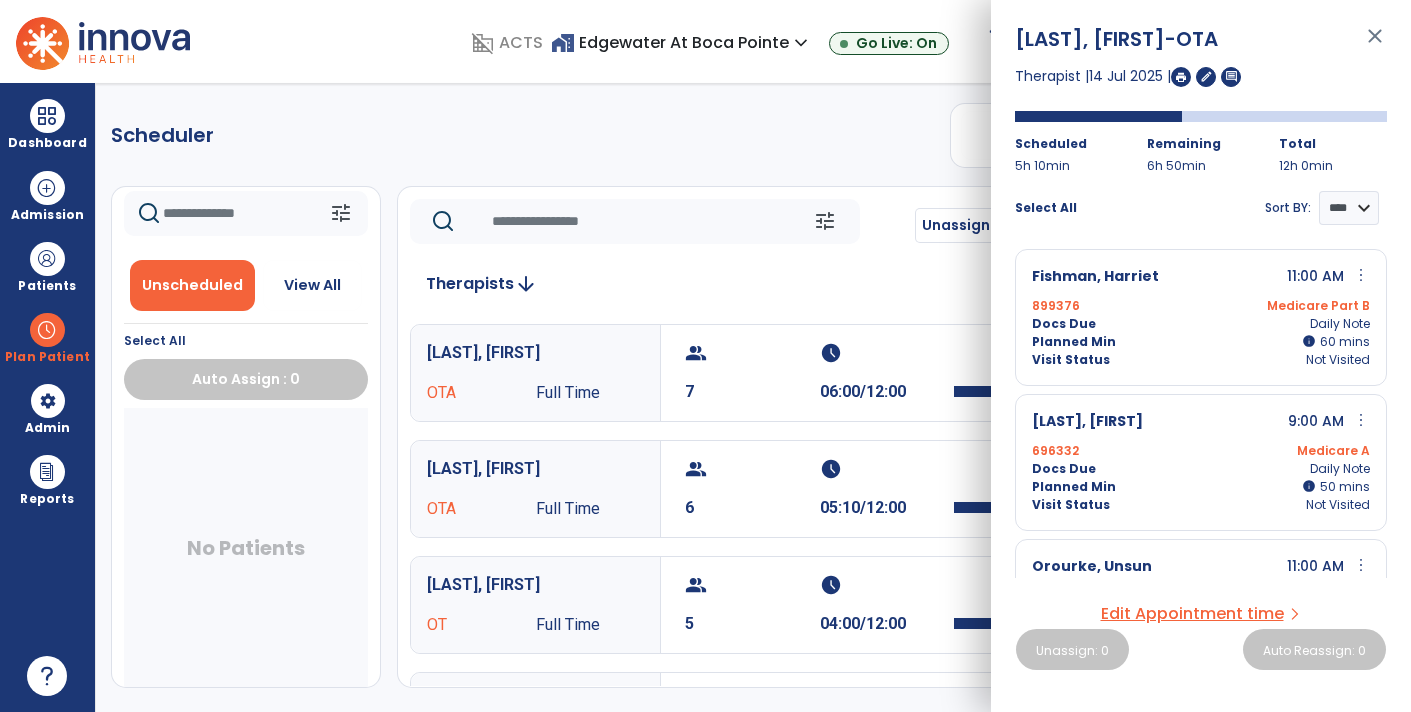 click 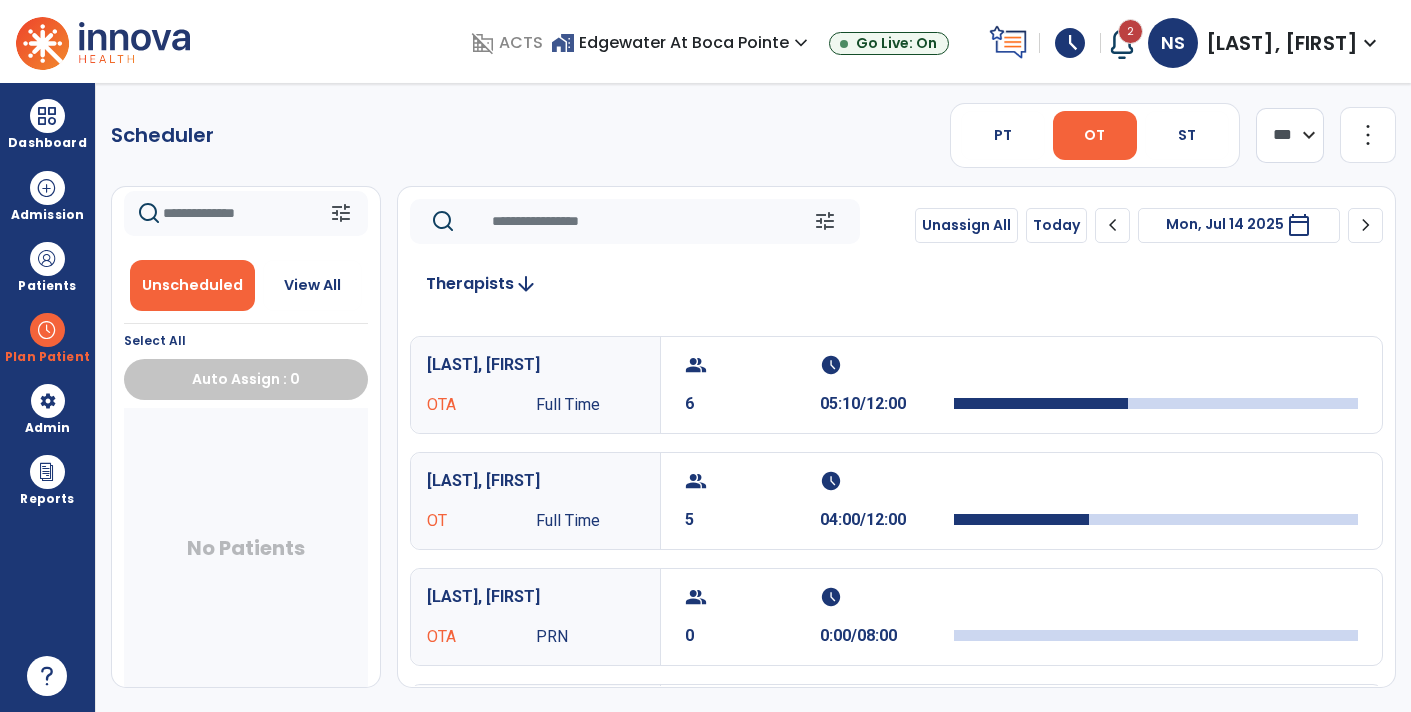 scroll, scrollTop: 110, scrollLeft: 0, axis: vertical 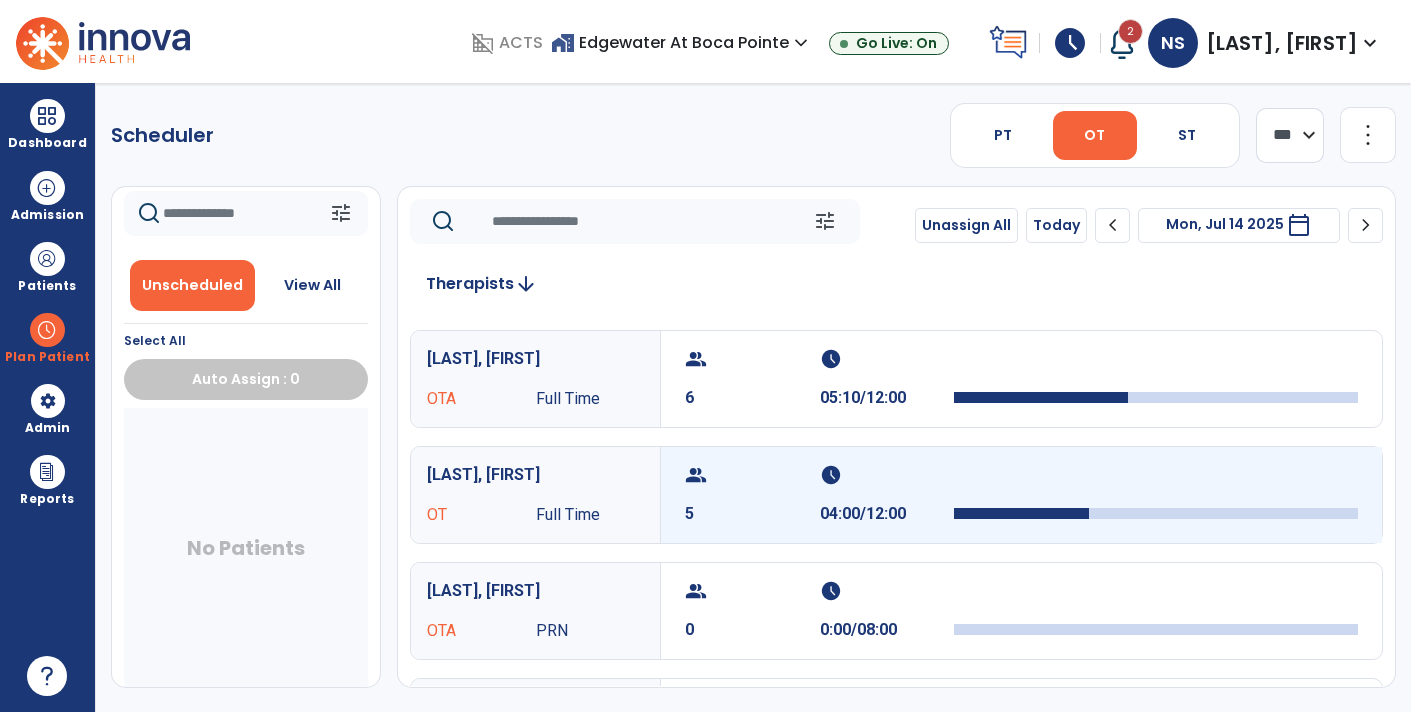 click on "group  5  schedule  04:00/12:00" at bounding box center (1021, 495) 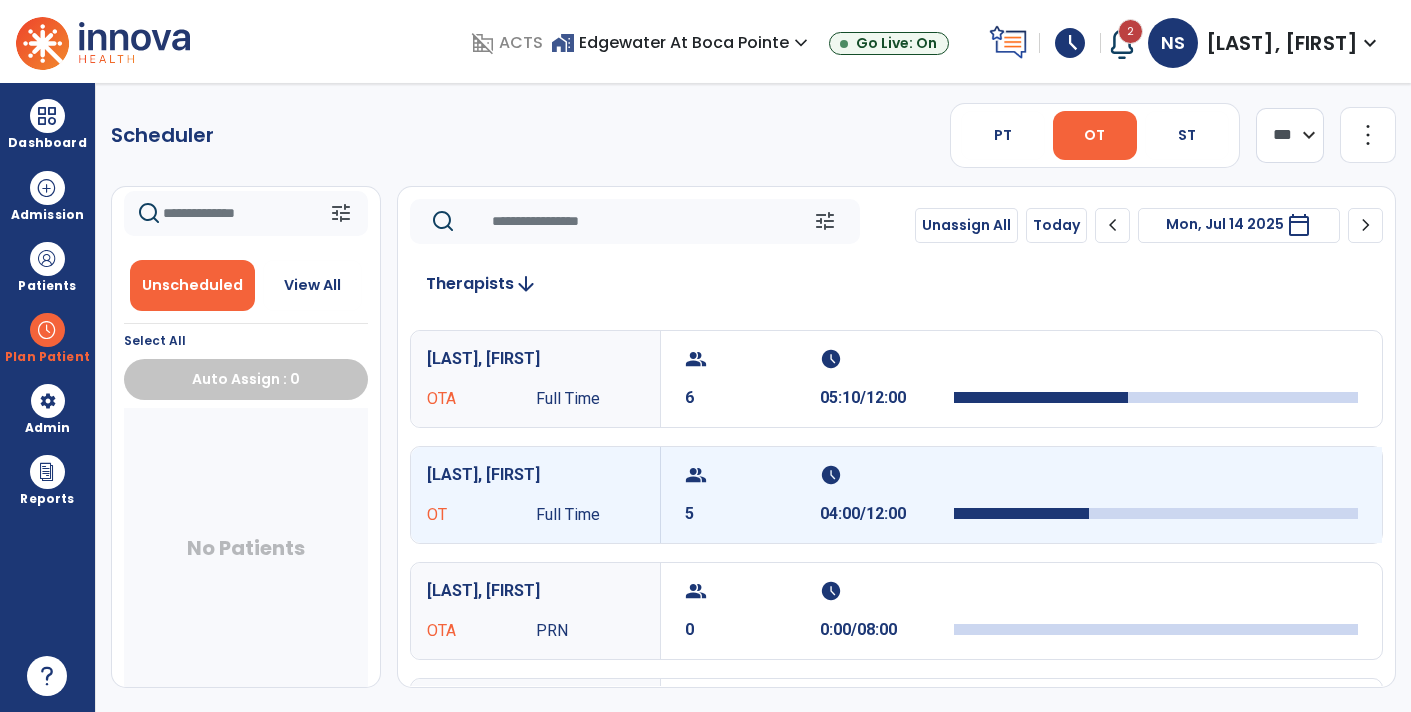 click at bounding box center [1156, 513] 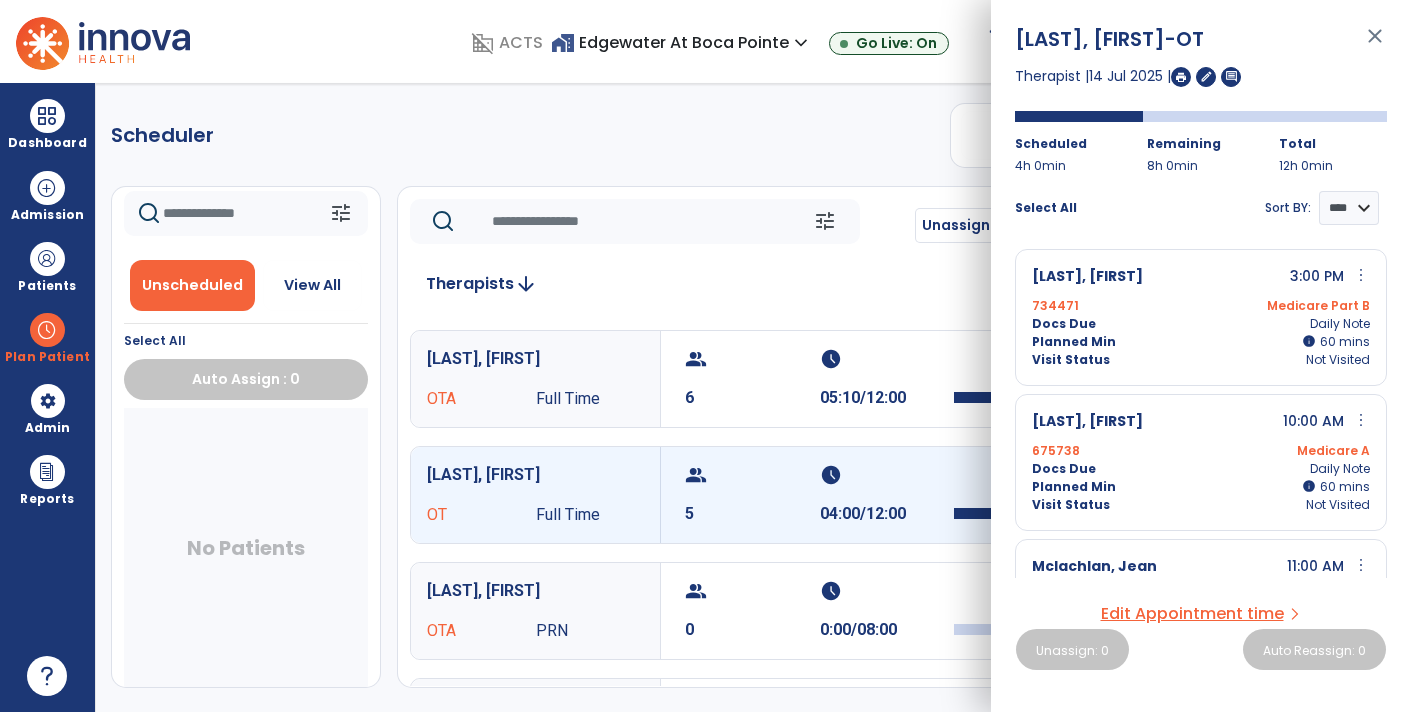 scroll, scrollTop: 0, scrollLeft: 0, axis: both 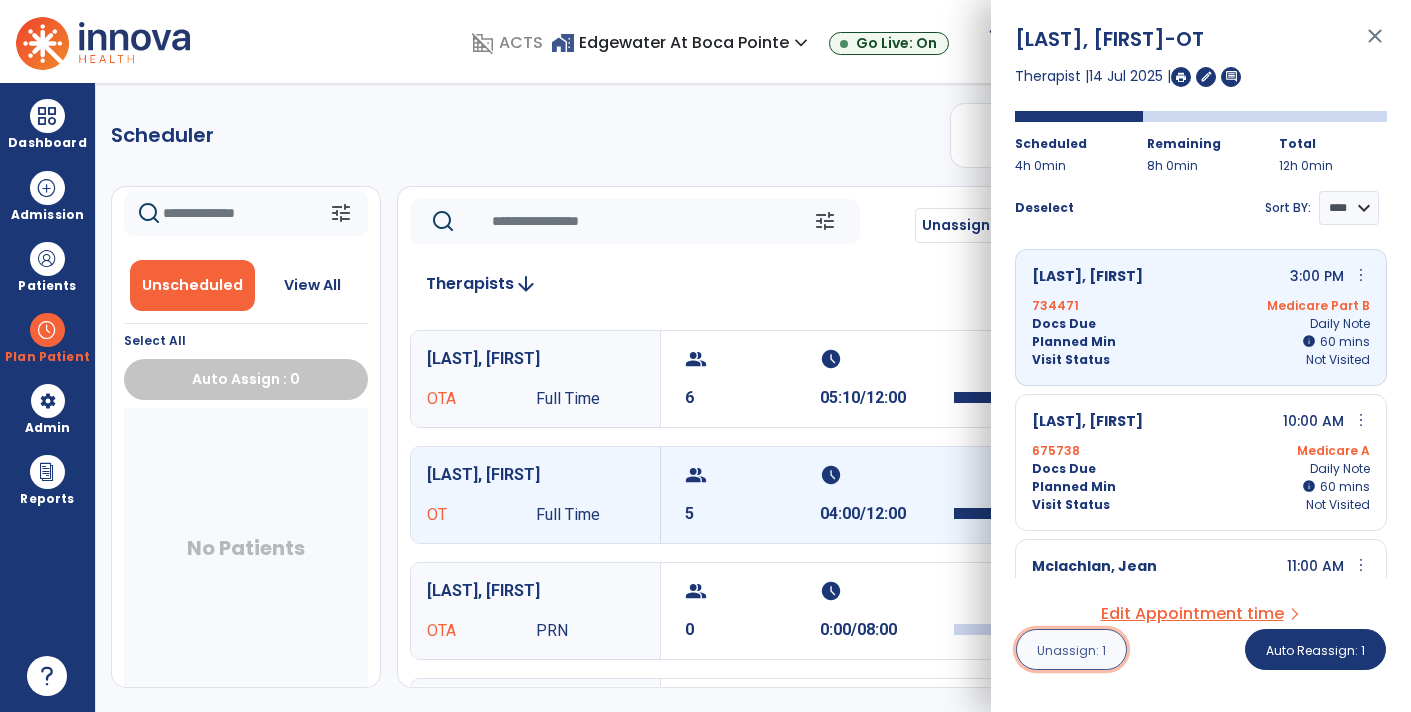 click on "Unassign: 1" at bounding box center (1071, 650) 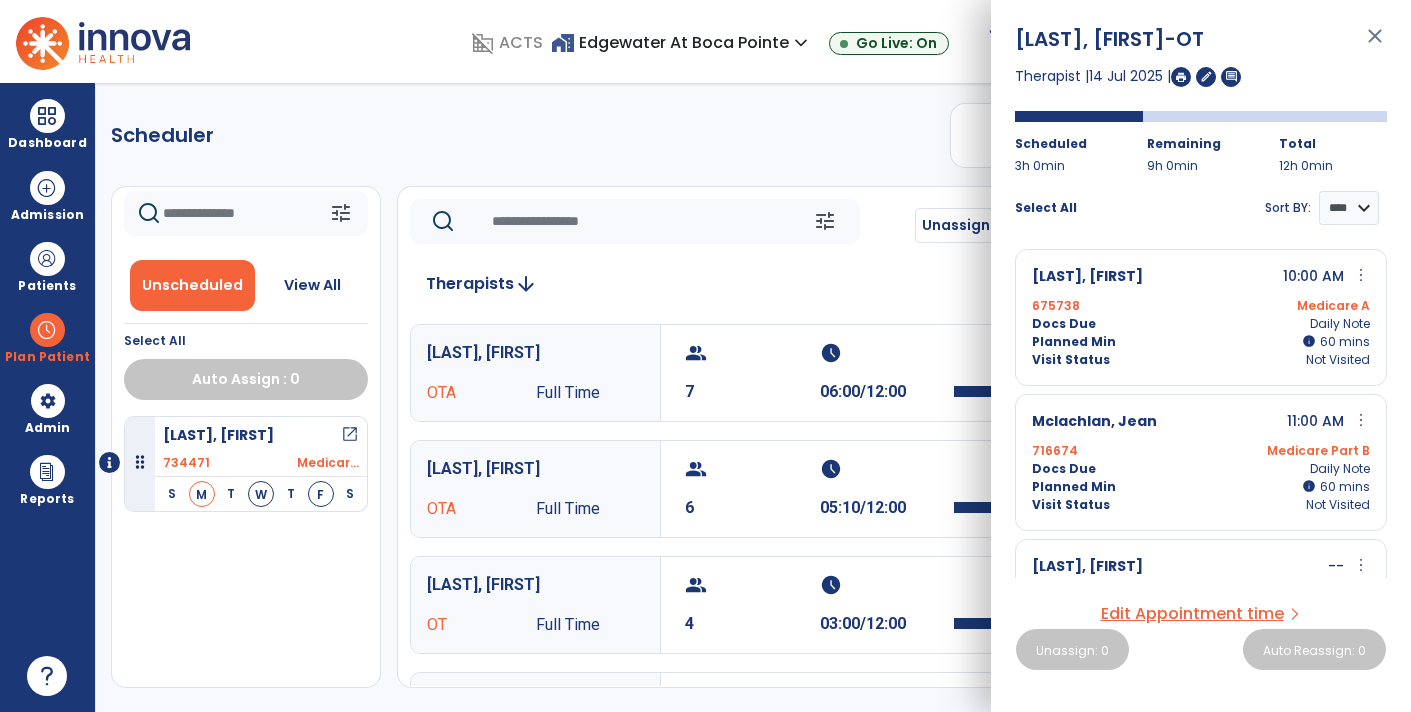 click on "[LAST], [FIRST]   open_in_new  [NUMBER] Medicar...  S M T W T F S" at bounding box center (246, 548) 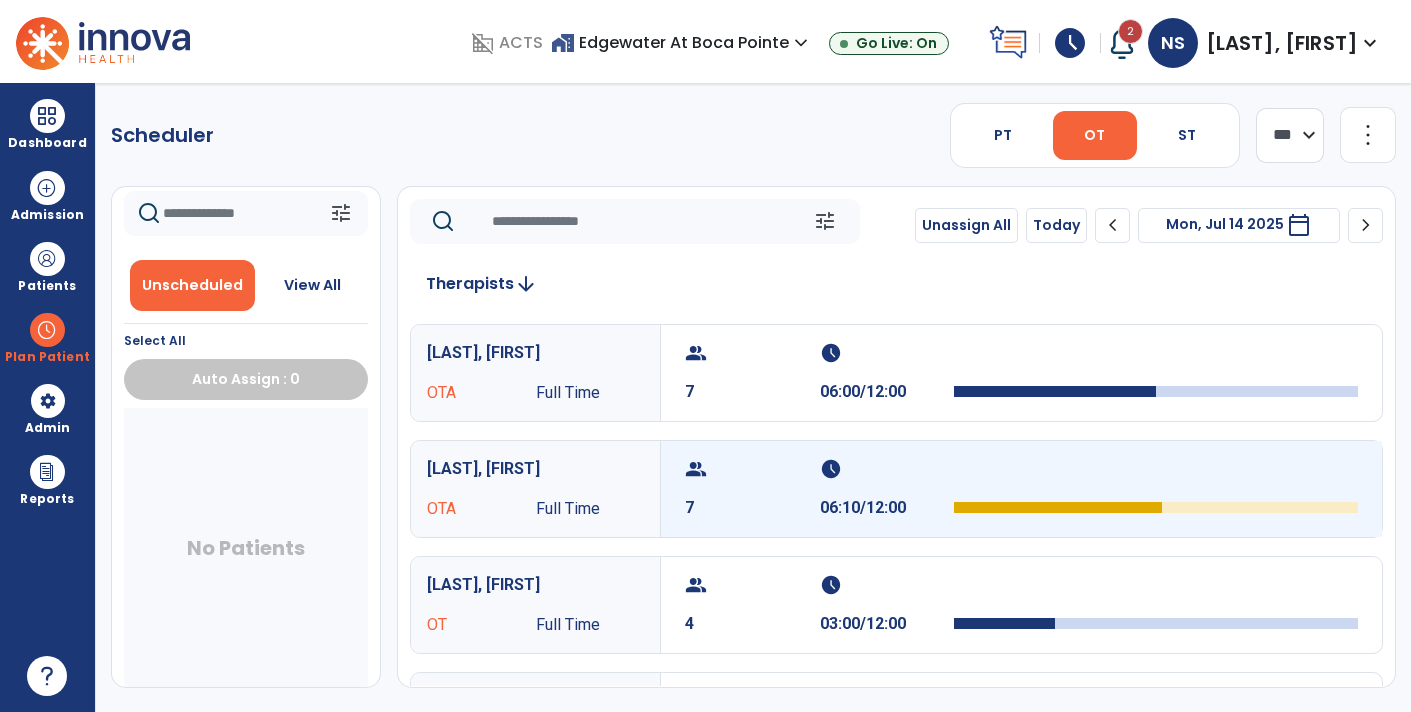 click at bounding box center (1156, 489) 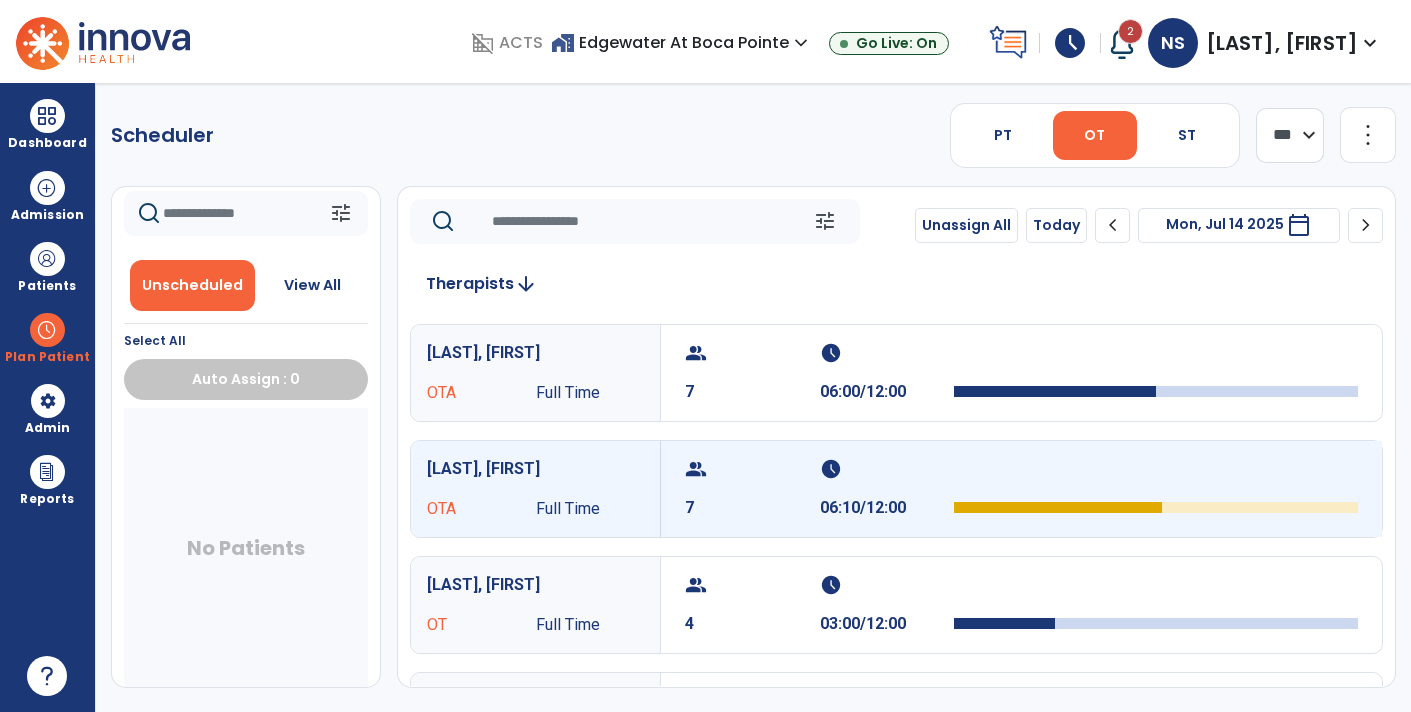 click at bounding box center (1058, 507) 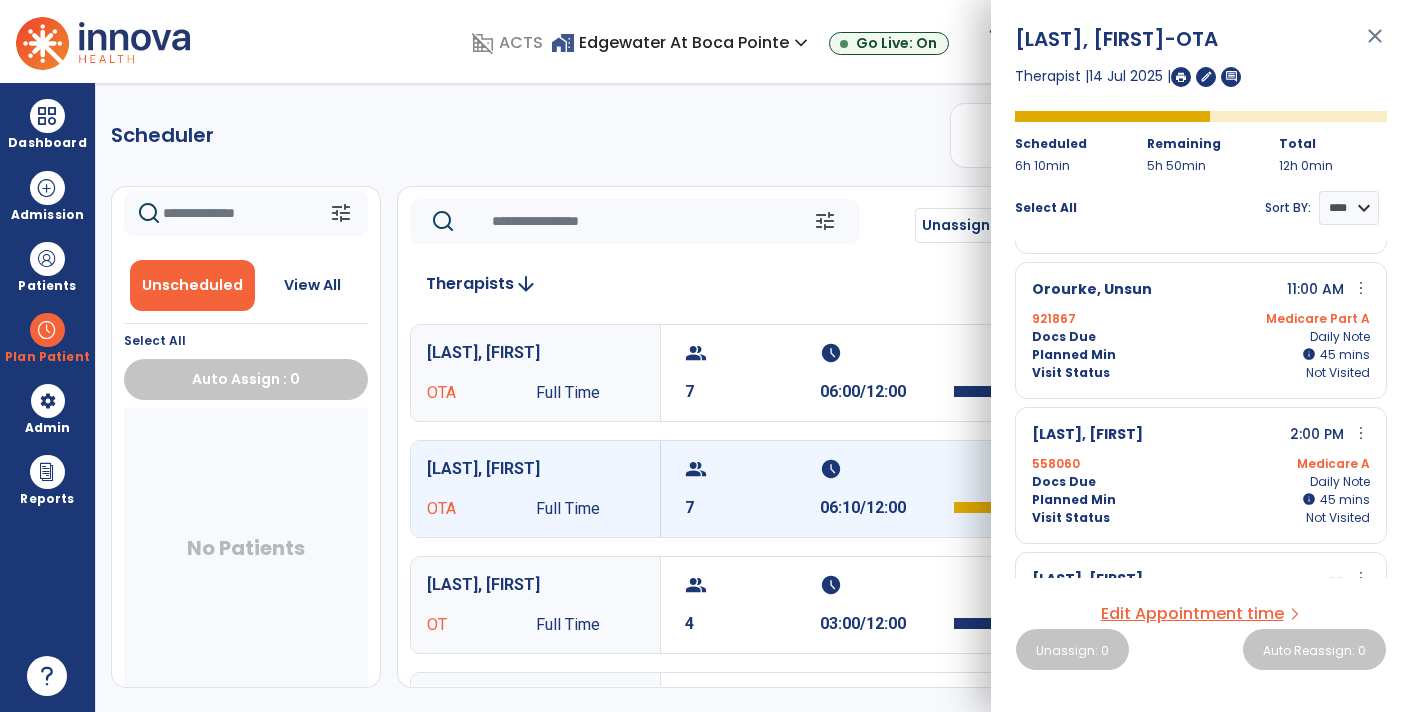 scroll, scrollTop: 362, scrollLeft: 0, axis: vertical 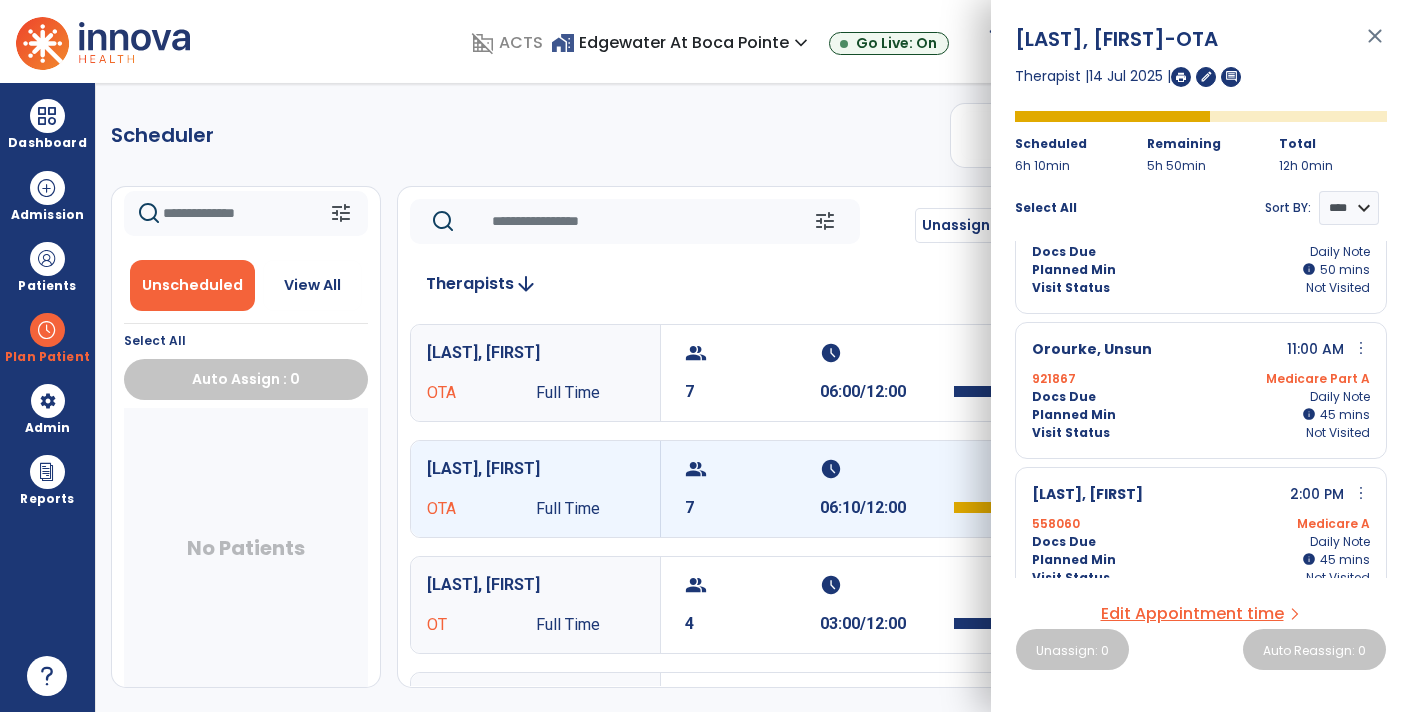 click 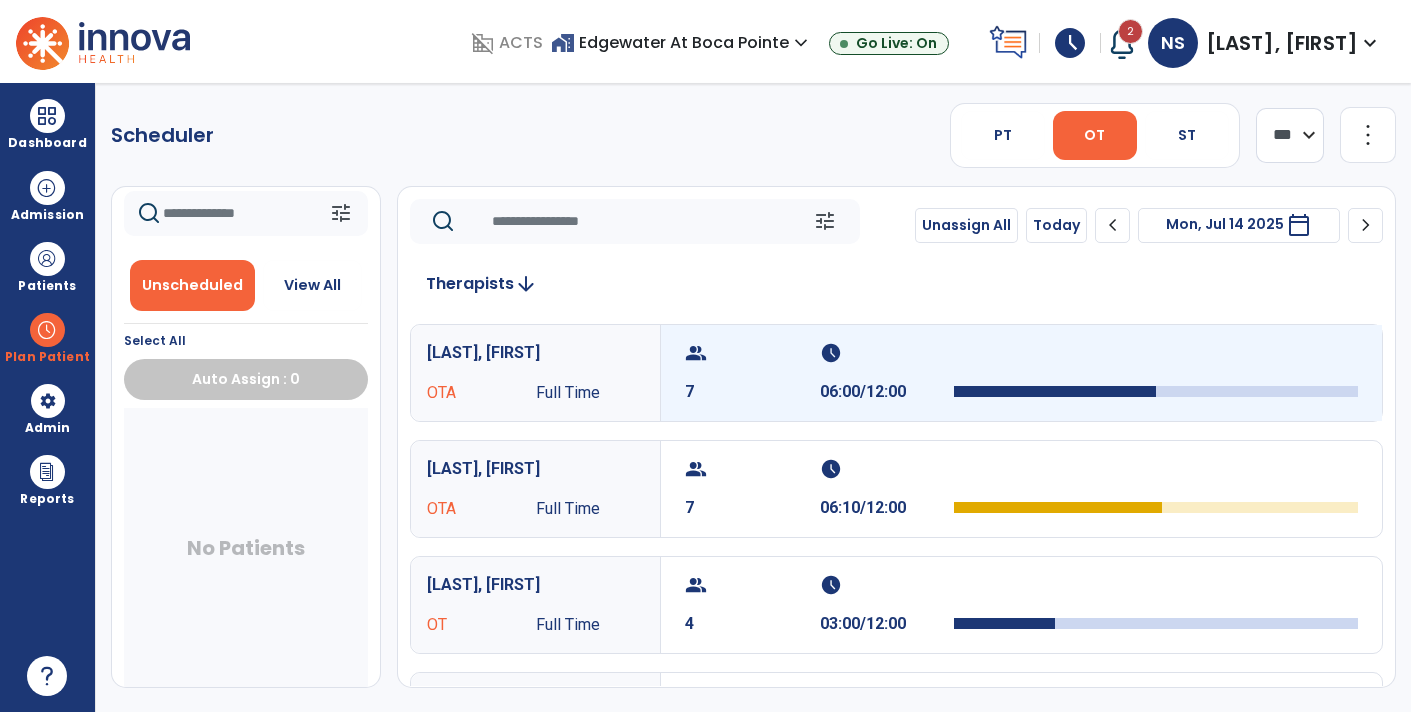 click at bounding box center (1156, 391) 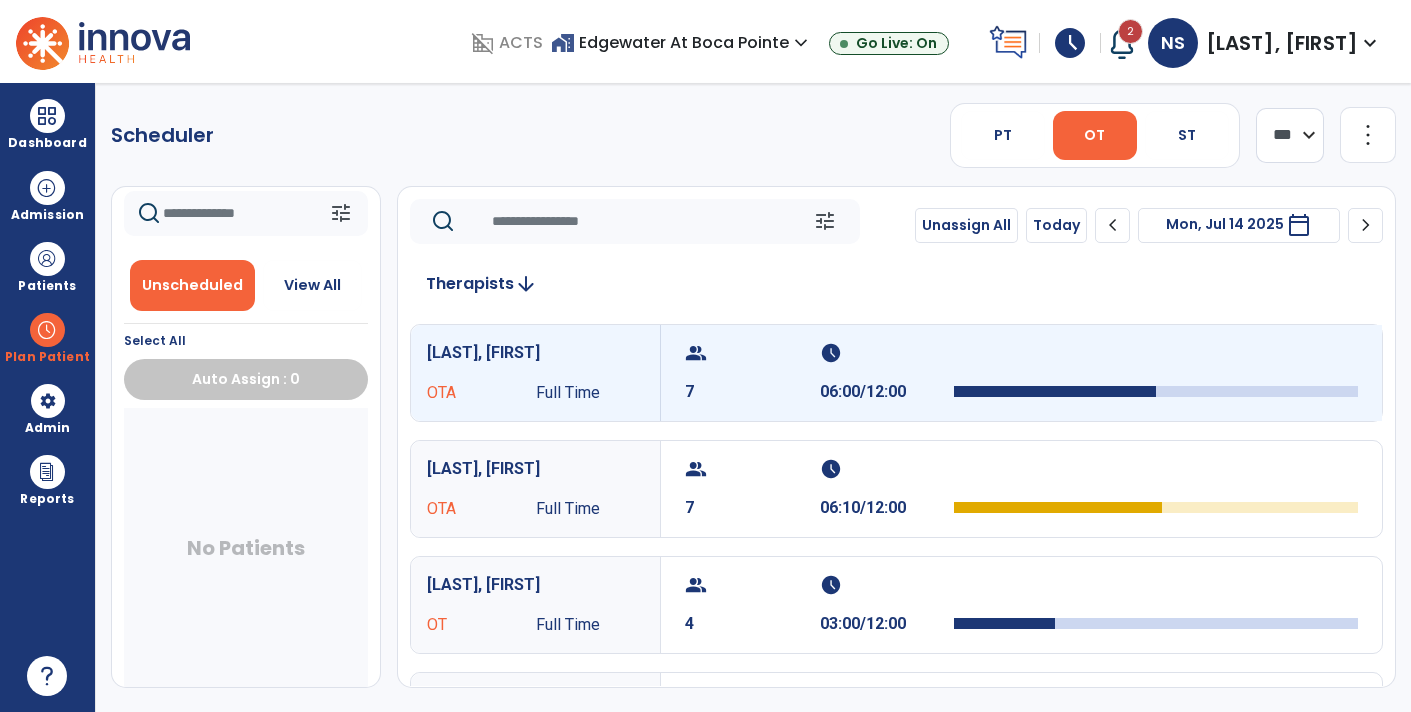 click at bounding box center [1156, 391] 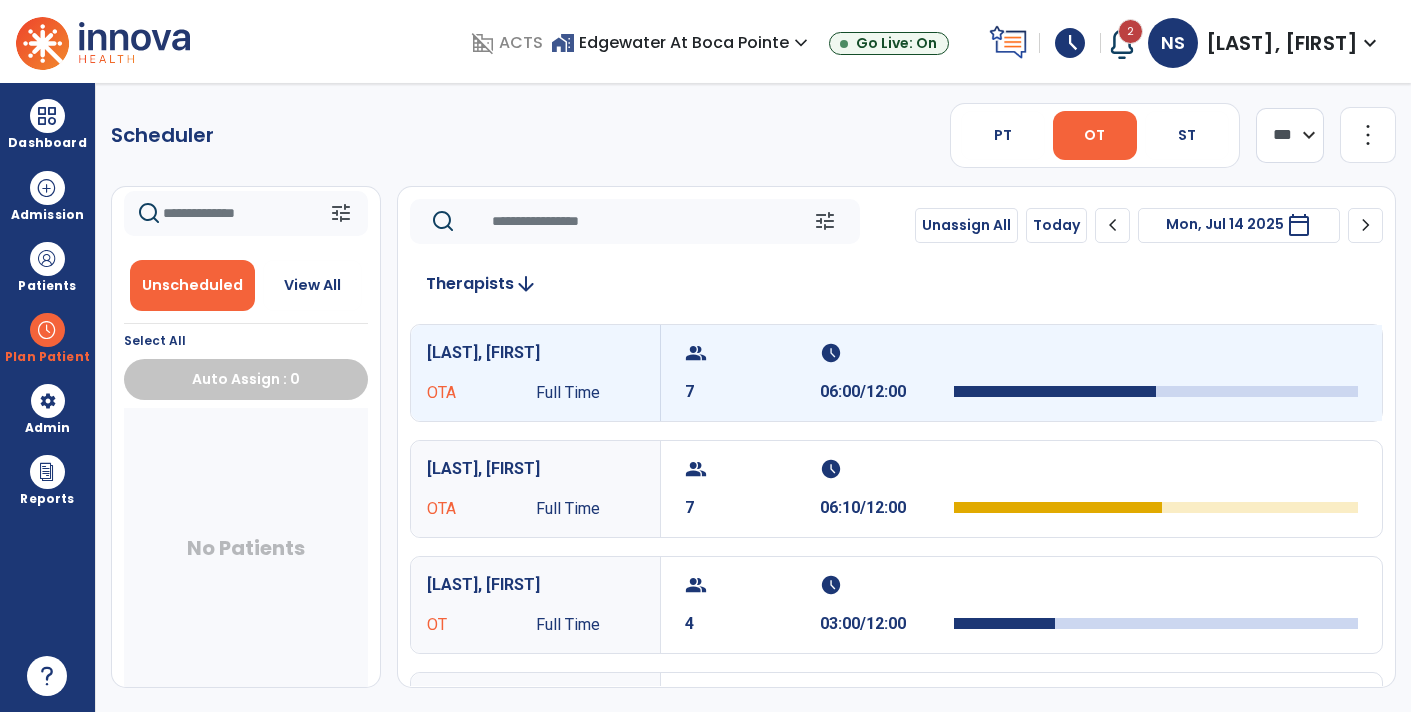 click at bounding box center [1055, 391] 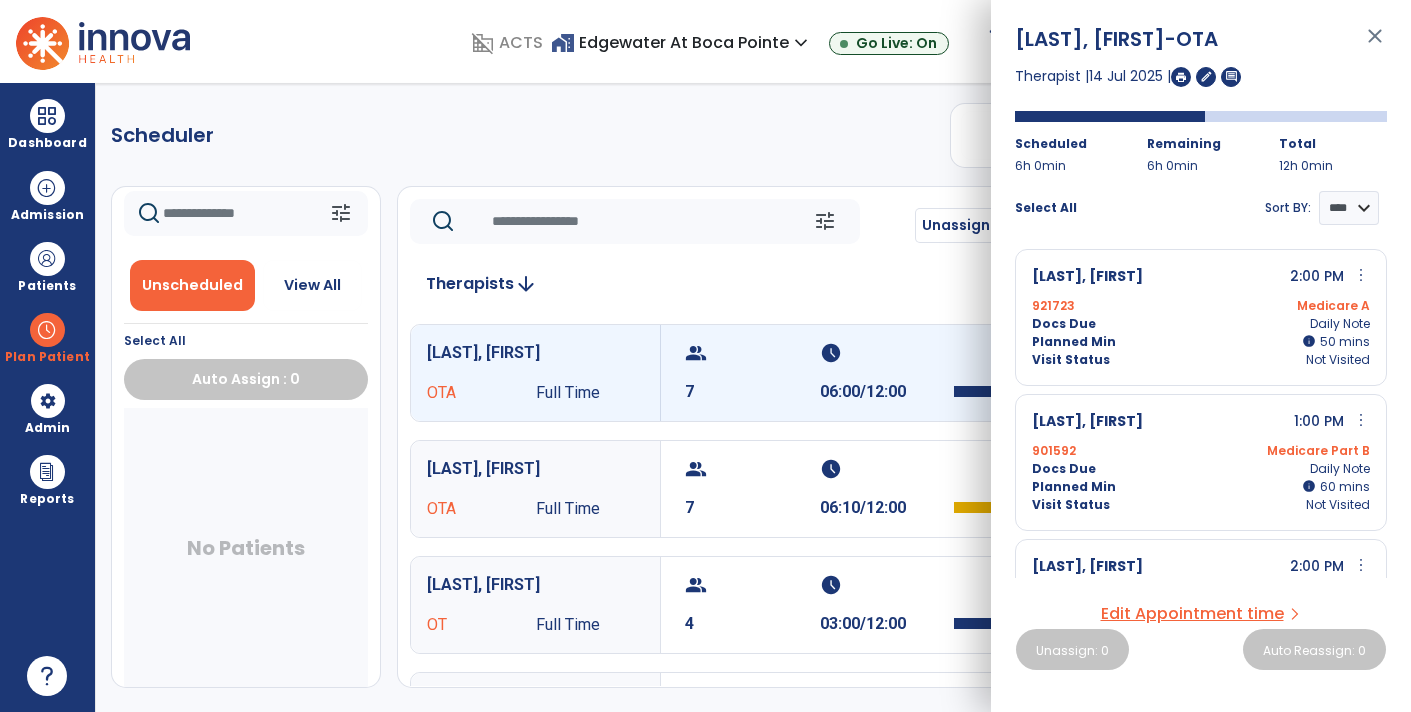 scroll, scrollTop: 0, scrollLeft: 0, axis: both 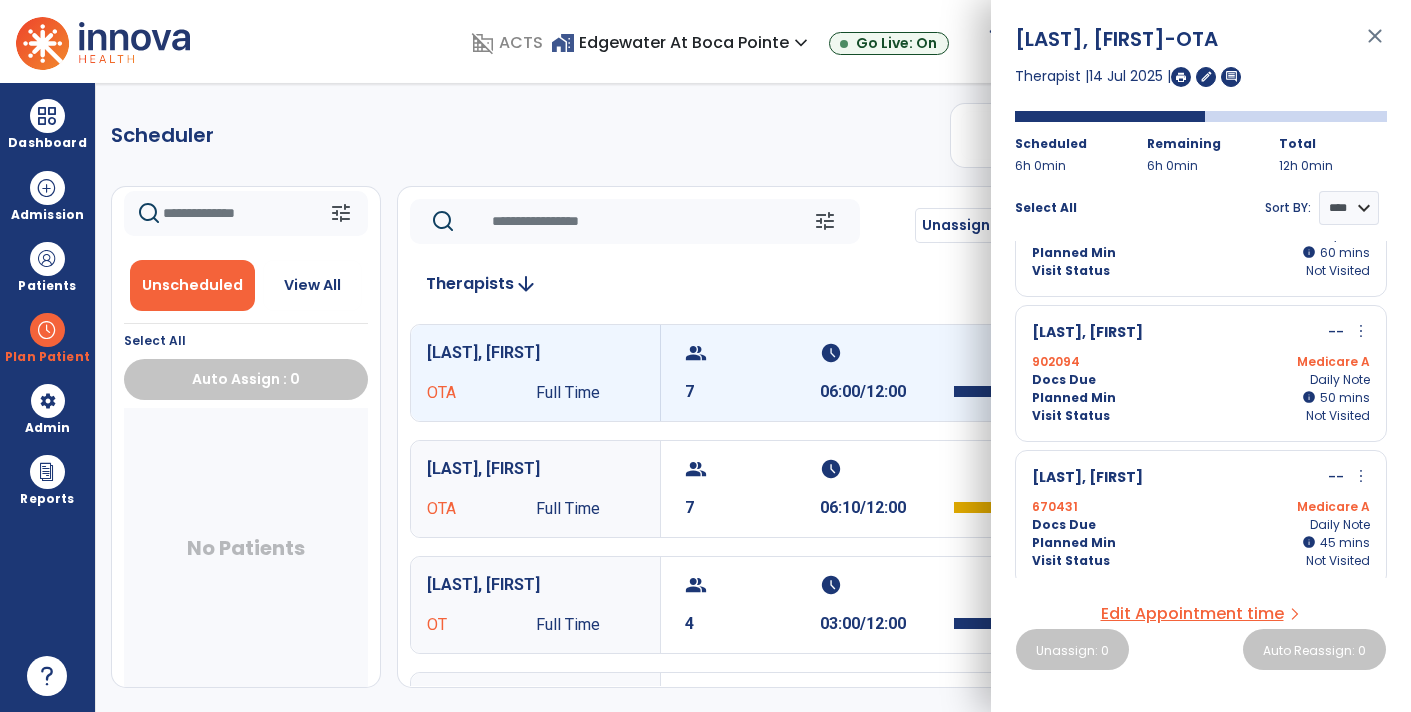 click 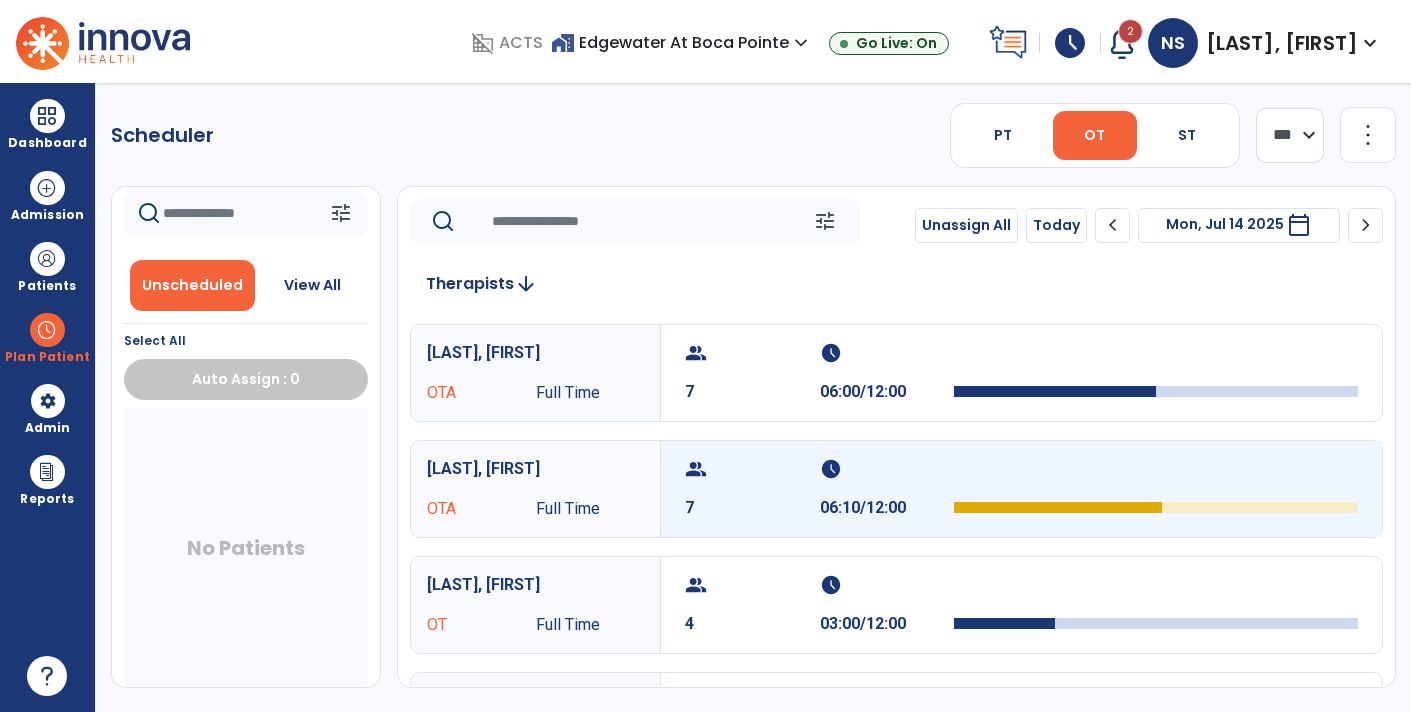 click on "group  7  schedule  06:10/12:00" at bounding box center (1021, 489) 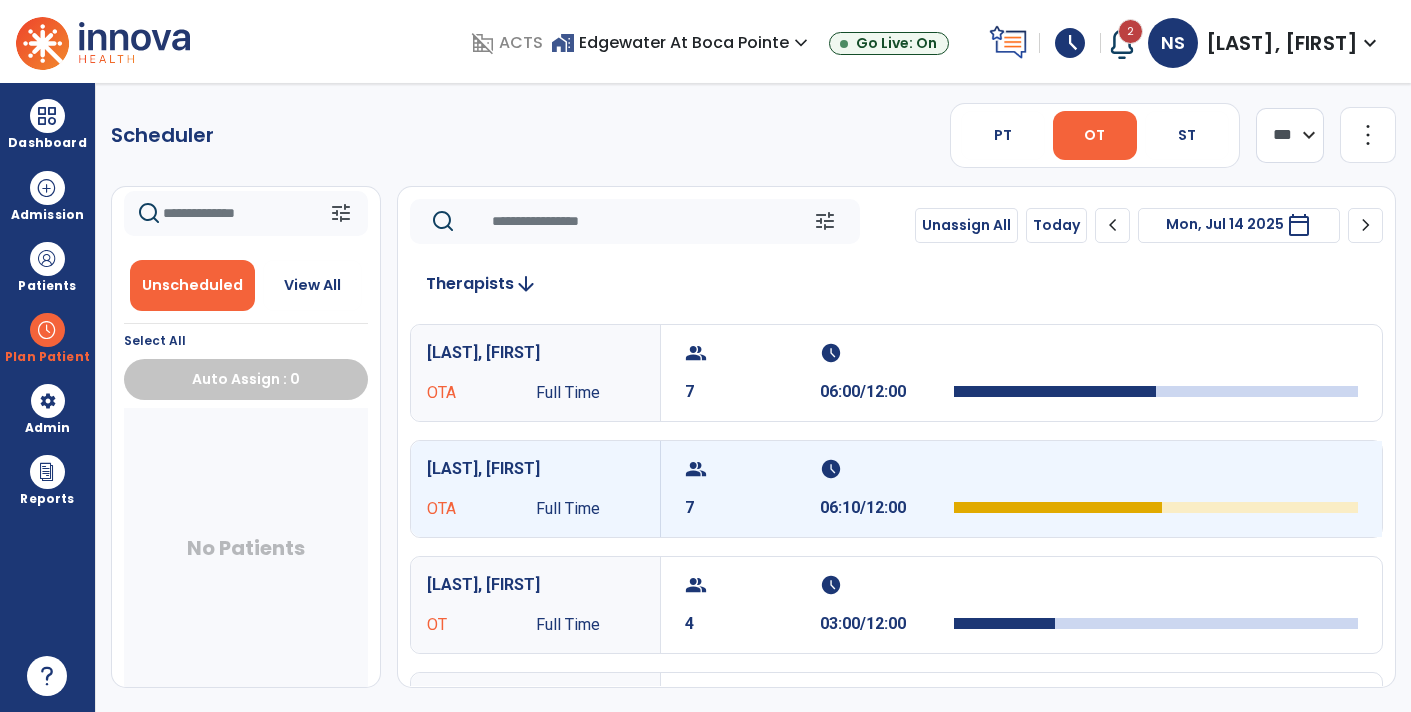 click at bounding box center [1156, 489] 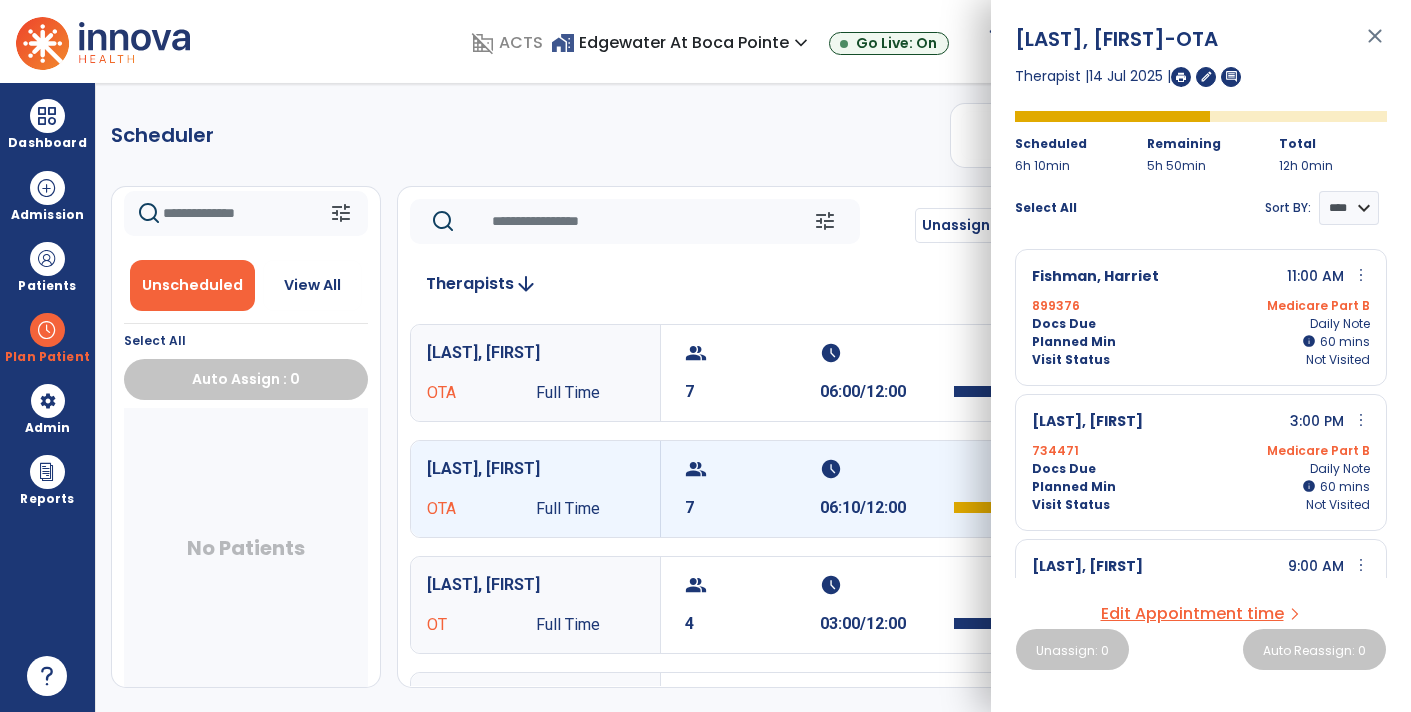 click on "Visit Status  Not Visited" at bounding box center (1201, 505) 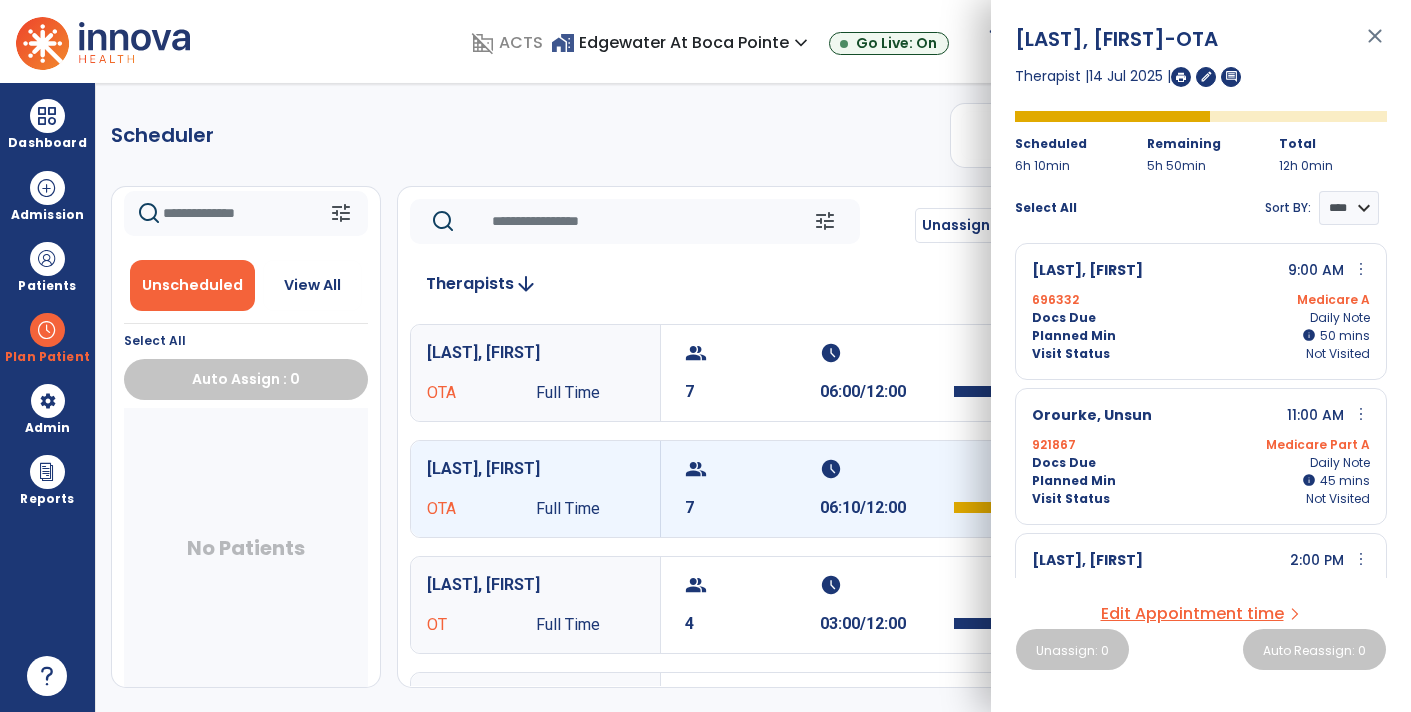 scroll, scrollTop: 290, scrollLeft: 0, axis: vertical 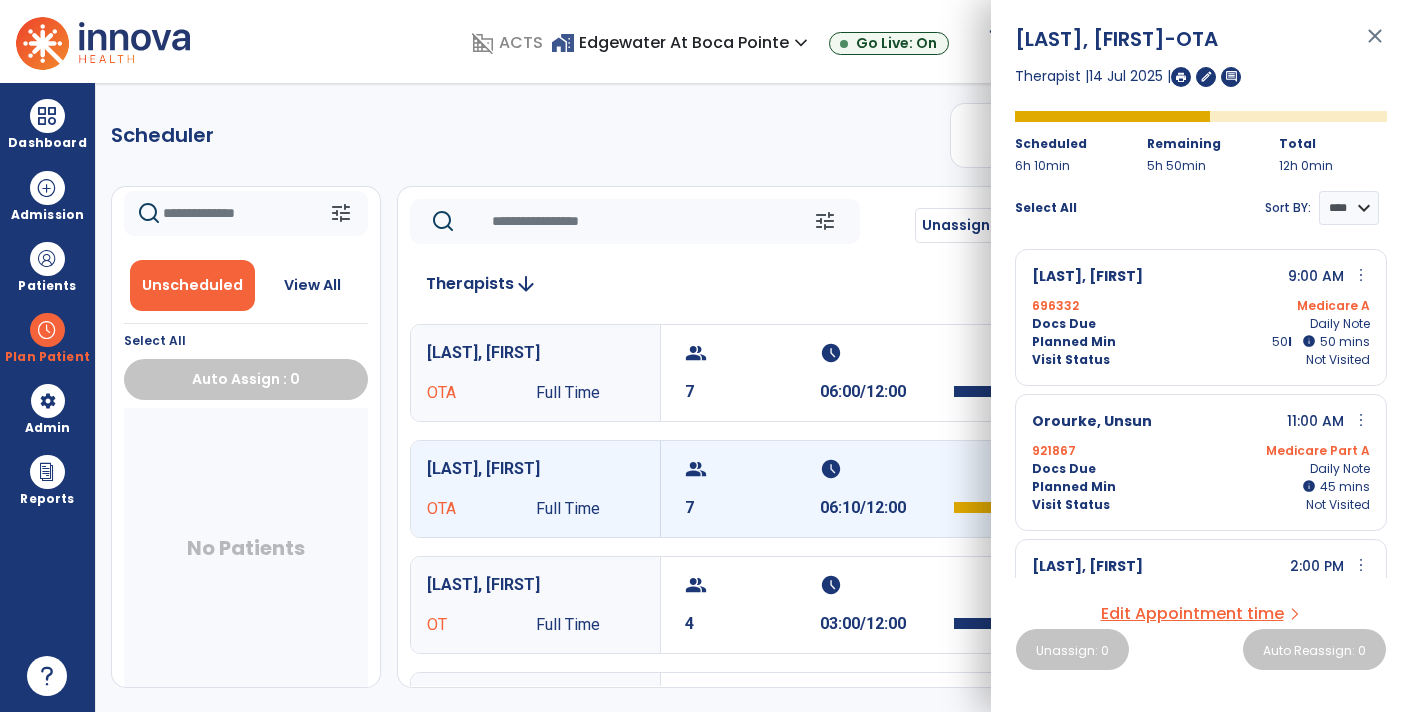click on "info" at bounding box center [1309, 341] 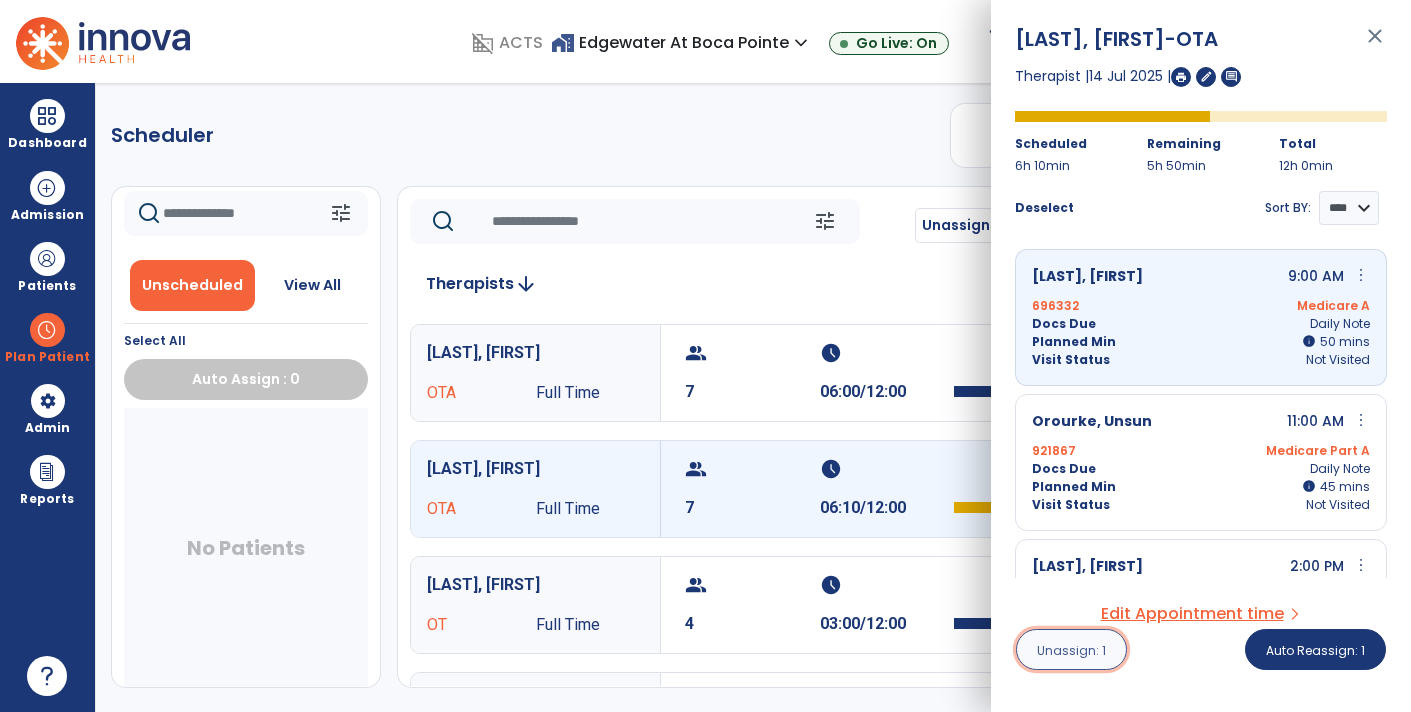 click on "Unassign: 1" at bounding box center (1071, 650) 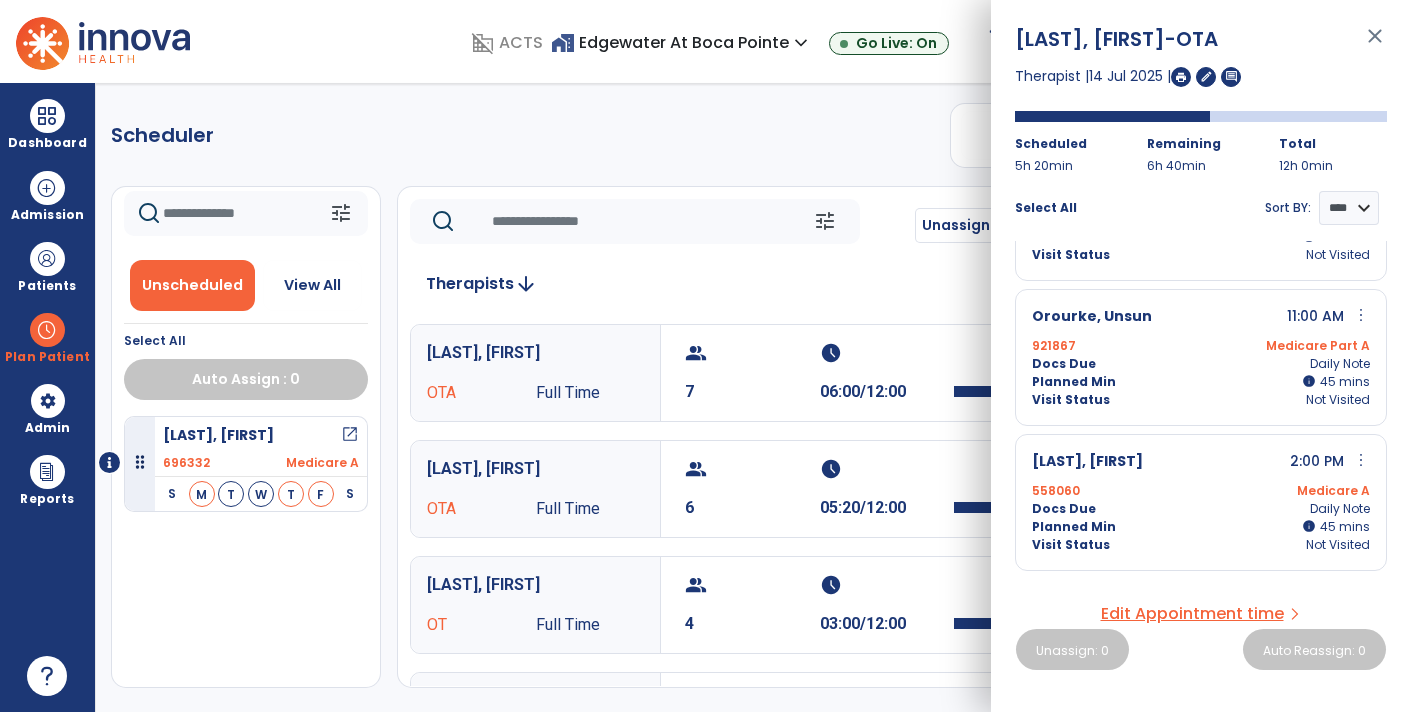 scroll, scrollTop: 253, scrollLeft: 0, axis: vertical 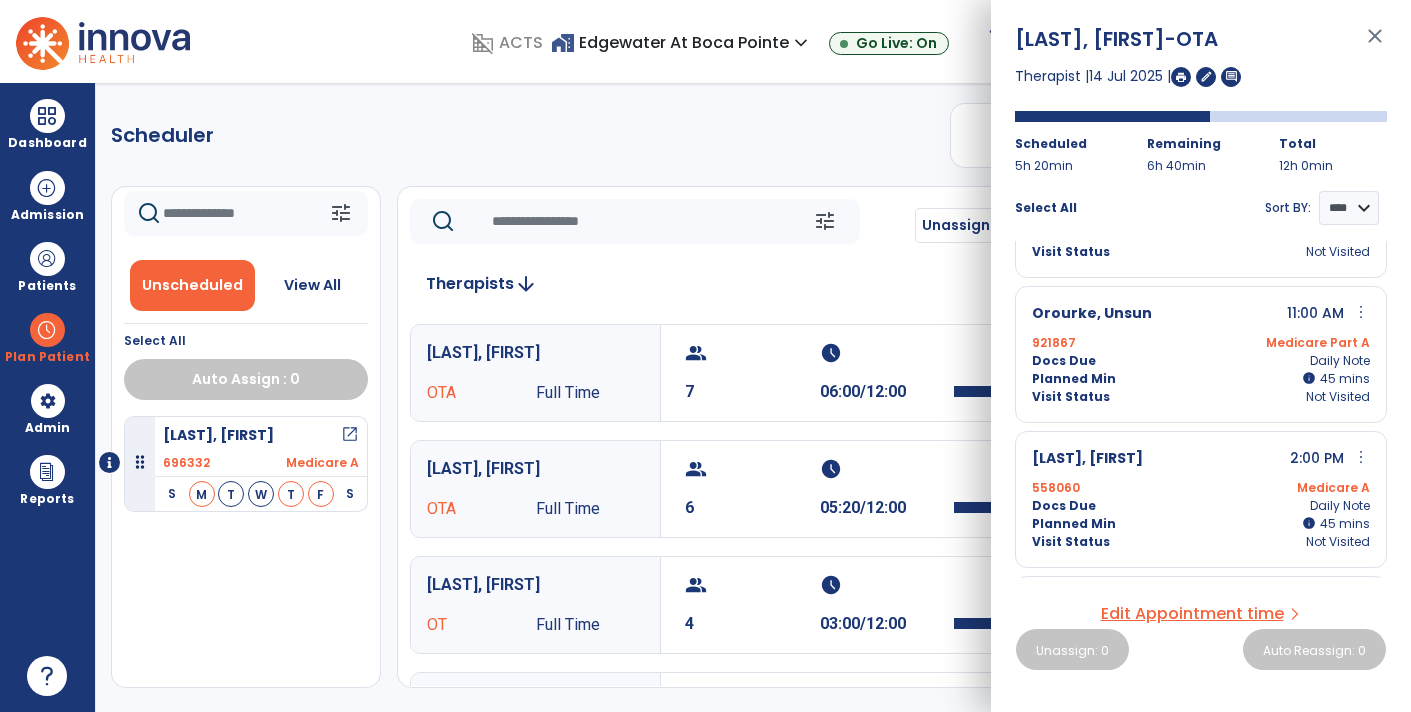 click on "more_vert" at bounding box center (1361, 312) 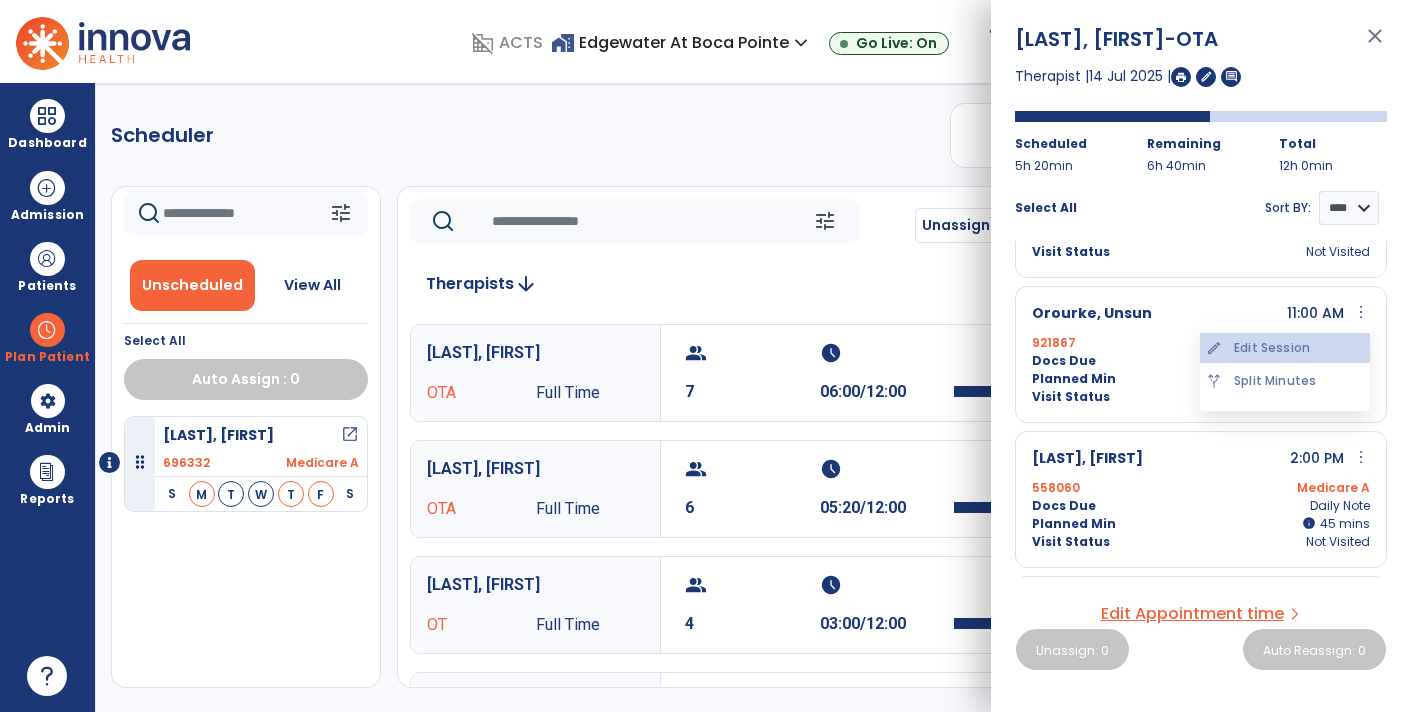 click on "edit   Edit Session" at bounding box center [1285, 348] 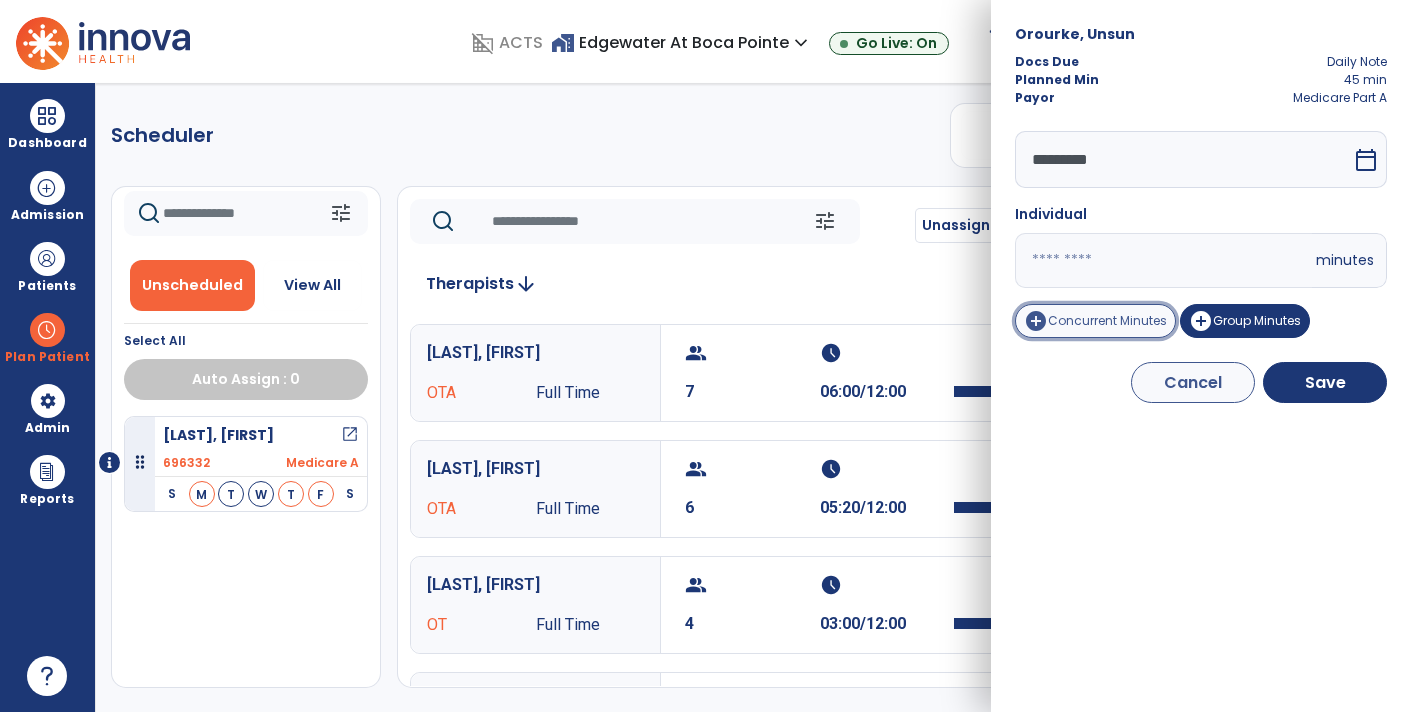 click on "add_circle   Concurrent Minutes" at bounding box center (1095, 321) 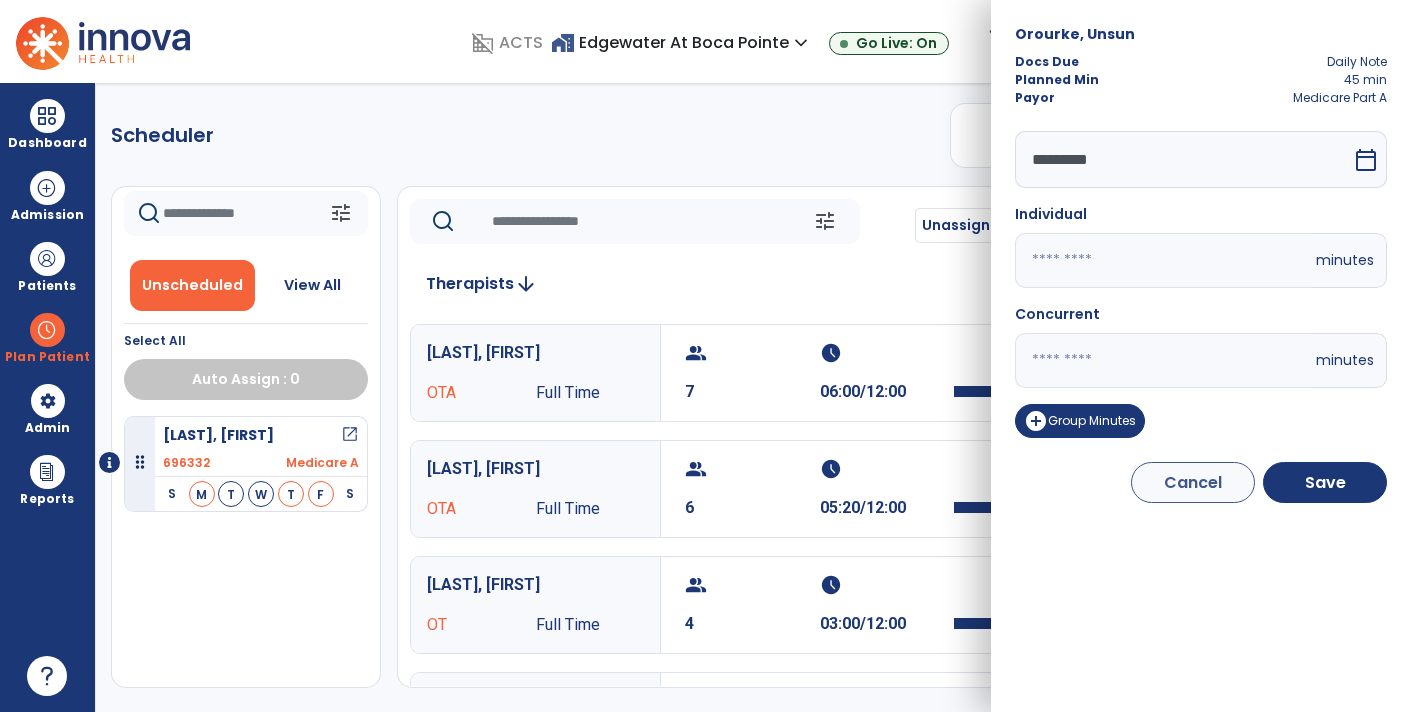 click on "**" at bounding box center [1163, 260] 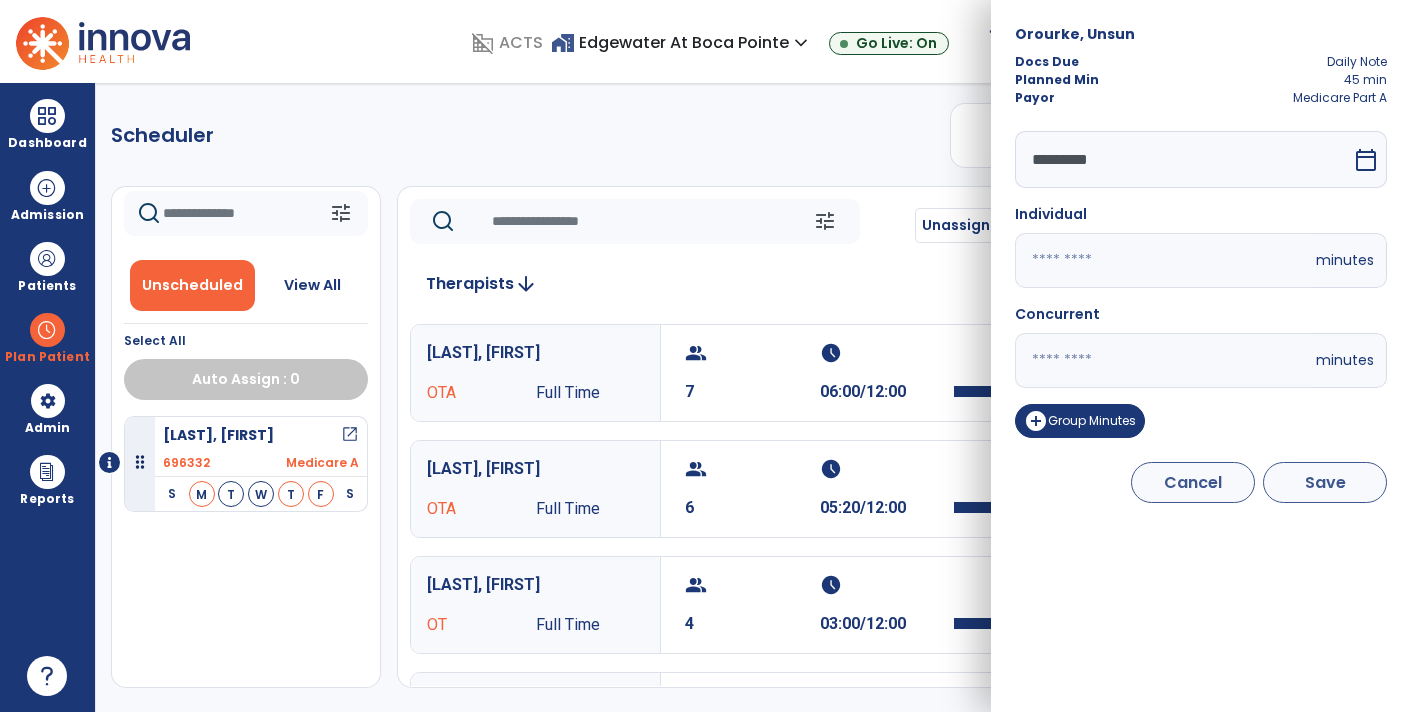type on "**" 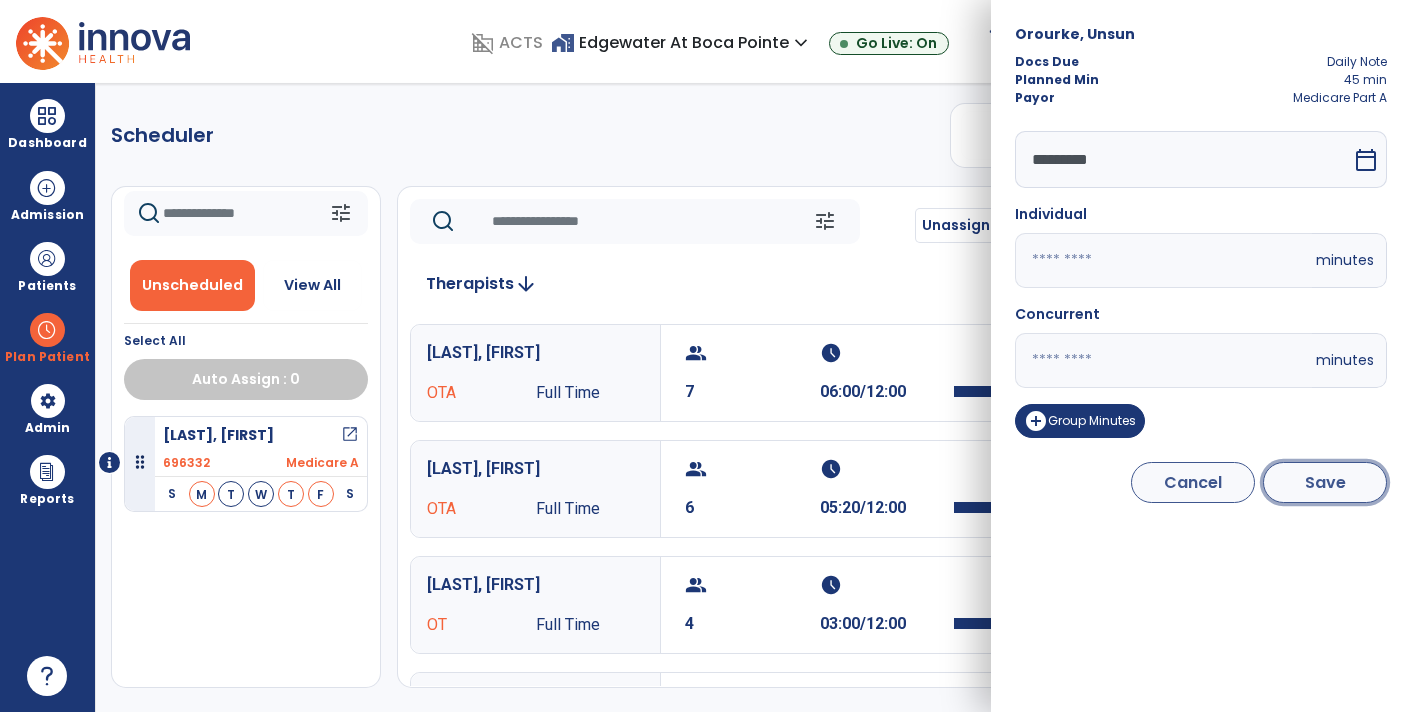 click on "Save" at bounding box center (1325, 482) 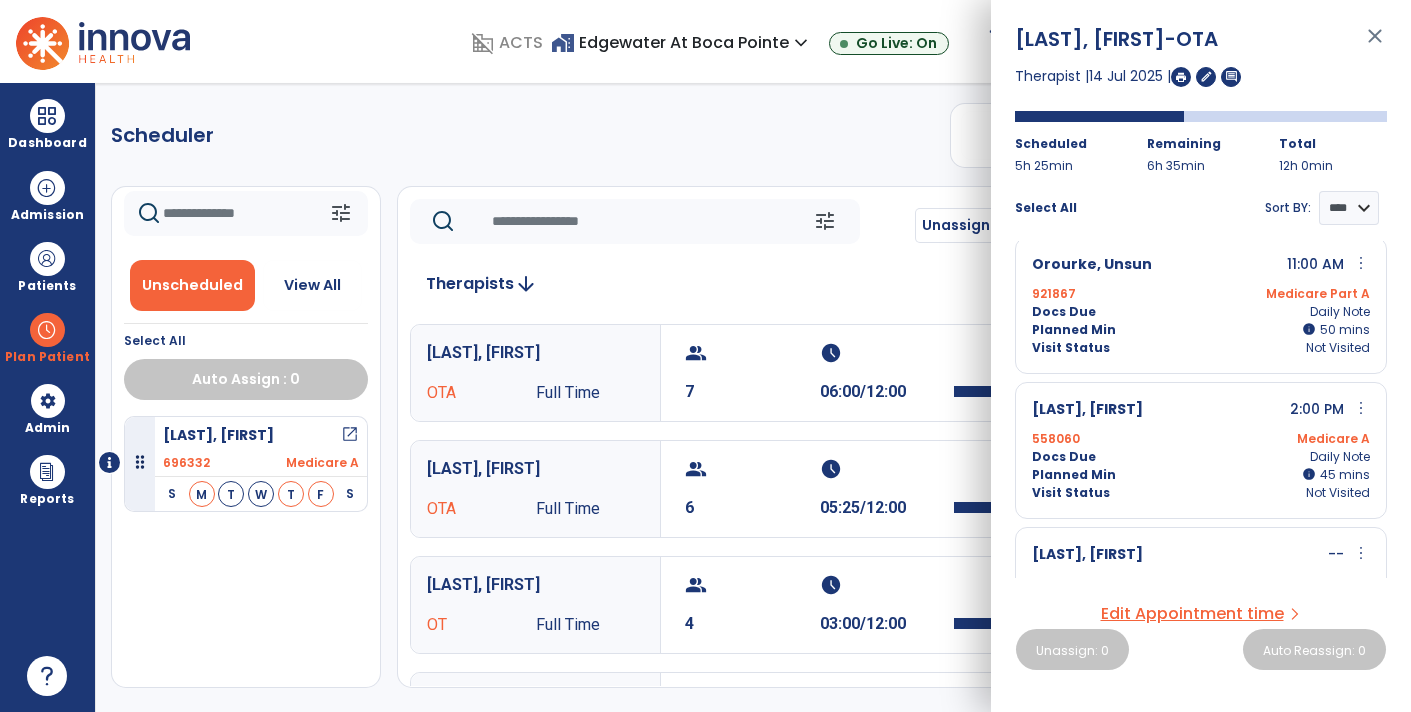 scroll, scrollTop: 298, scrollLeft: 0, axis: vertical 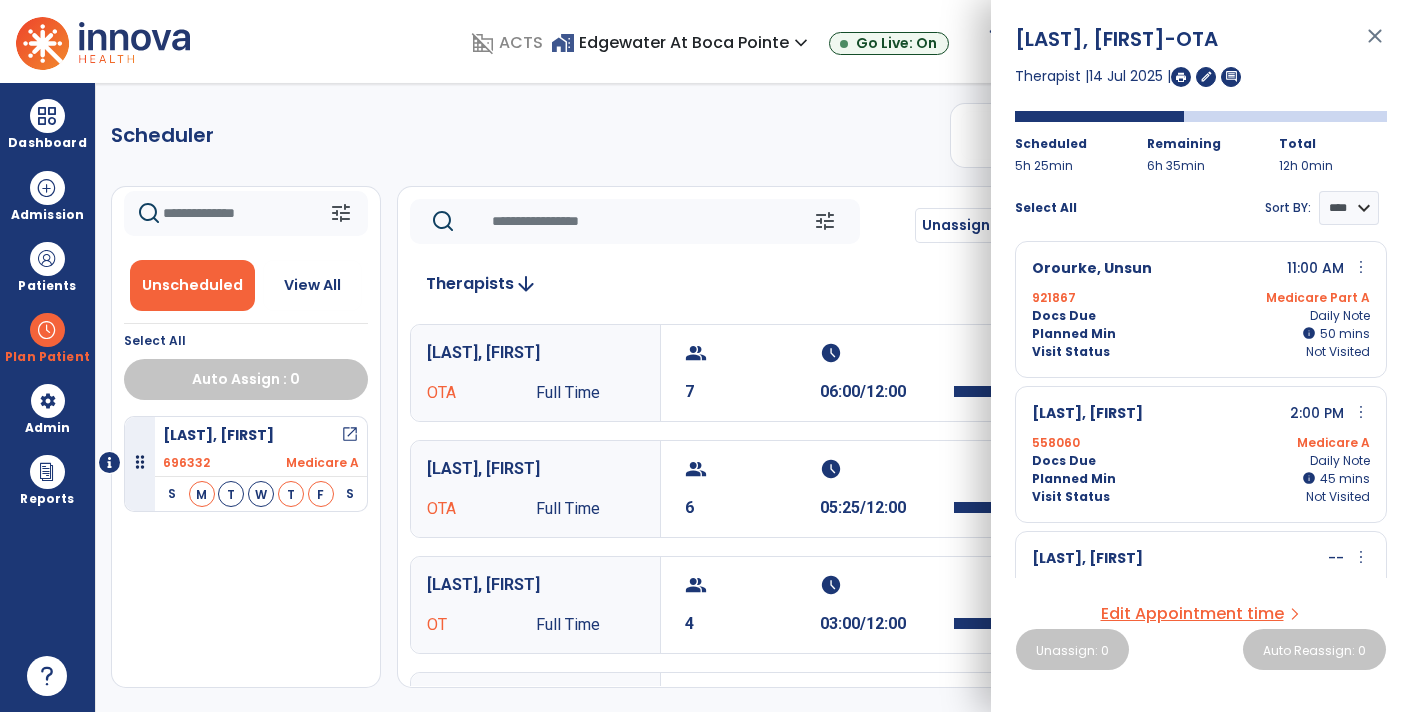 click on "more_vert" at bounding box center (1361, 412) 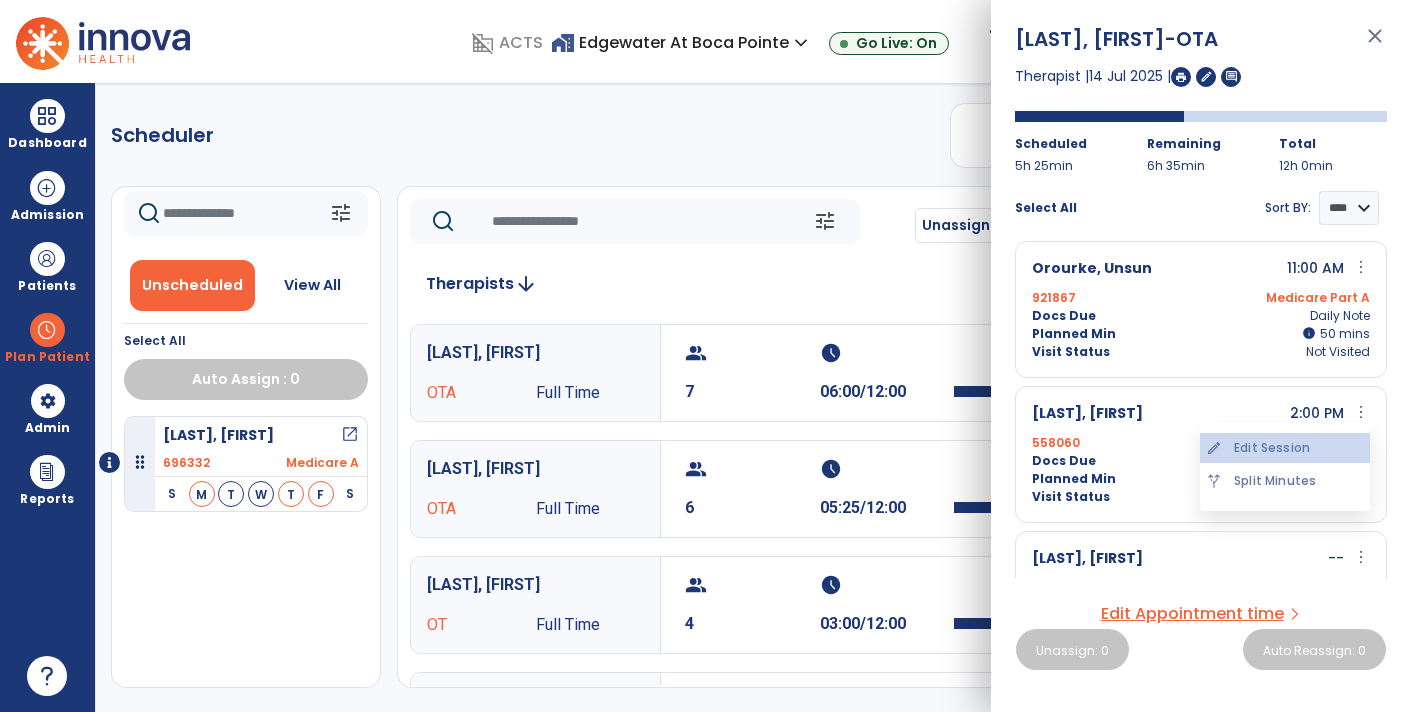 click on "edit   Edit Session" at bounding box center [1285, 448] 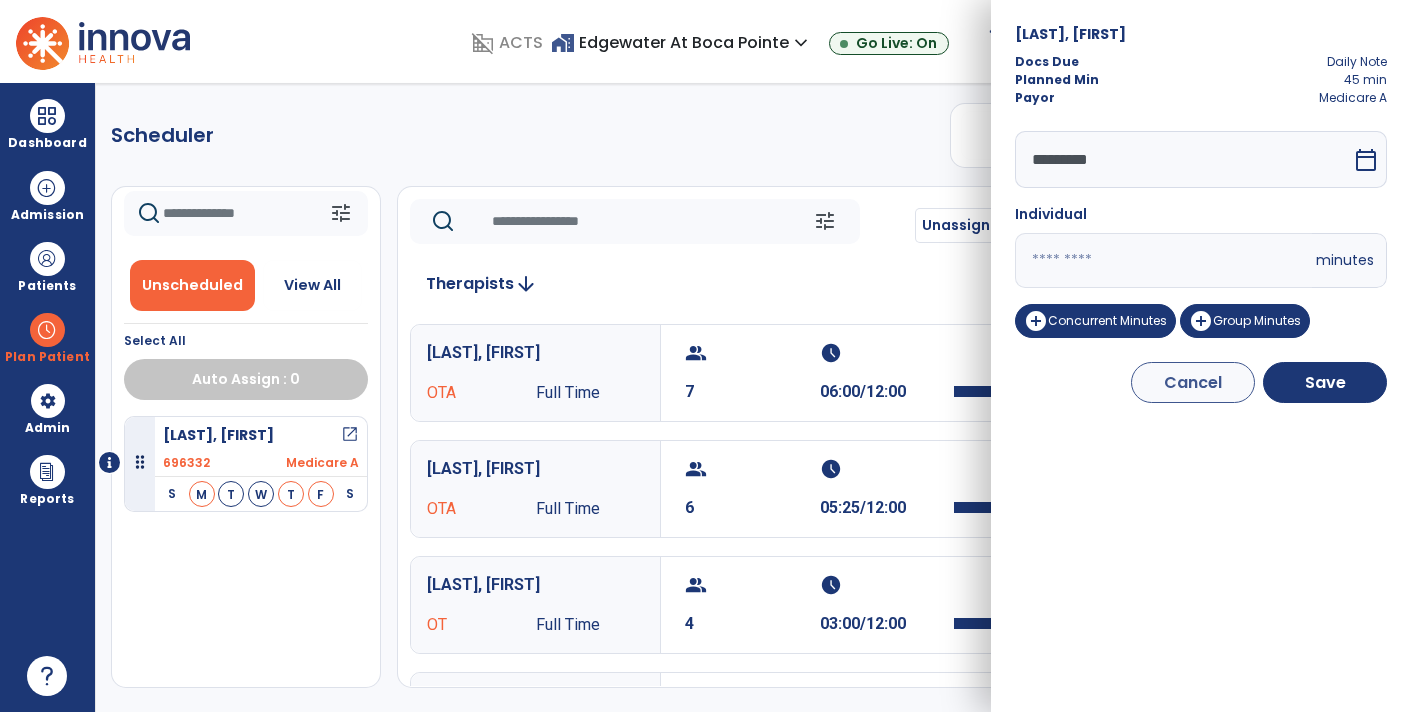 click on "**" at bounding box center [1163, 260] 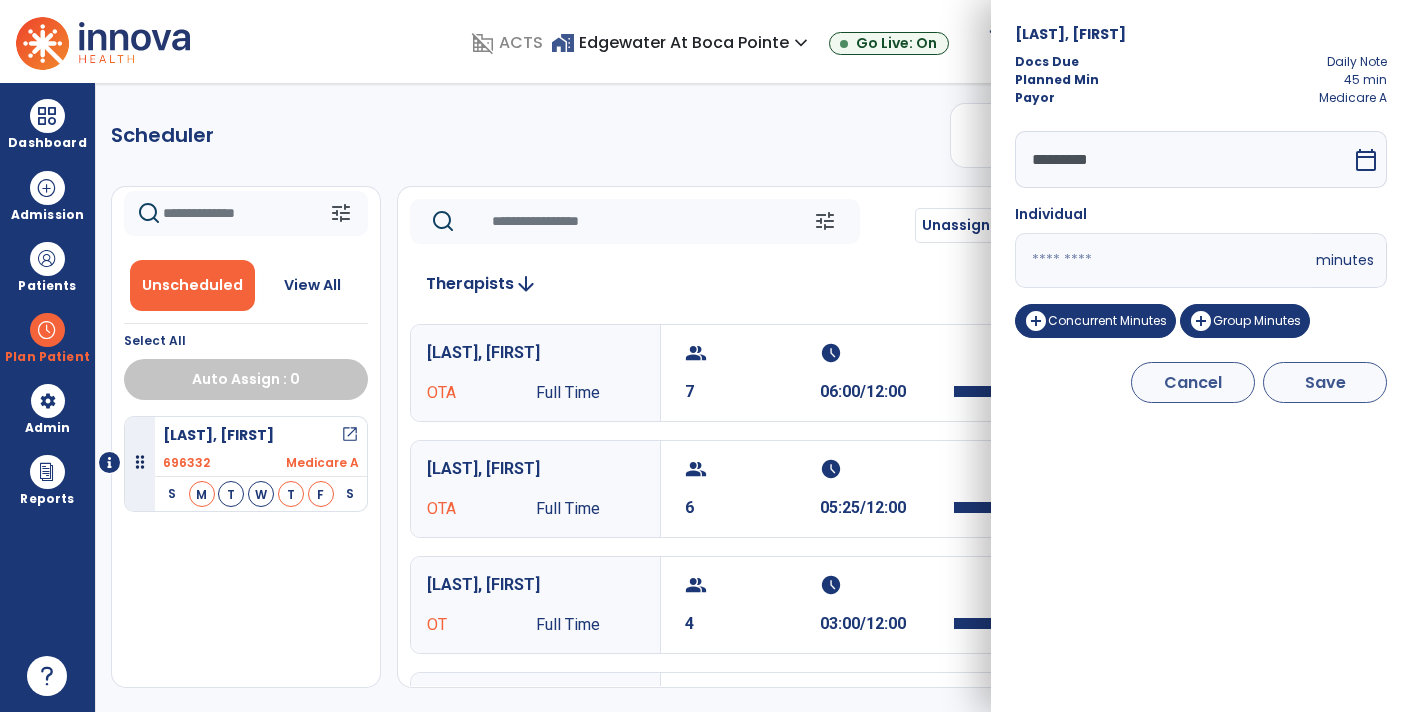 type on "**" 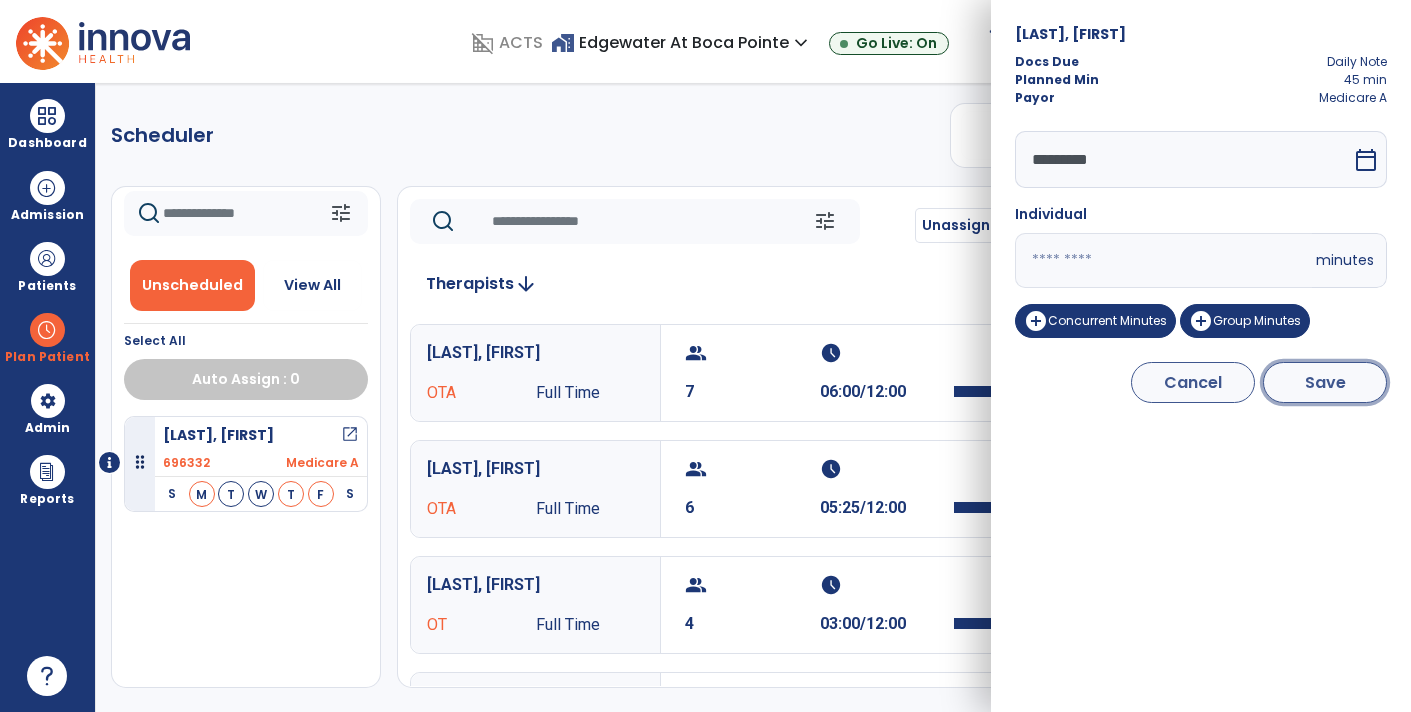 click on "Save" at bounding box center [1325, 382] 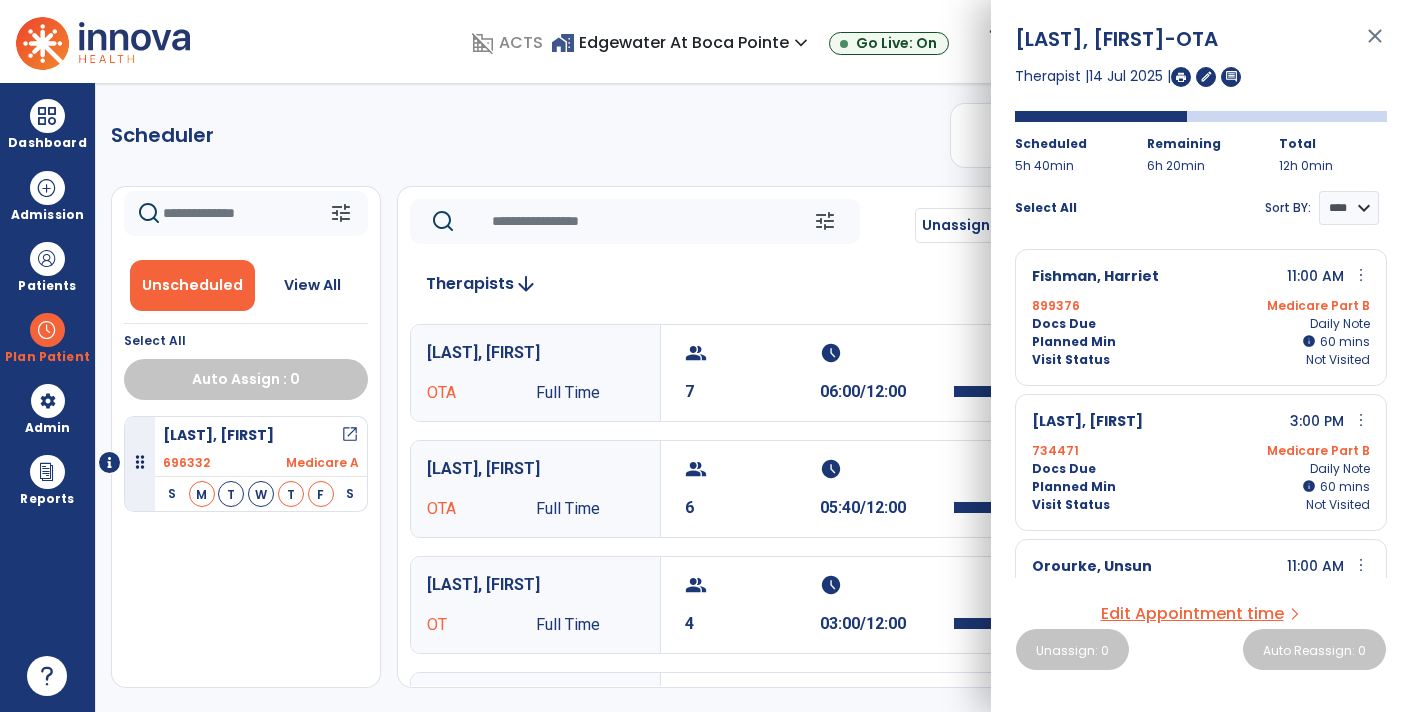 click on "[LAST], [FIRST]   open_in_new  [NUMBER] Medicare A  S M T W T F S" at bounding box center [246, 548] 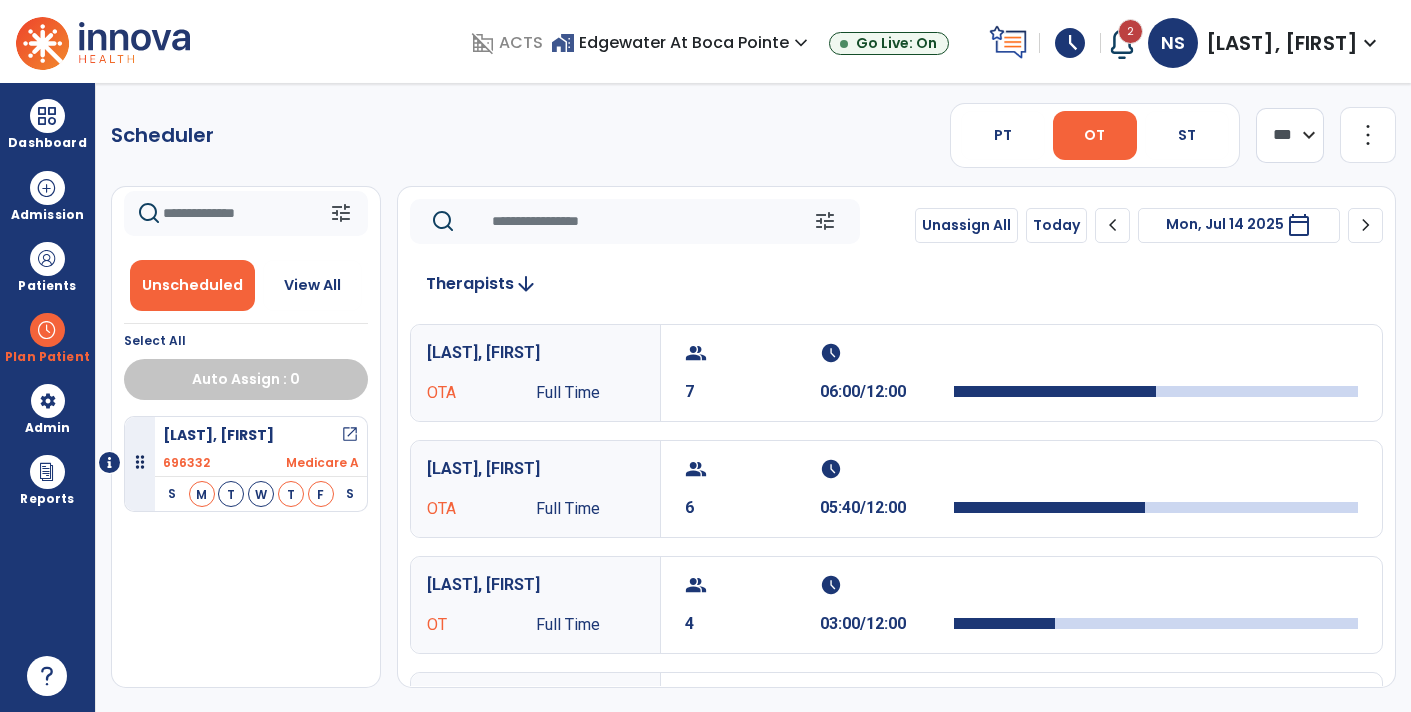 click on "[LAST], [FIRST]   open_in_new  [NUMBER] Medicare A  S M T W T F S" at bounding box center [246, 548] 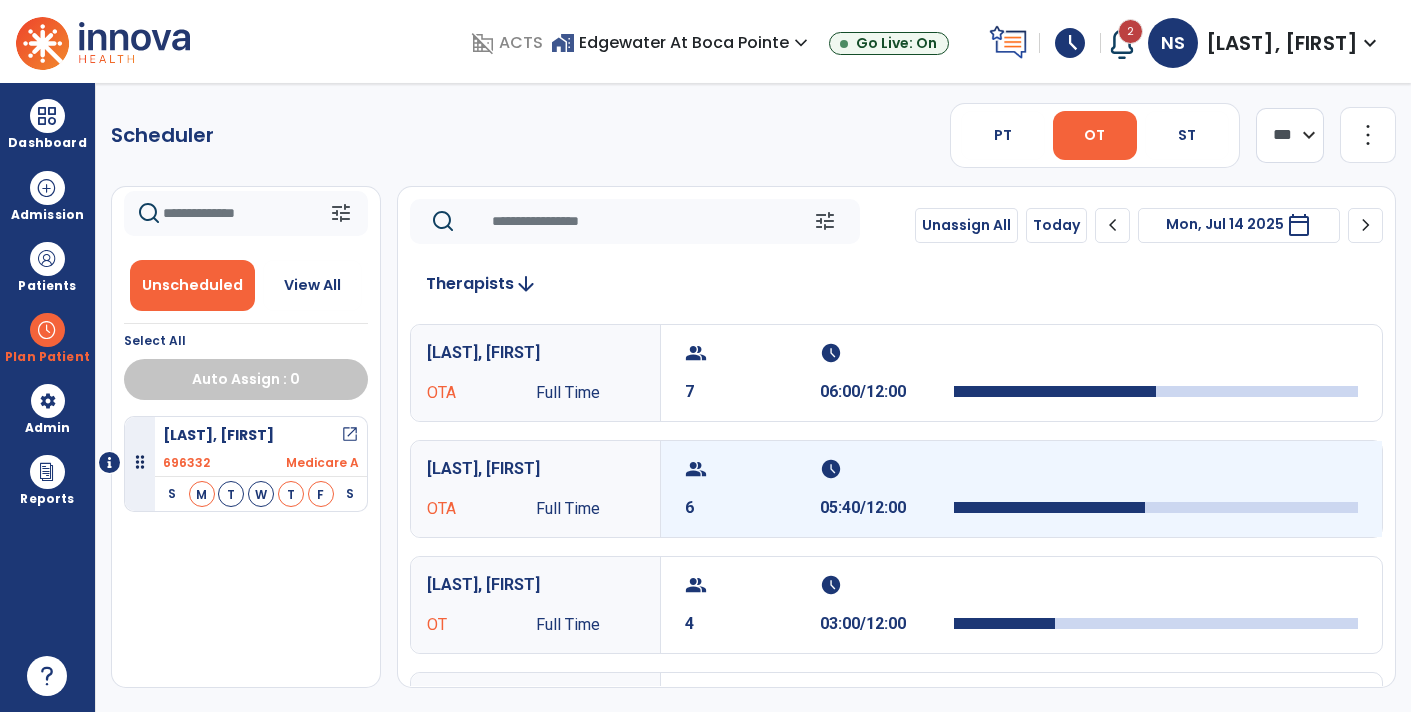 click at bounding box center [1049, 507] 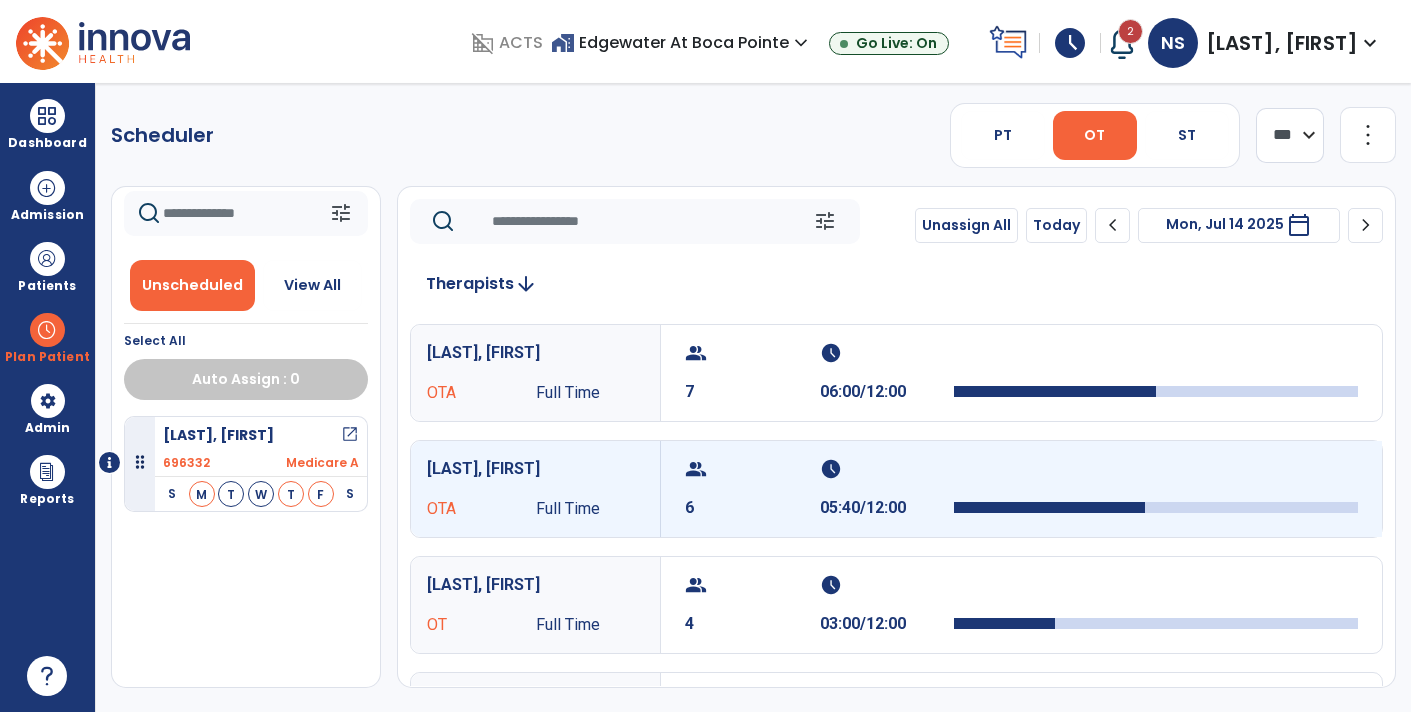 click at bounding box center [1156, 507] 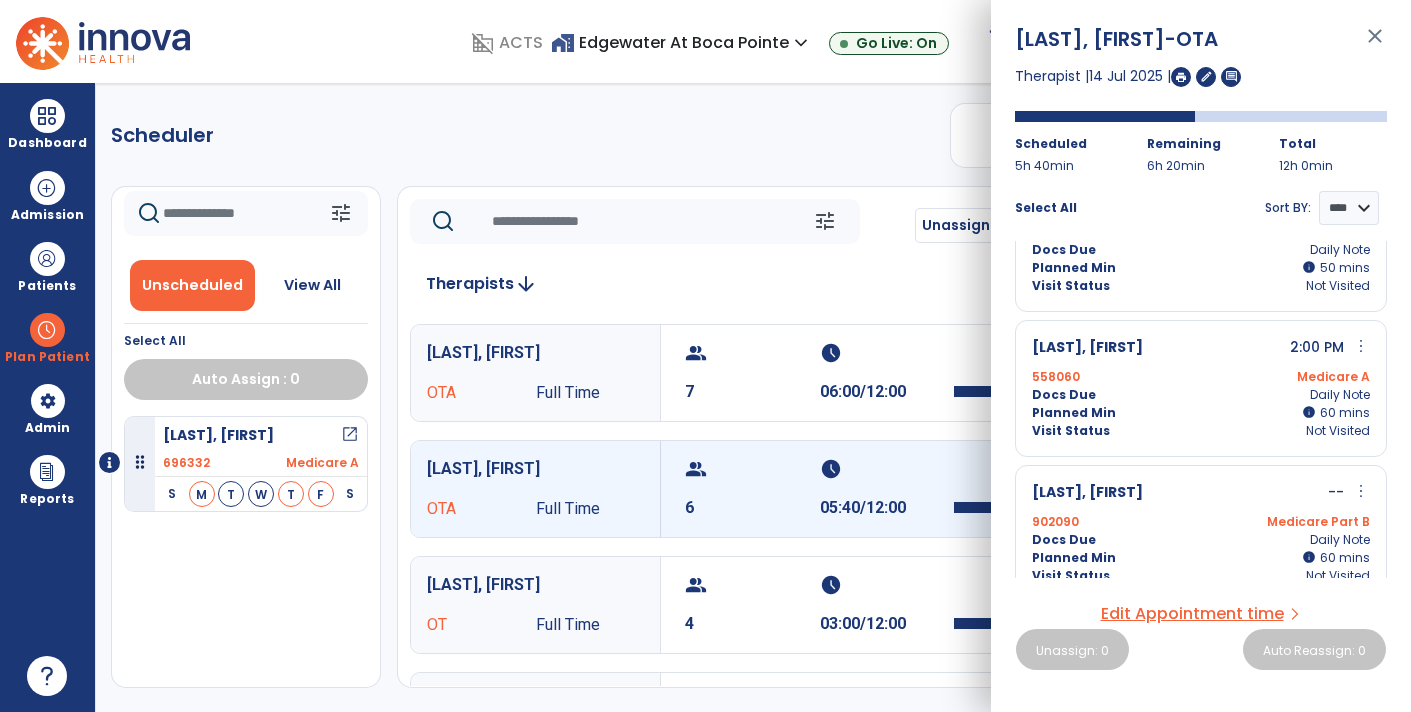 scroll, scrollTop: 365, scrollLeft: 0, axis: vertical 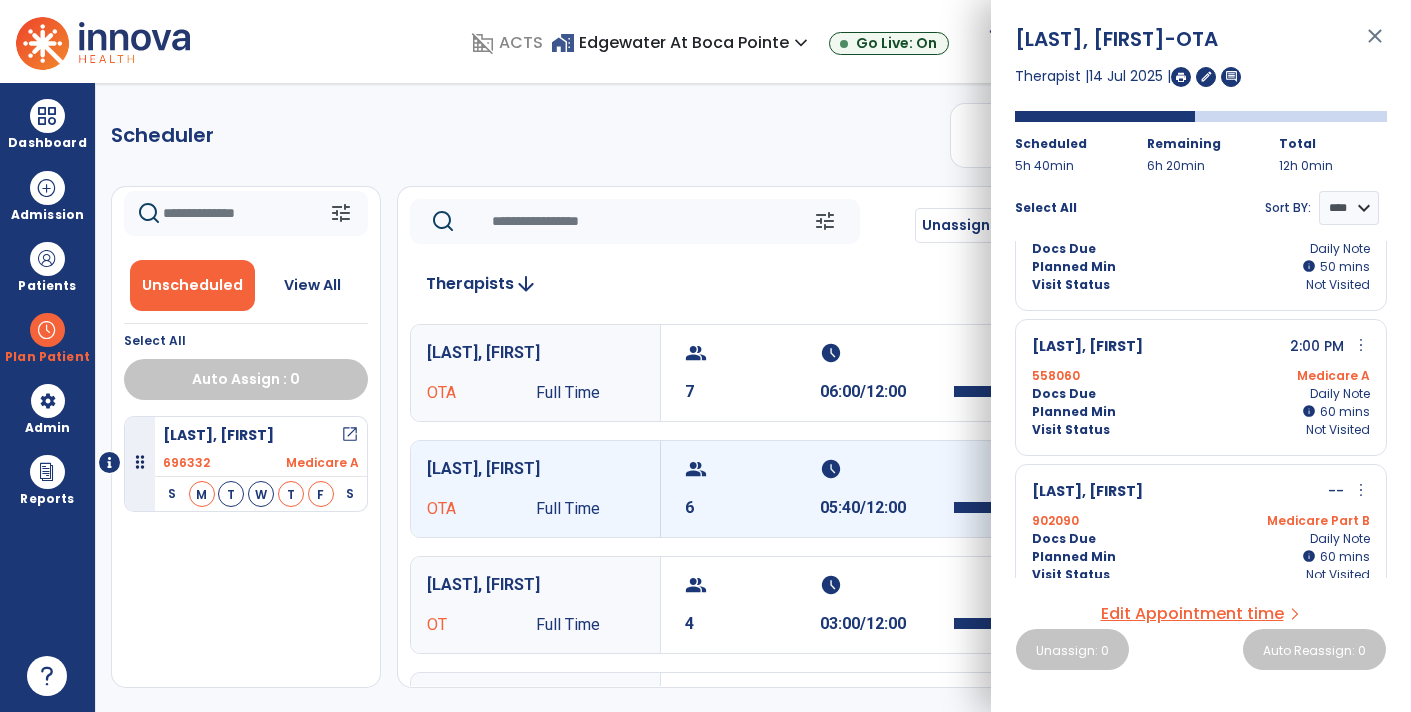 click on "[LAST], [FIRST]   open_in_new  [NUMBER] Medicare A  S M T W T F S" at bounding box center (246, 548) 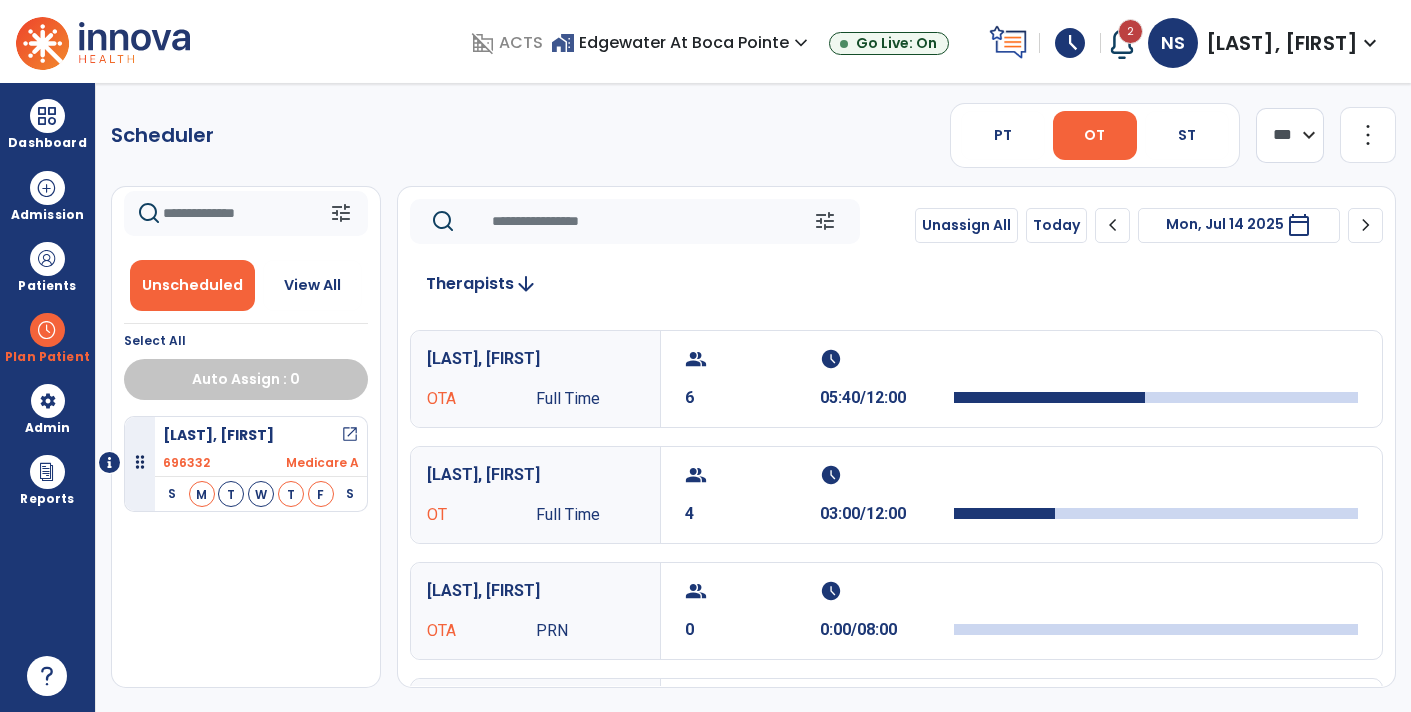 scroll, scrollTop: 115, scrollLeft: 0, axis: vertical 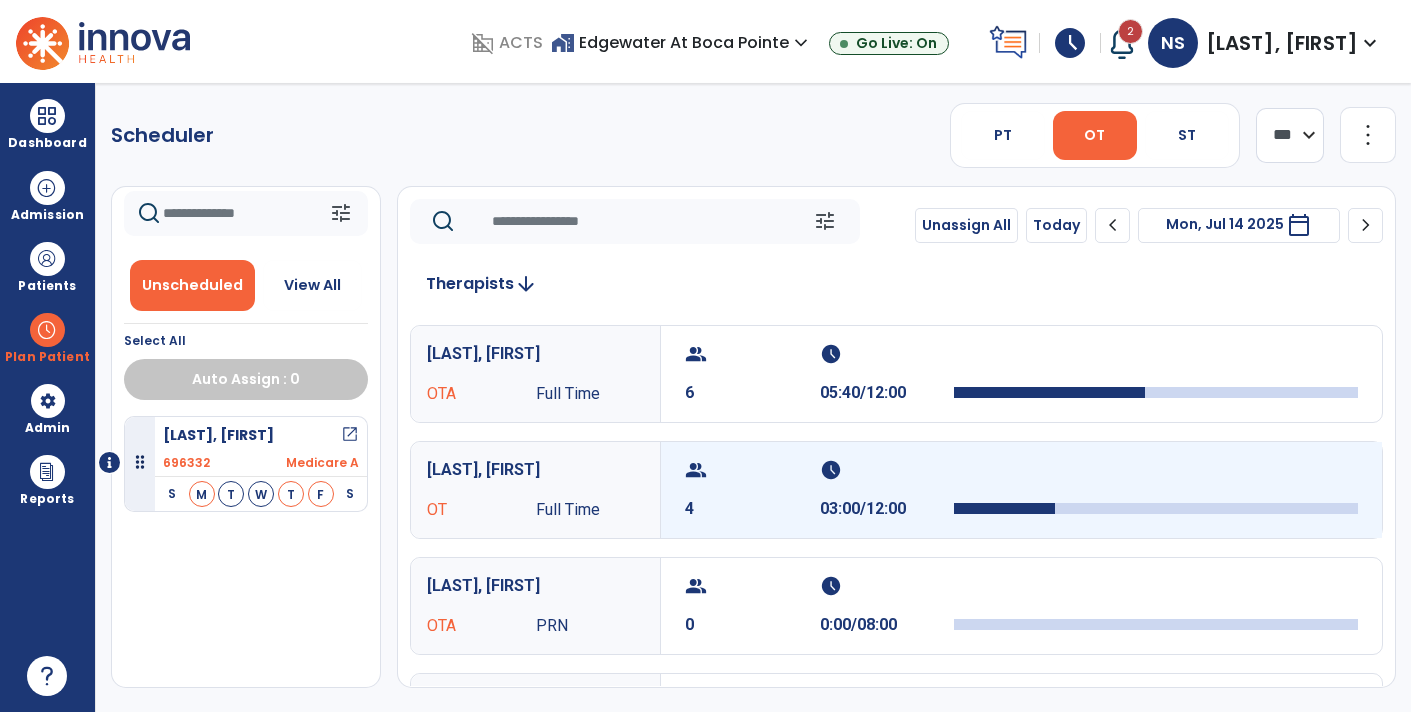 click at bounding box center [1156, 508] 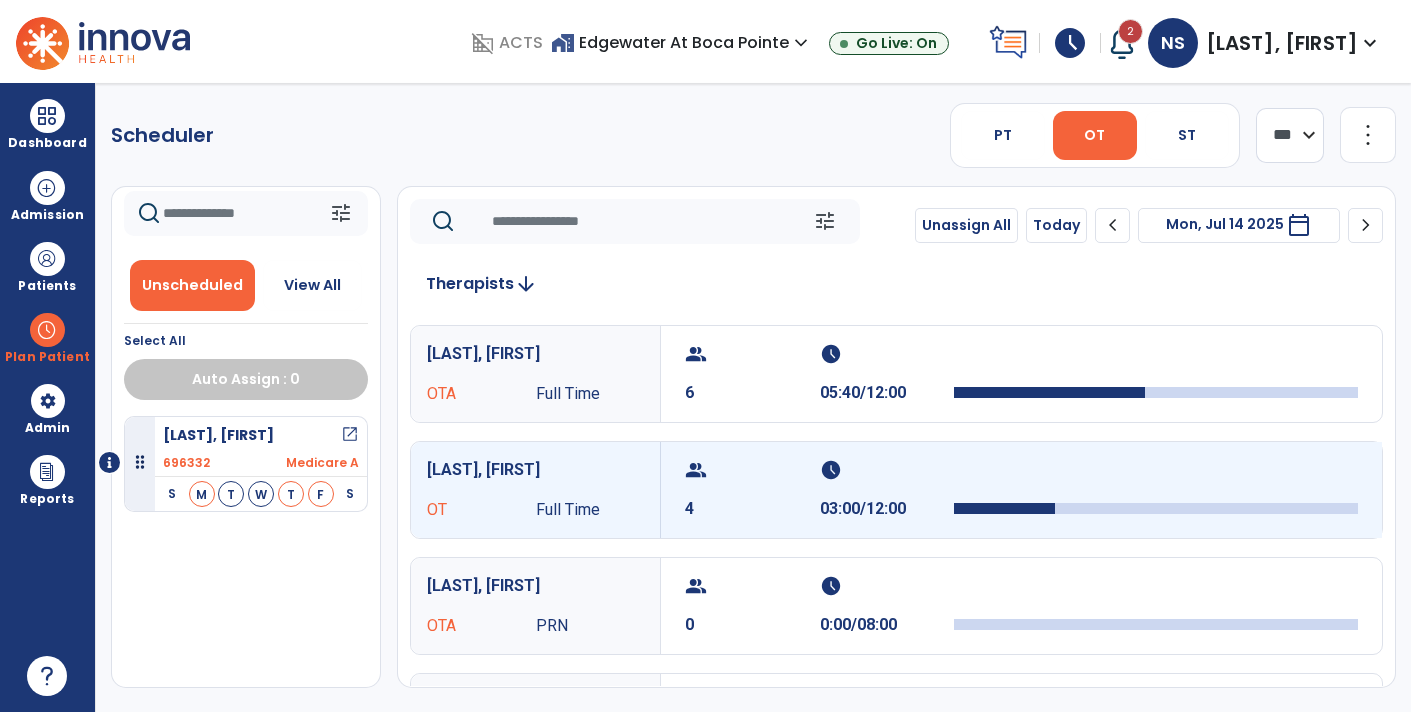click at bounding box center (1156, 508) 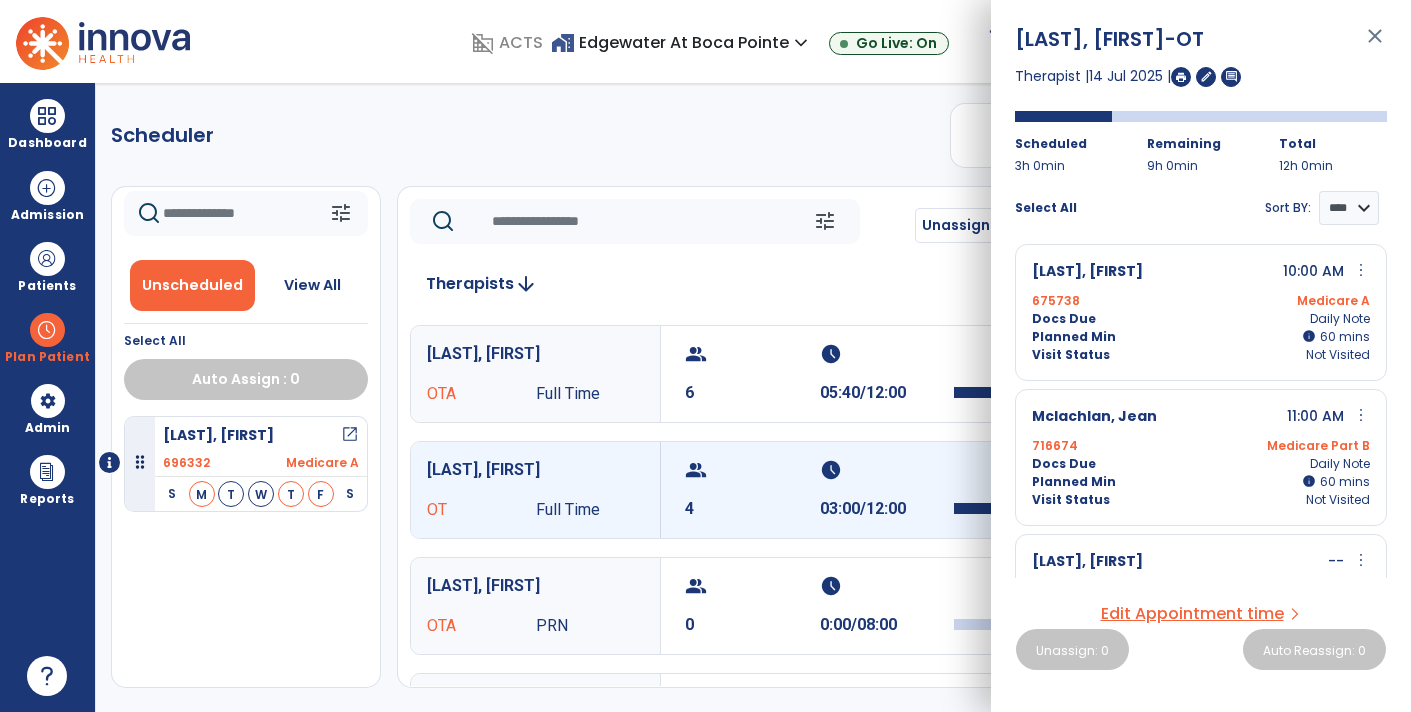 scroll, scrollTop: 0, scrollLeft: 0, axis: both 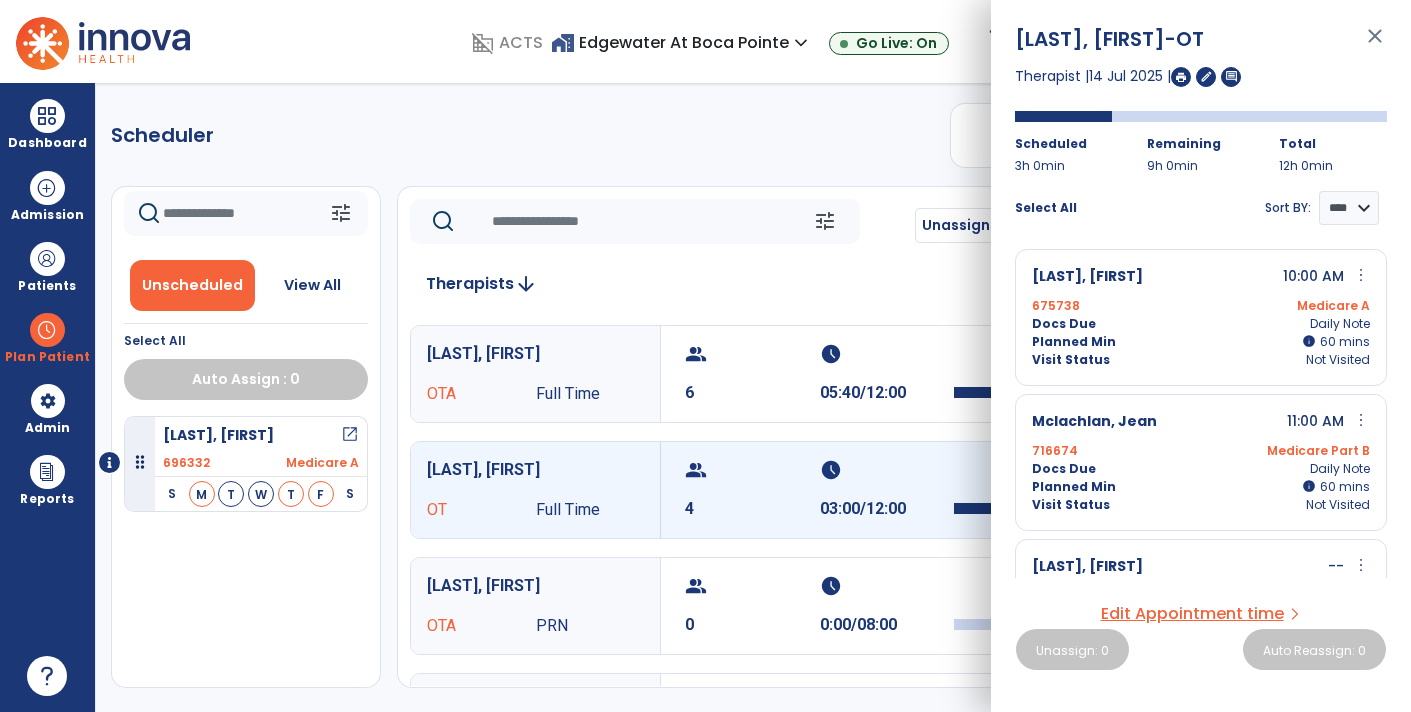 click on "Planned Min  info   60 I 60 mins" at bounding box center [1201, 342] 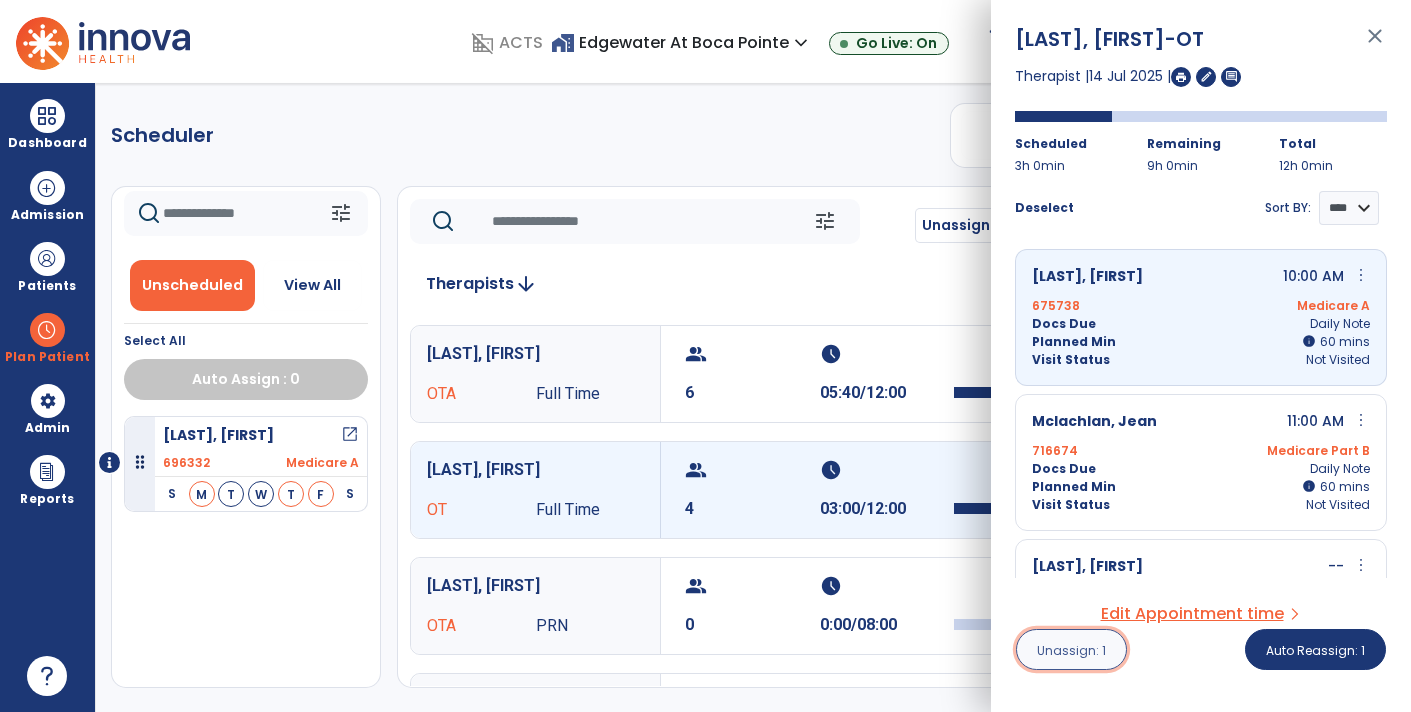click on "Unassign: 1" at bounding box center (1071, 650) 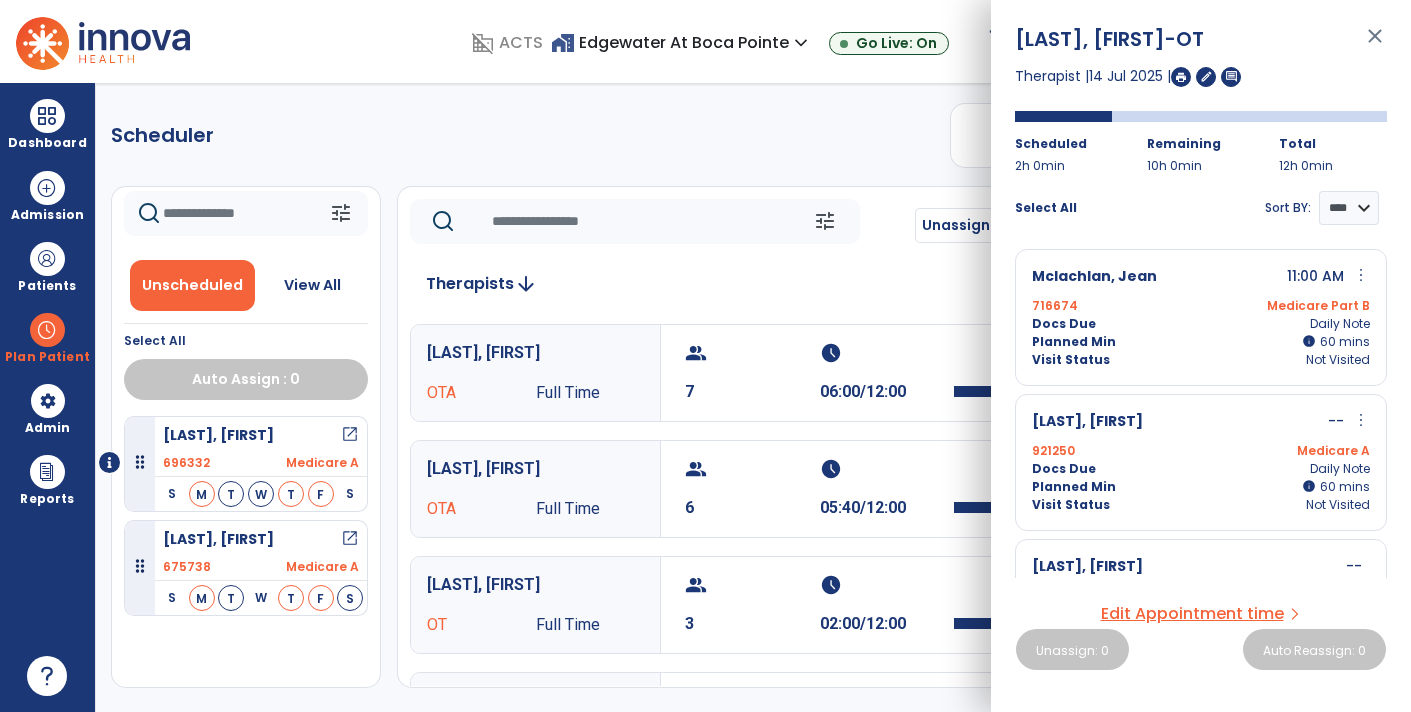 click 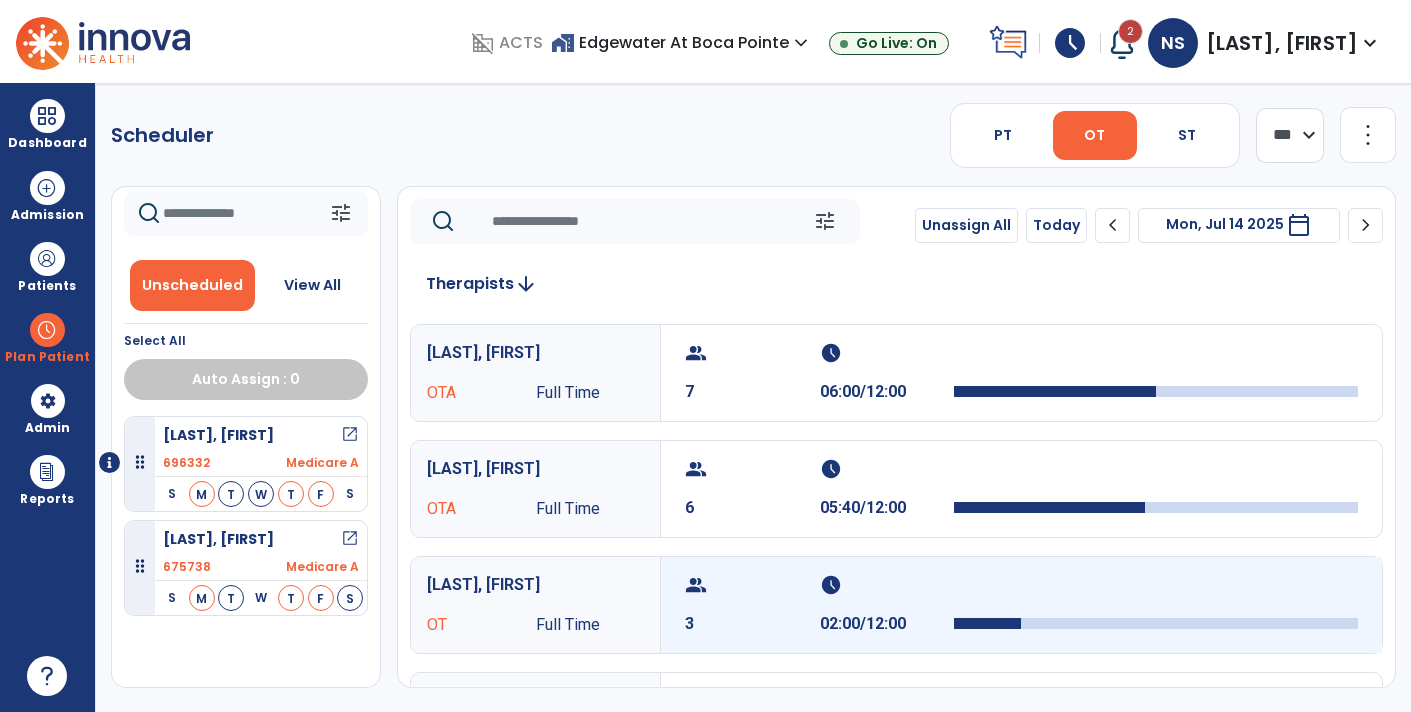 click on "group  3  schedule  02:00/12:00" at bounding box center (1021, 605) 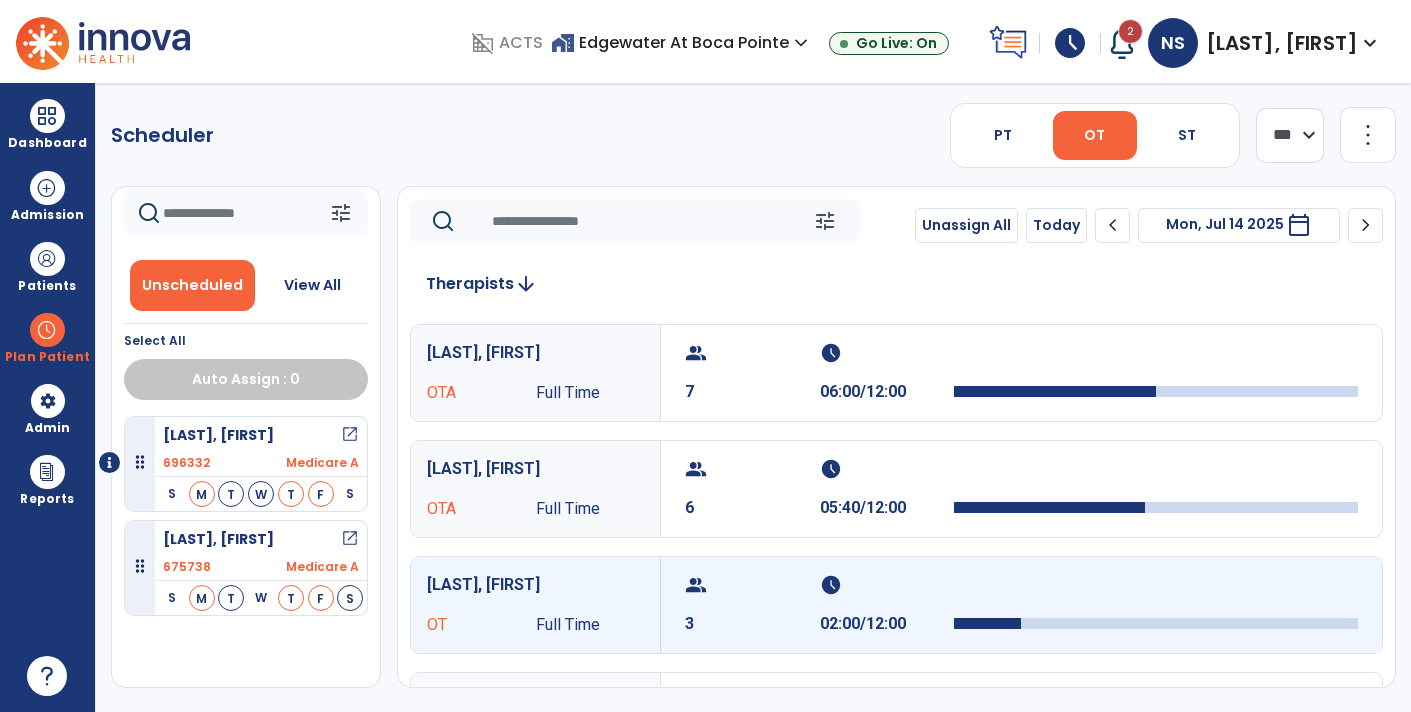 click at bounding box center (1156, 623) 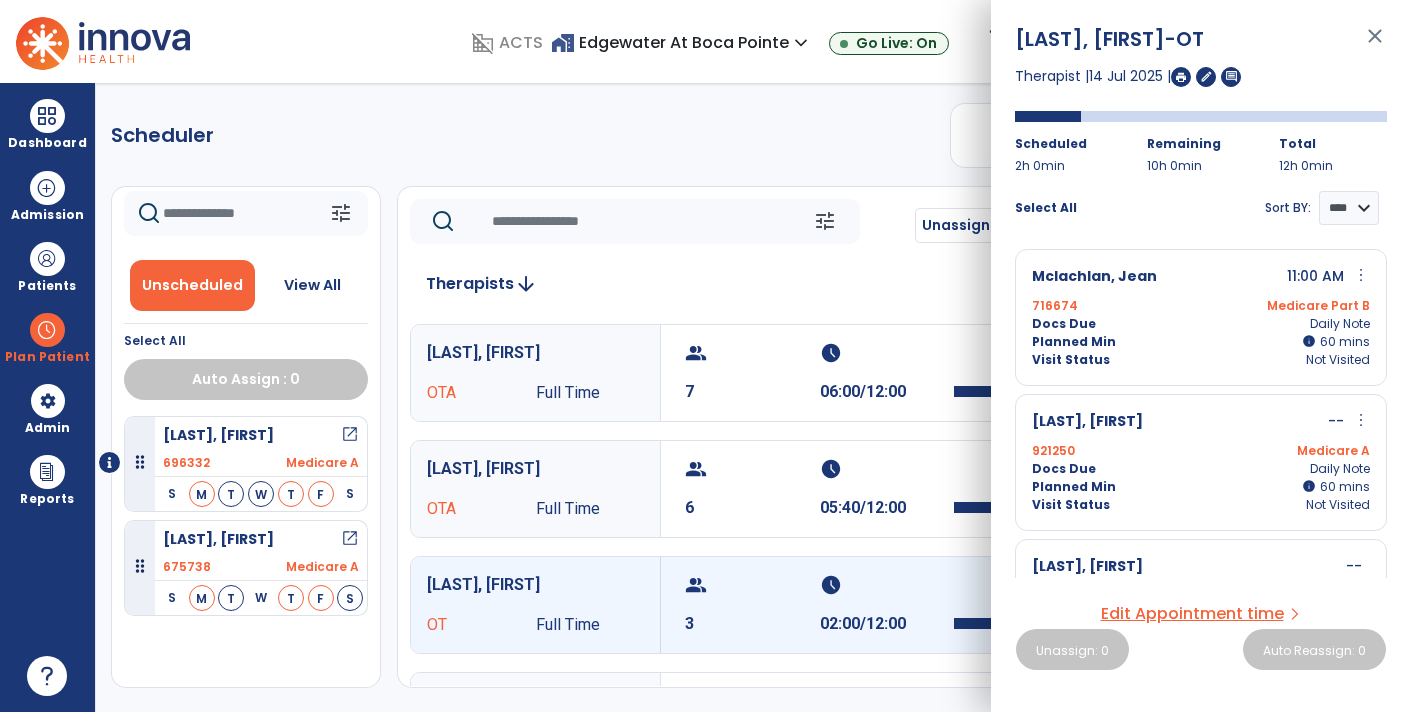 scroll, scrollTop: 4, scrollLeft: 0, axis: vertical 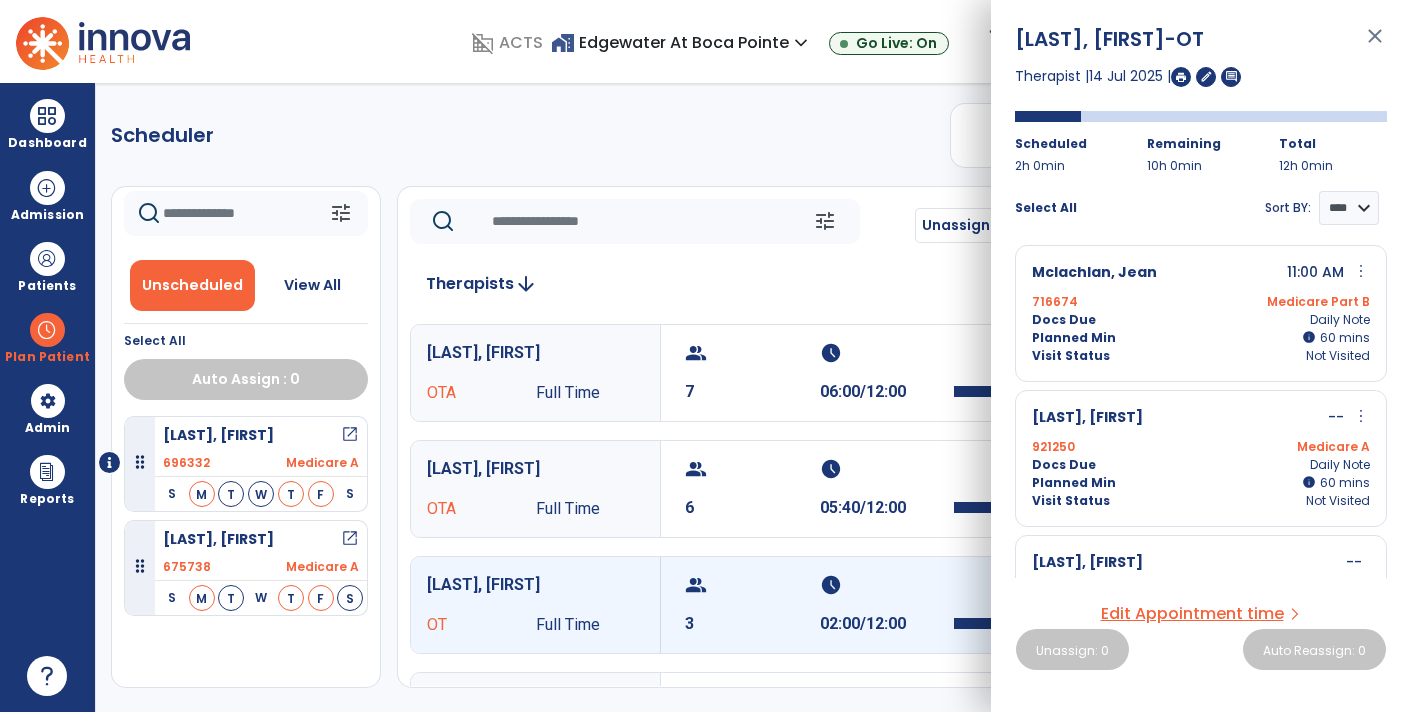 click 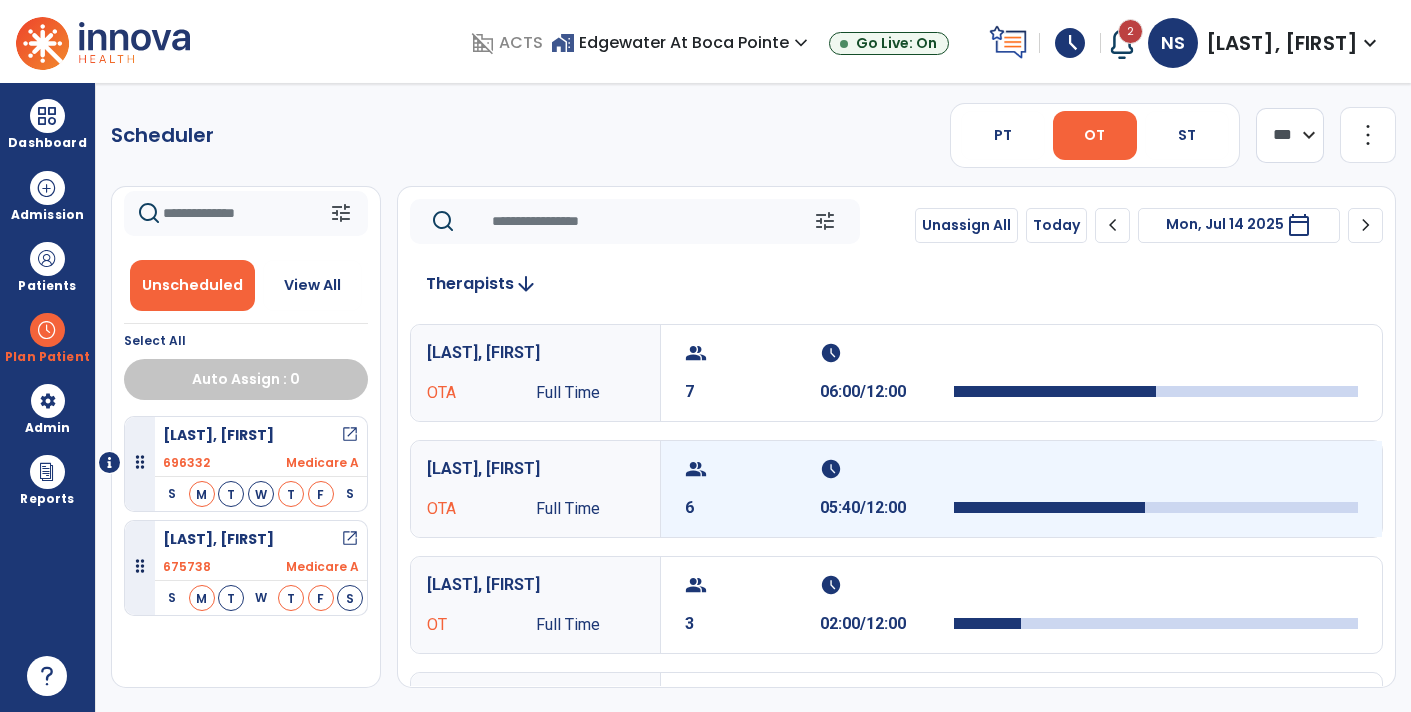click at bounding box center [1156, 489] 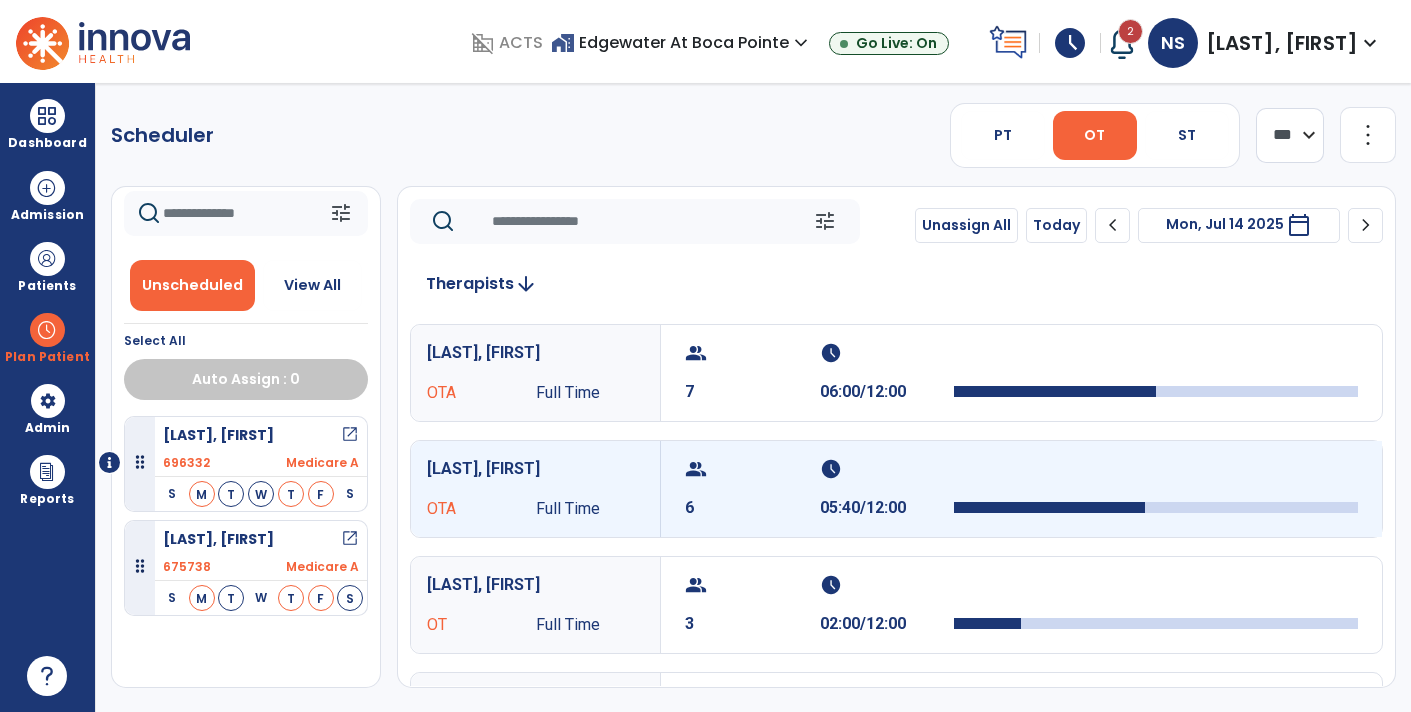 click at bounding box center (1156, 489) 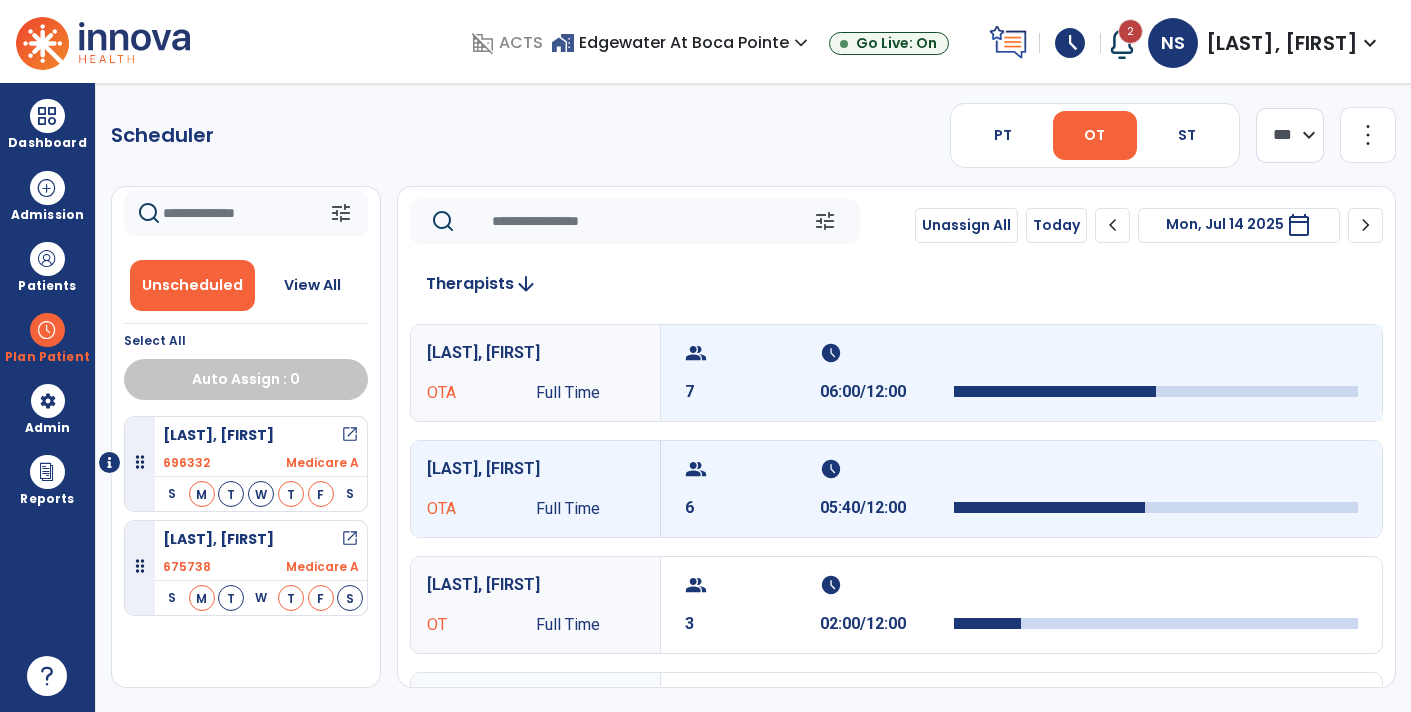 click at bounding box center [1156, 373] 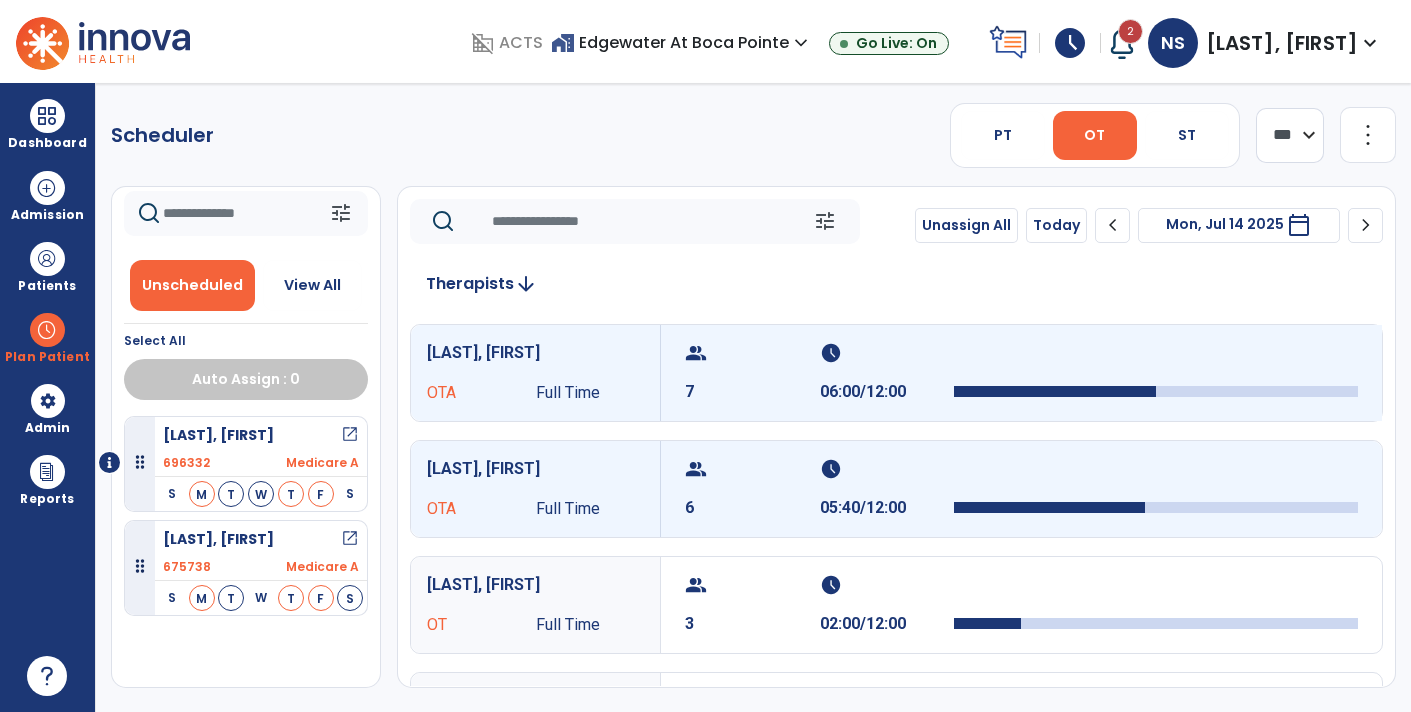 click at bounding box center (1156, 391) 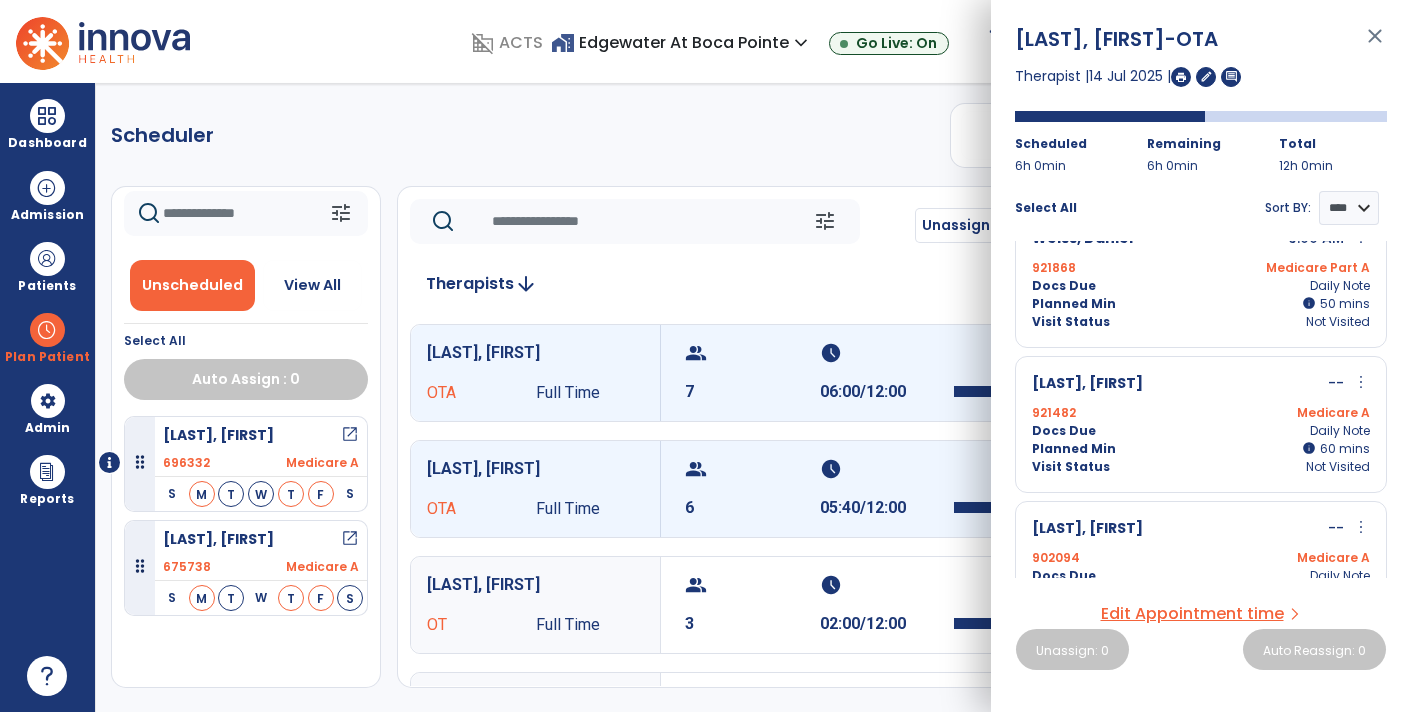 scroll, scrollTop: 470, scrollLeft: 0, axis: vertical 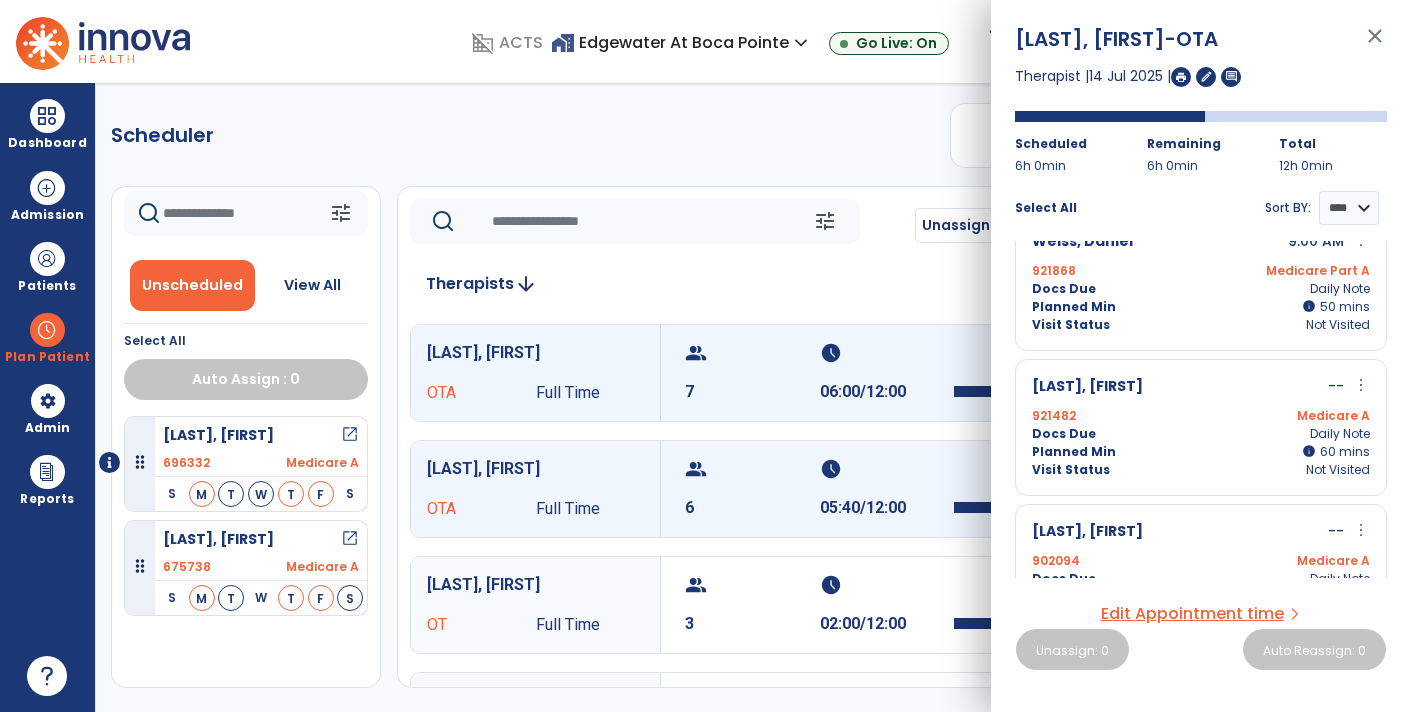 click on "more_vert" at bounding box center (1361, 385) 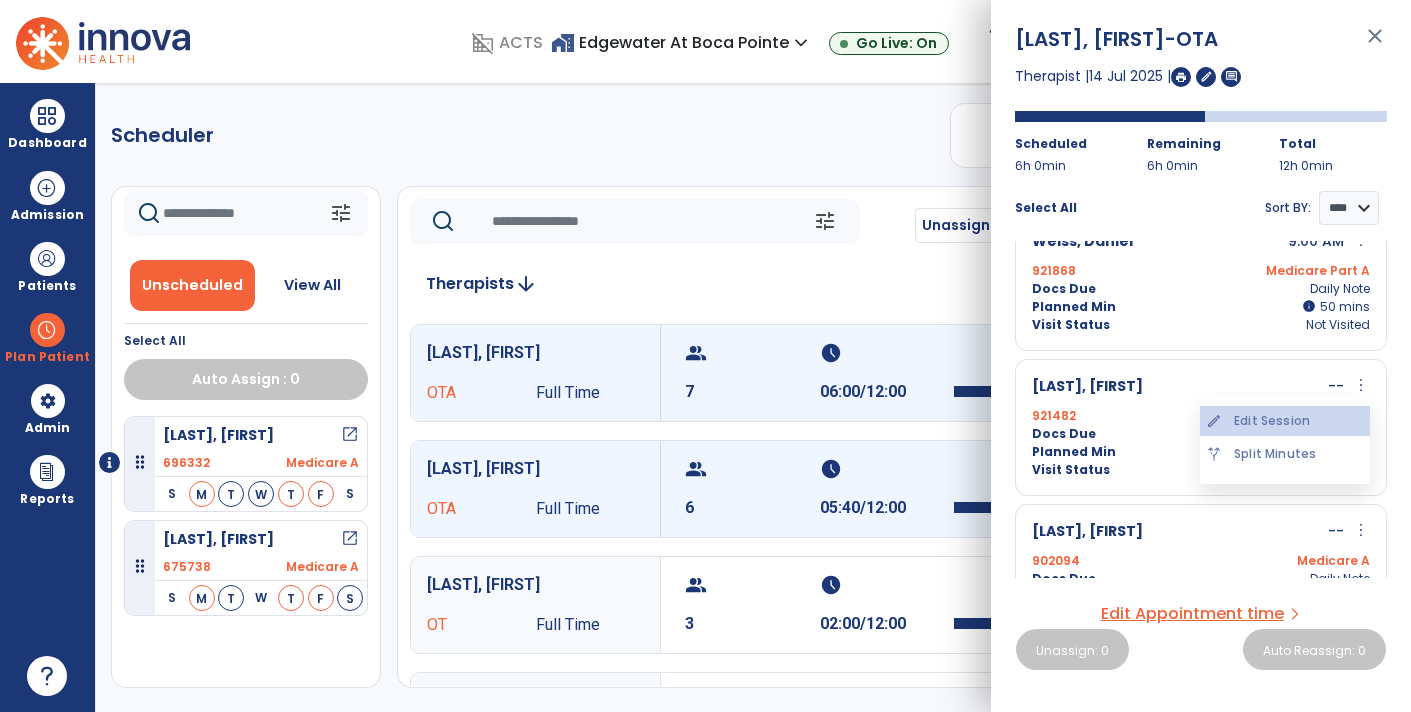click on "edit   Edit Session" at bounding box center (1285, 421) 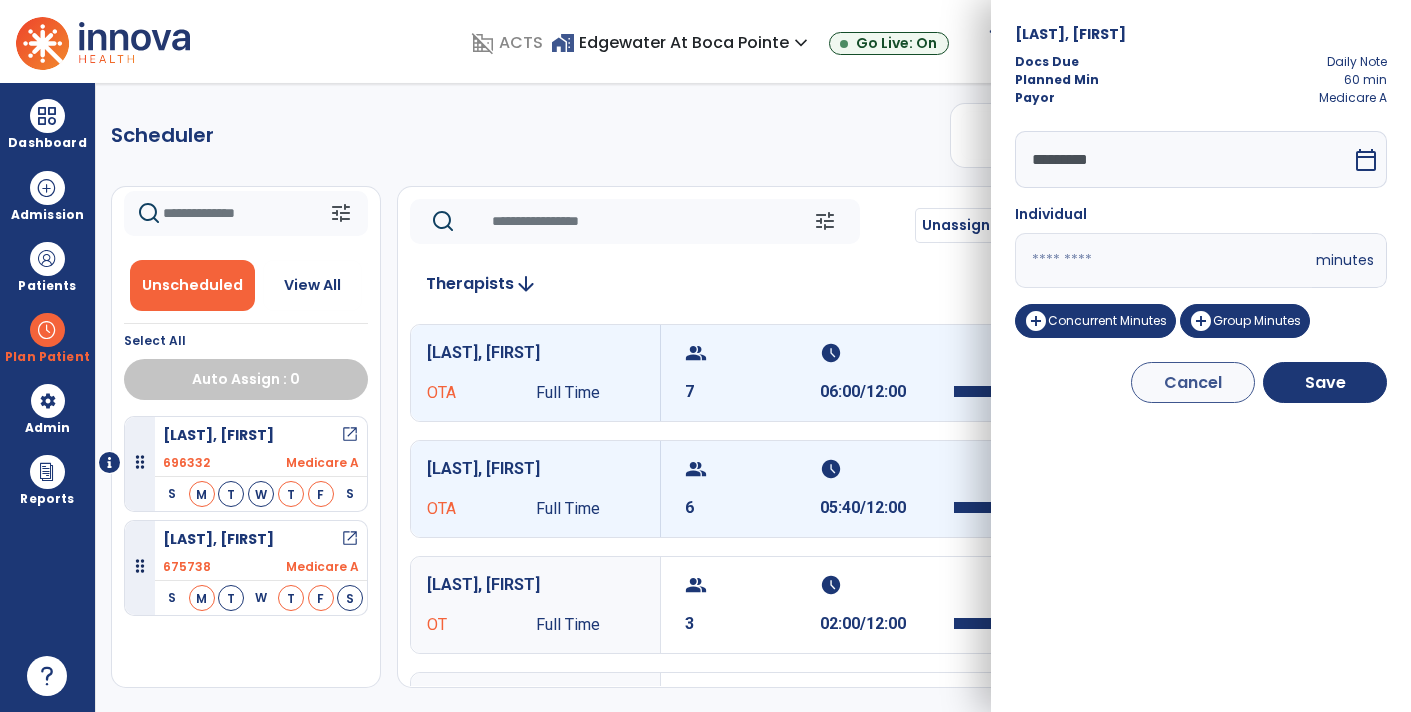 click on "**" at bounding box center [1163, 260] 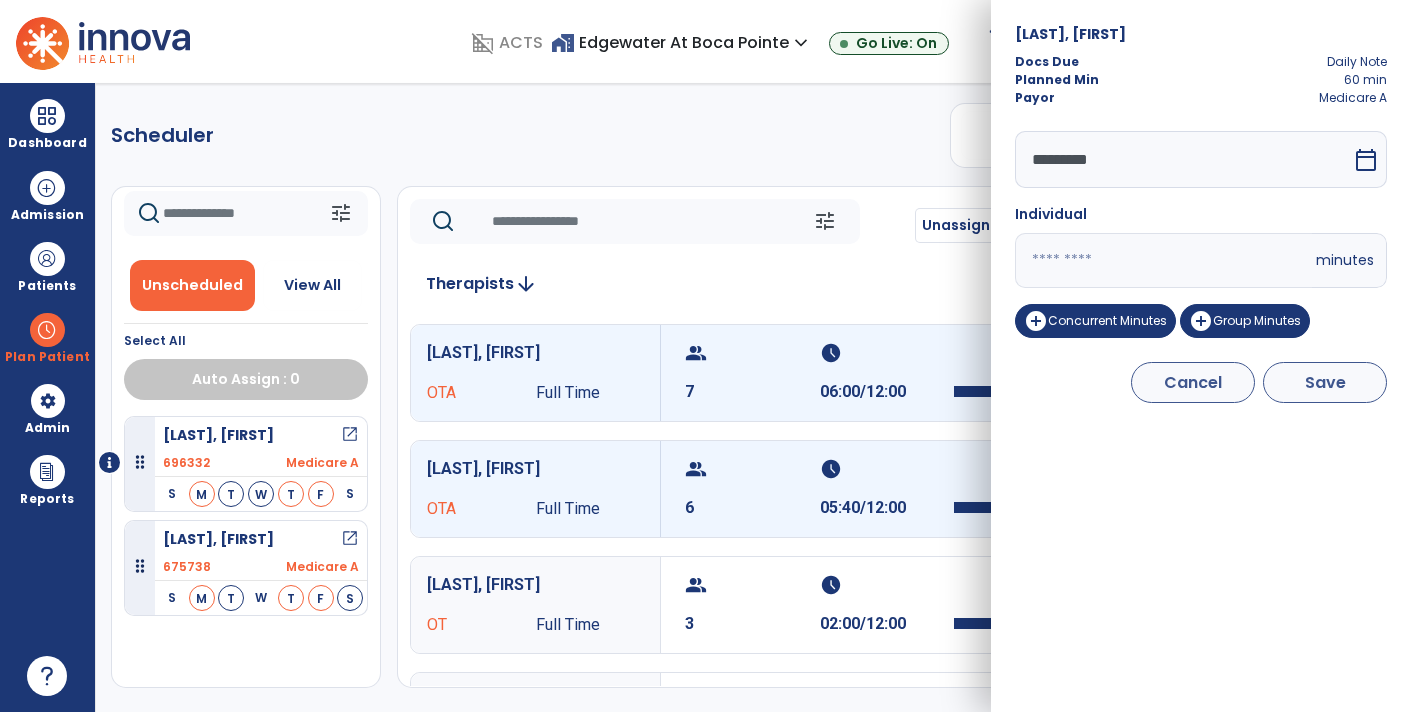 type on "**" 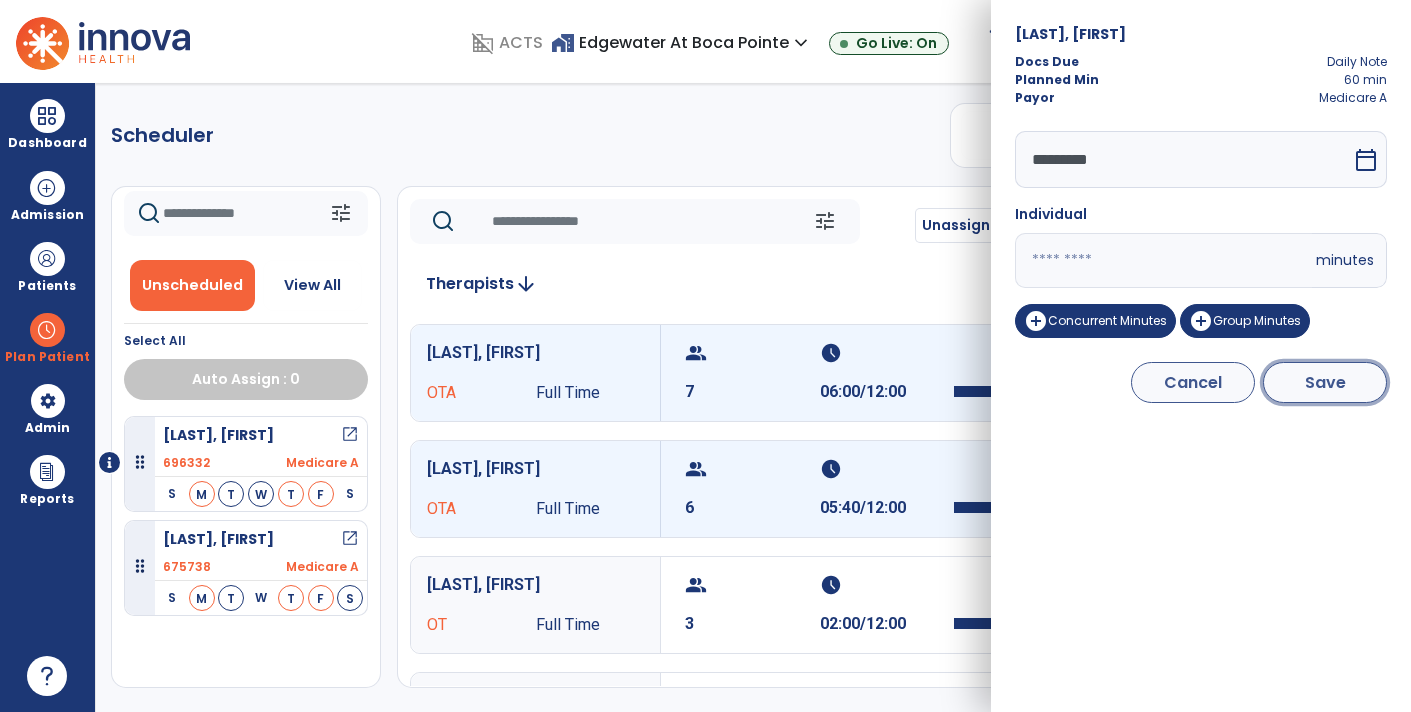 click on "Save" at bounding box center [1325, 382] 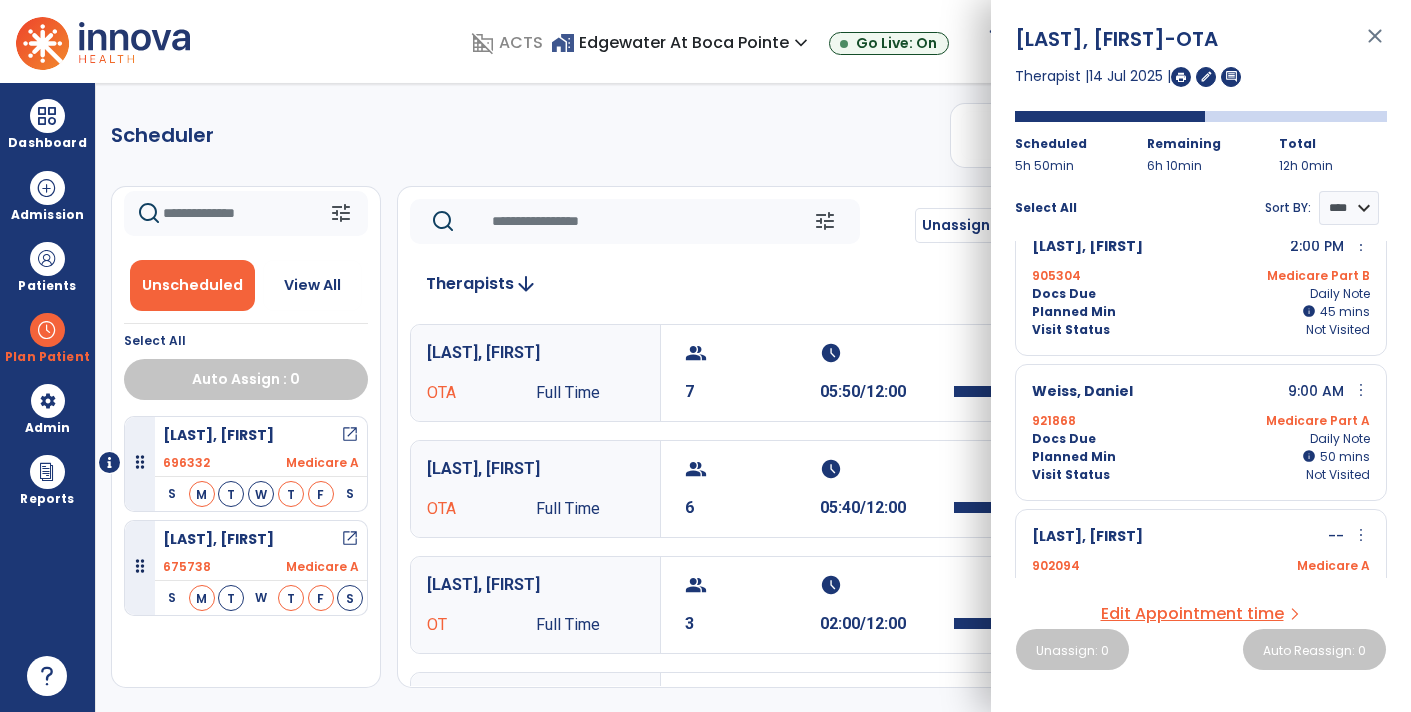 scroll, scrollTop: 331, scrollLeft: 0, axis: vertical 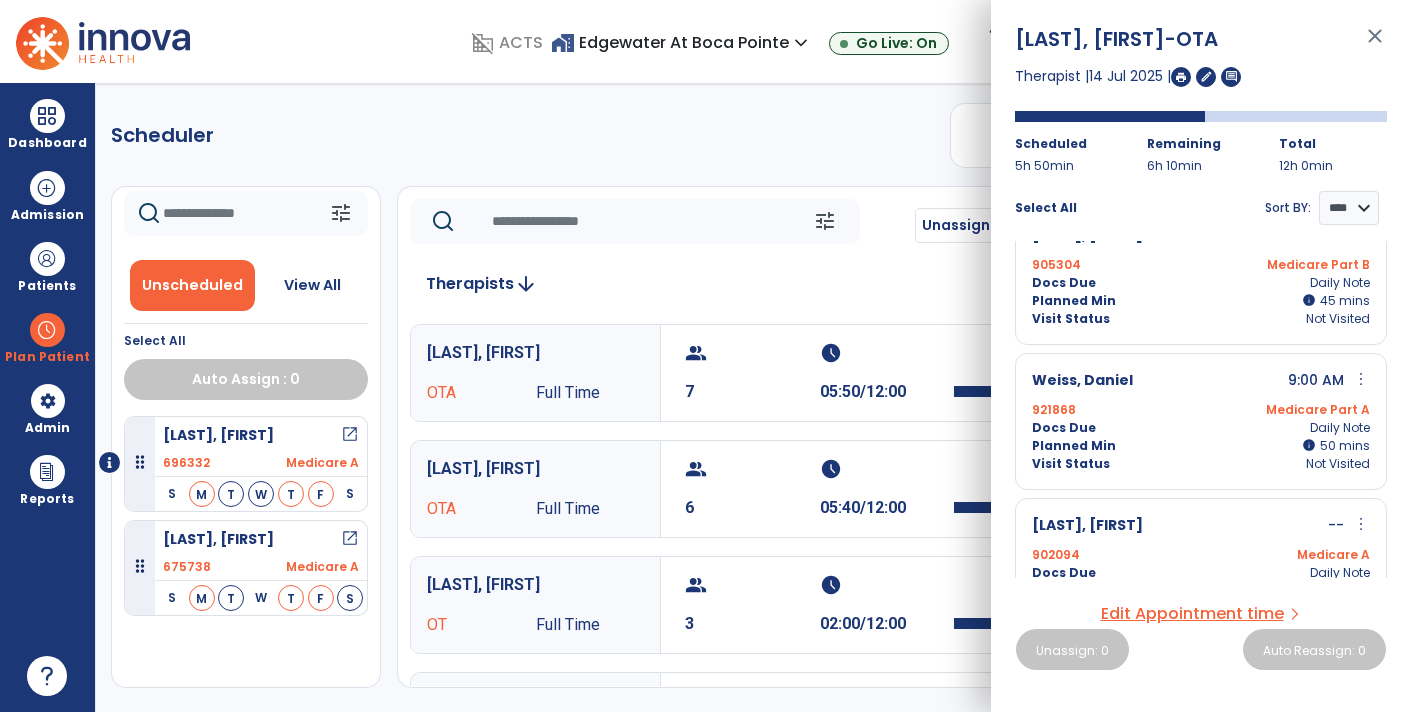 click on "more_vert" at bounding box center [1361, 379] 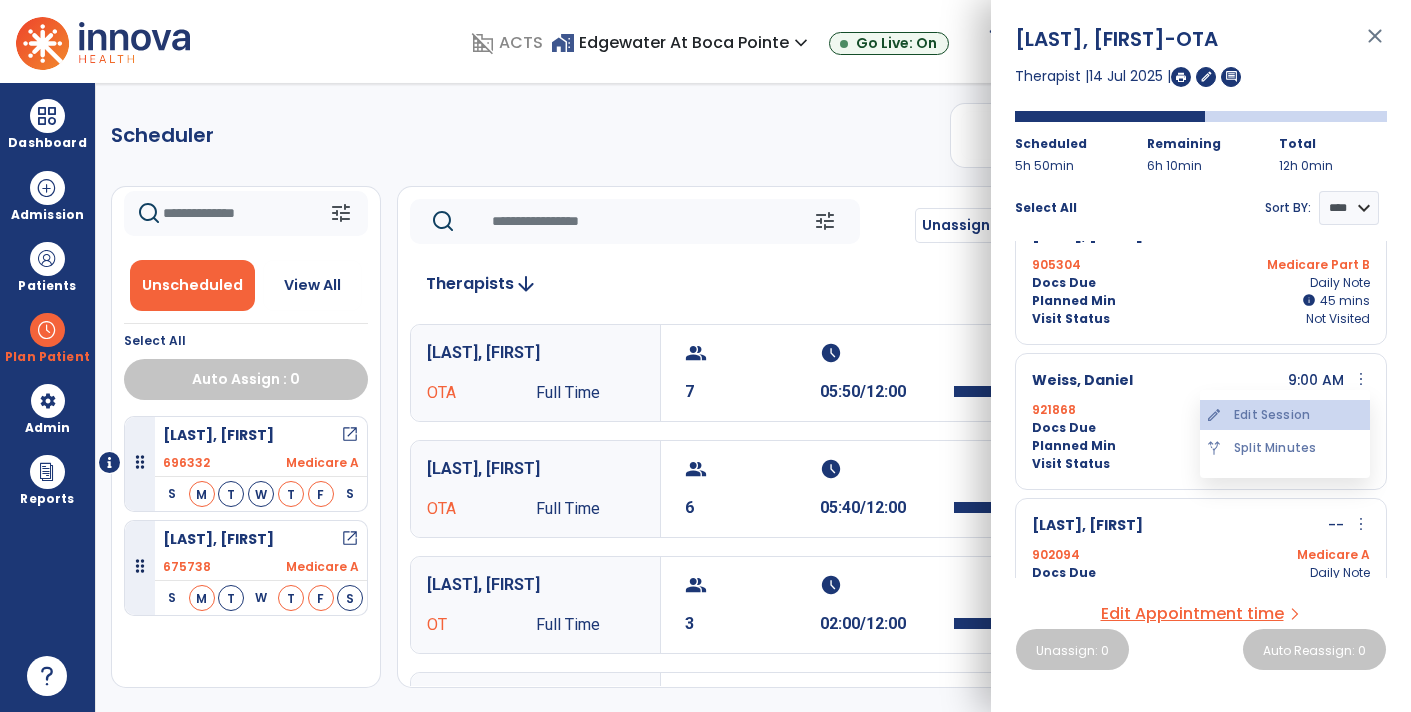 click on "edit   Edit Session" at bounding box center (1285, 415) 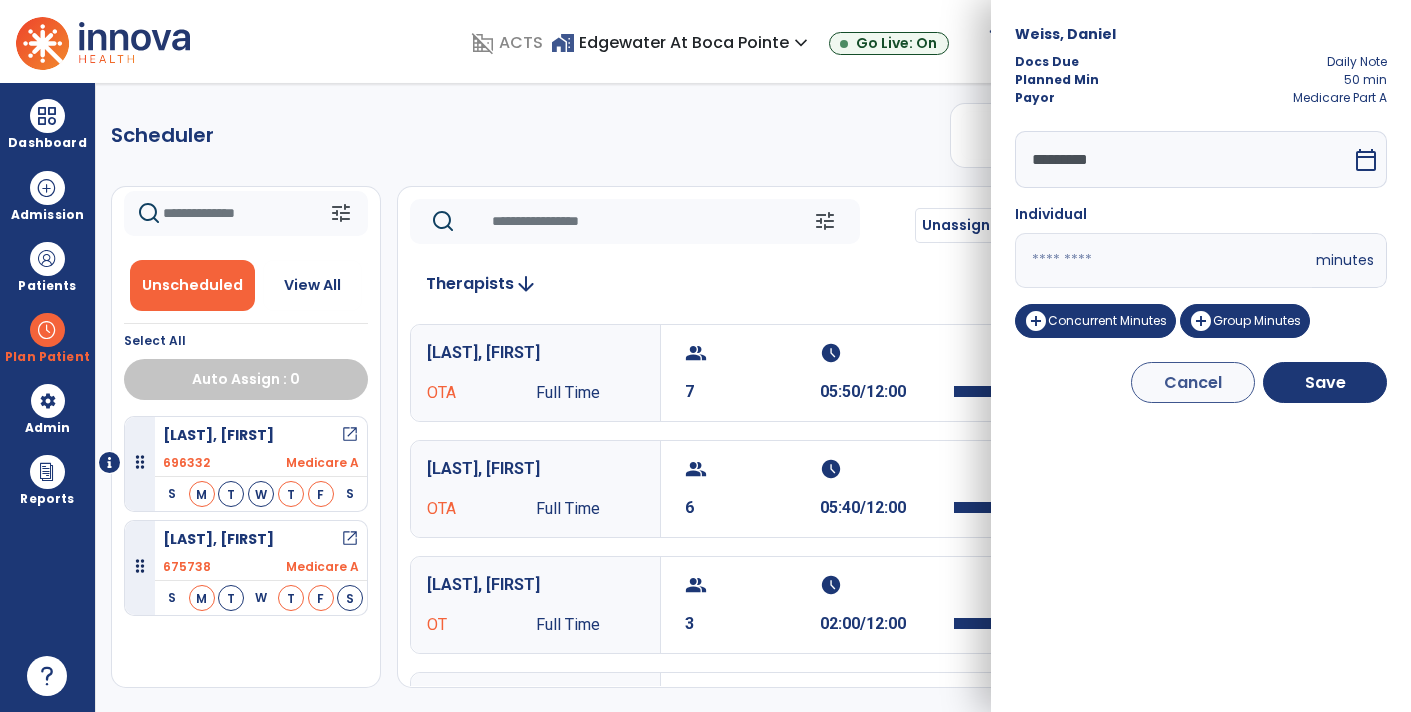 click on "**" at bounding box center (1163, 260) 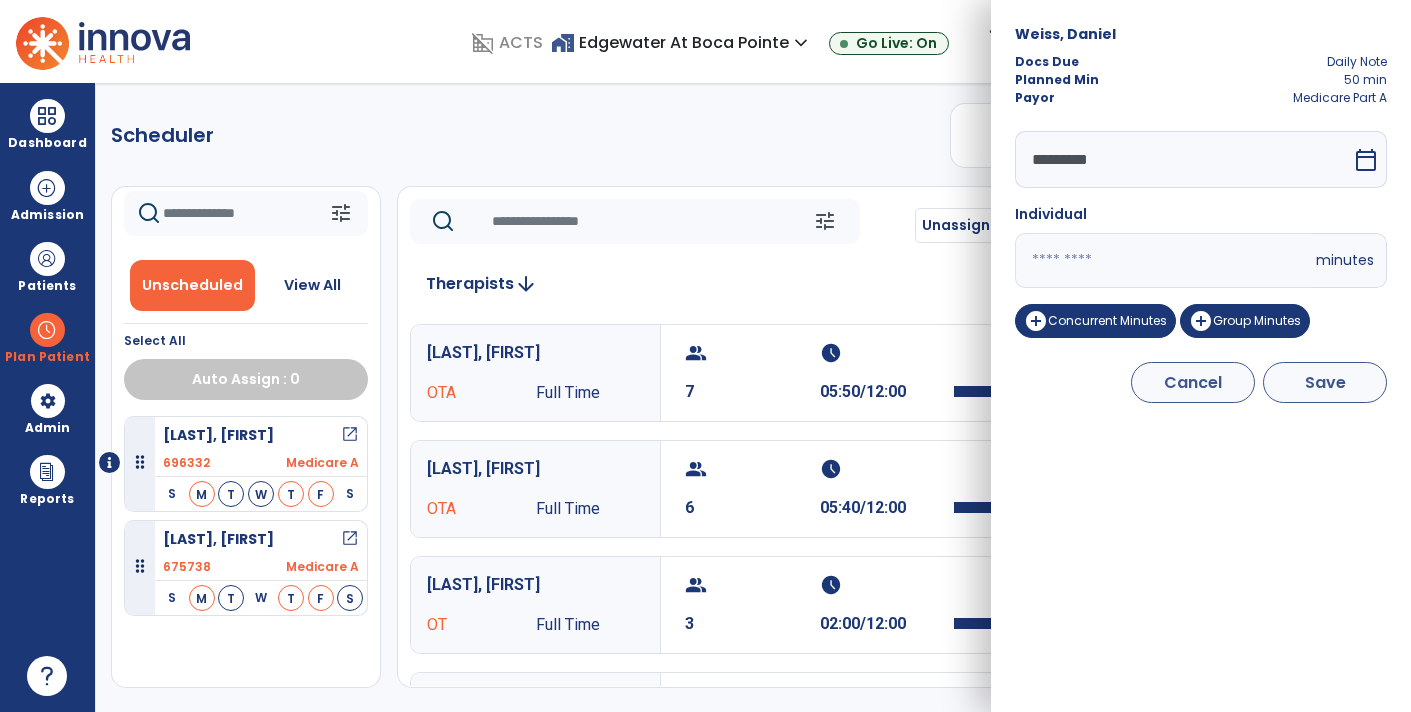 type on "**" 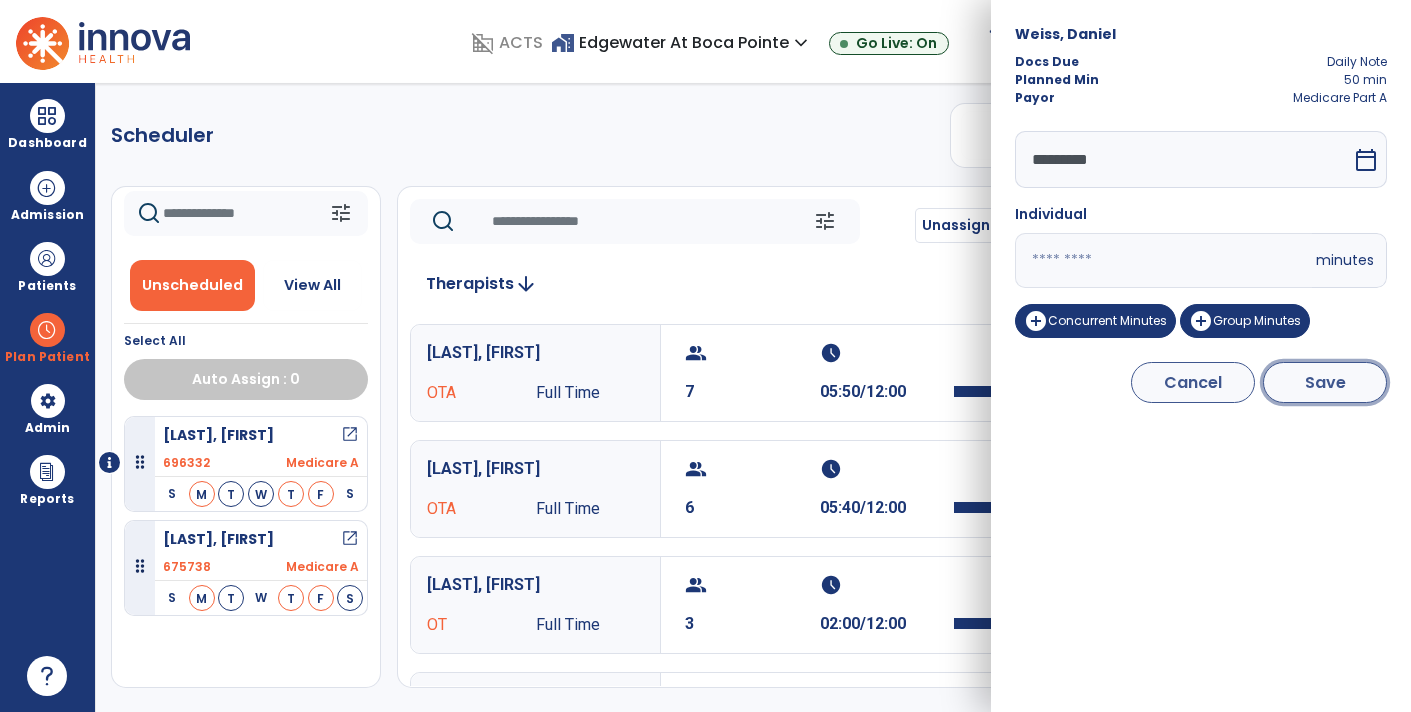 click on "Save" at bounding box center [1325, 382] 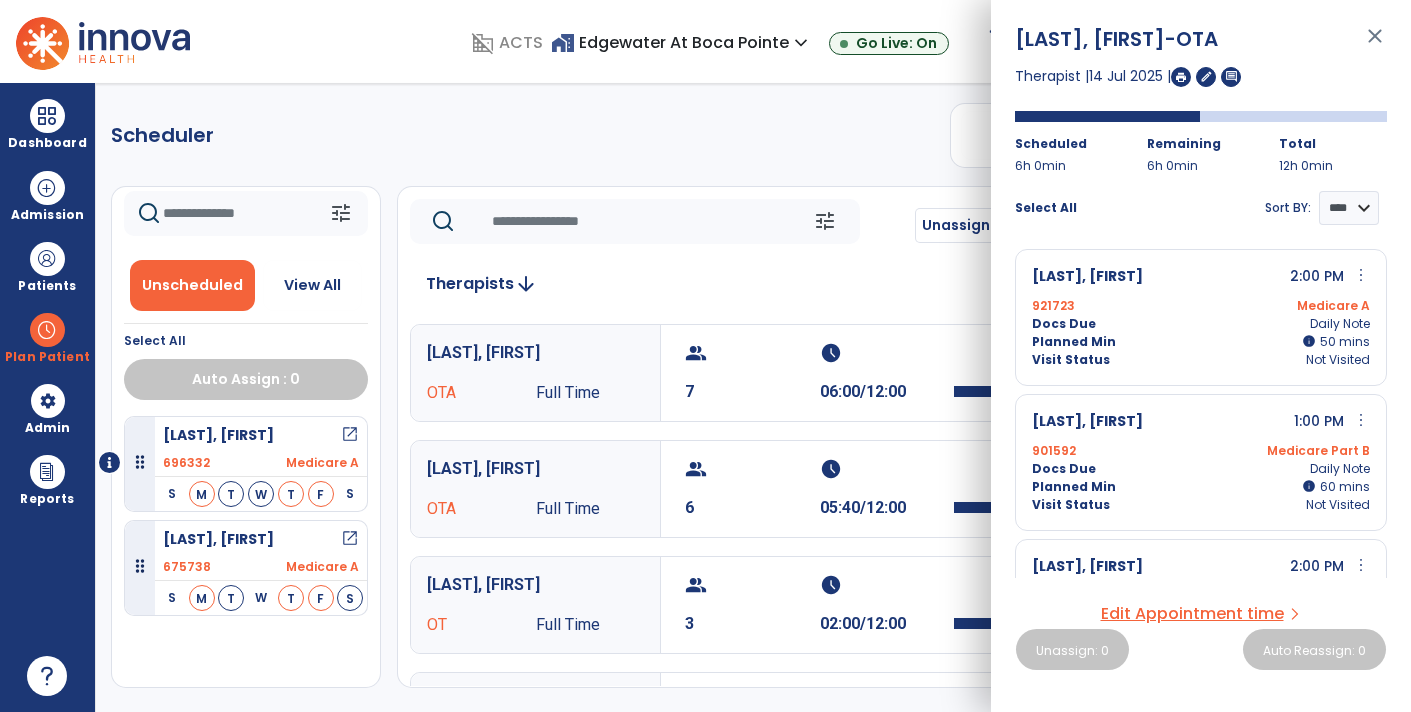 click on "[LAST], [FIRST]   open_in_new  [NUMBER] Medicare A  S M T W T F S  [LAST], [FIRST]   open_in_new  [NUMBER] Medicare A  S M T W T F S" at bounding box center (246, 548) 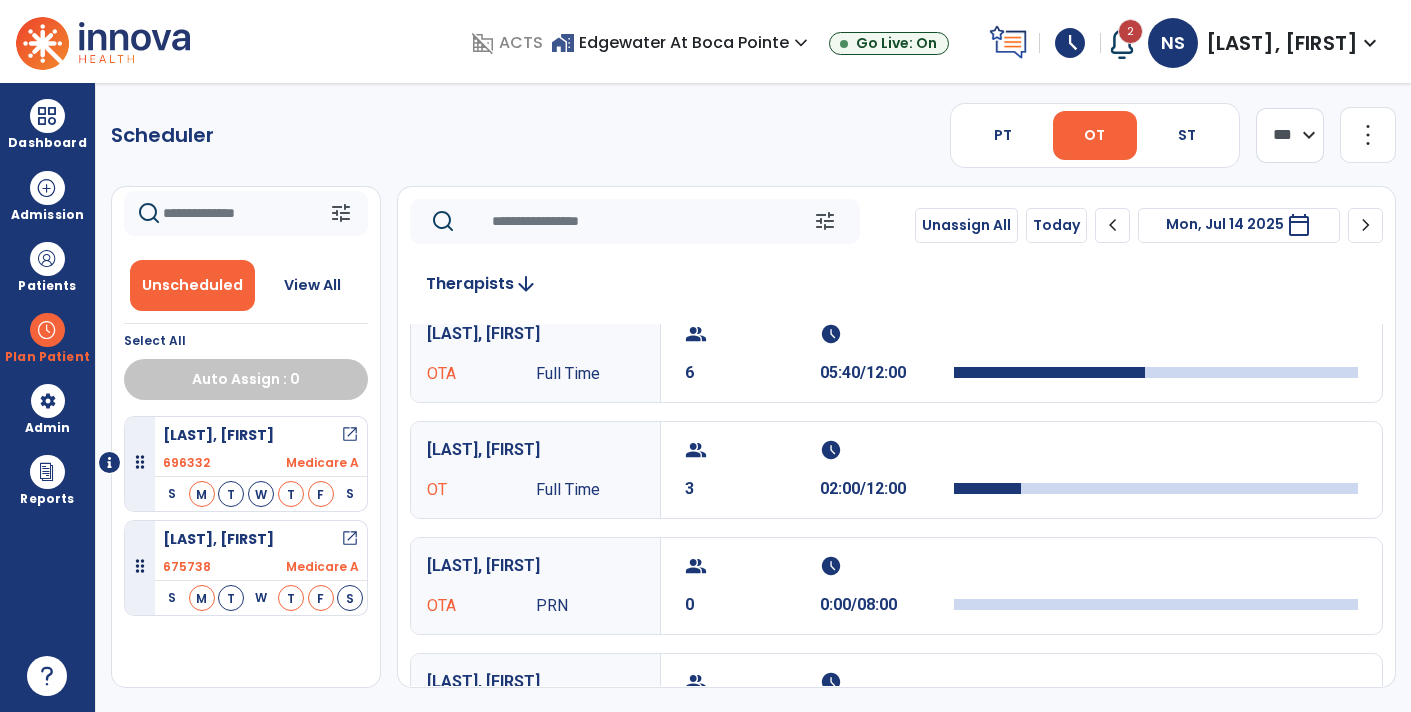 scroll, scrollTop: 138, scrollLeft: 0, axis: vertical 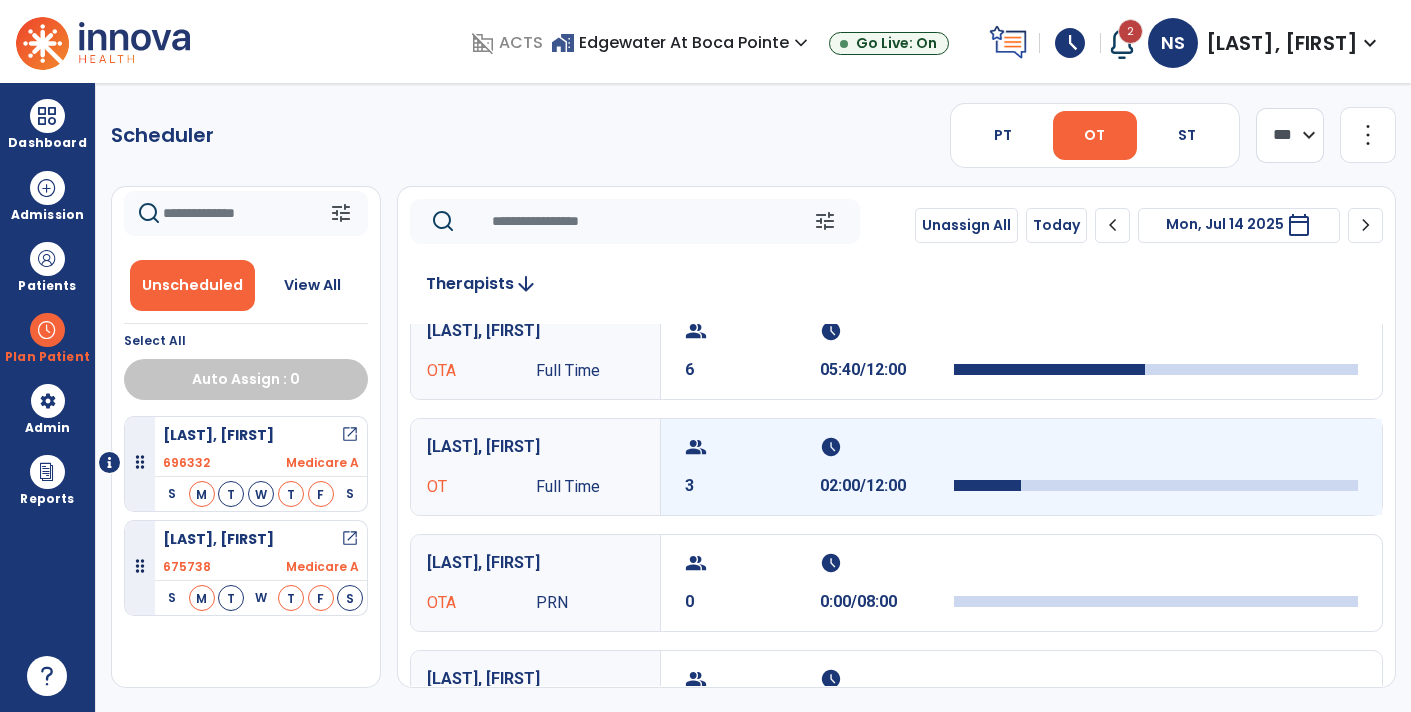 click at bounding box center (1156, 485) 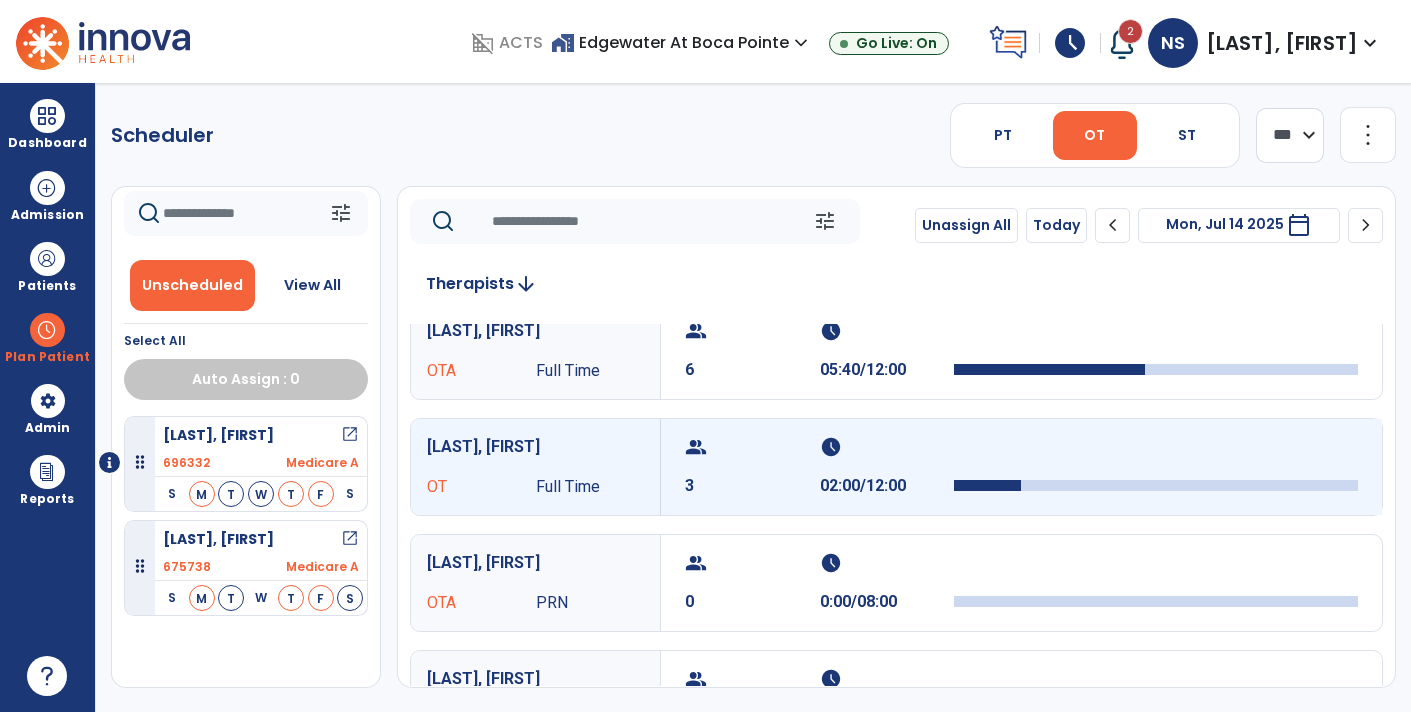 click at bounding box center (1156, 485) 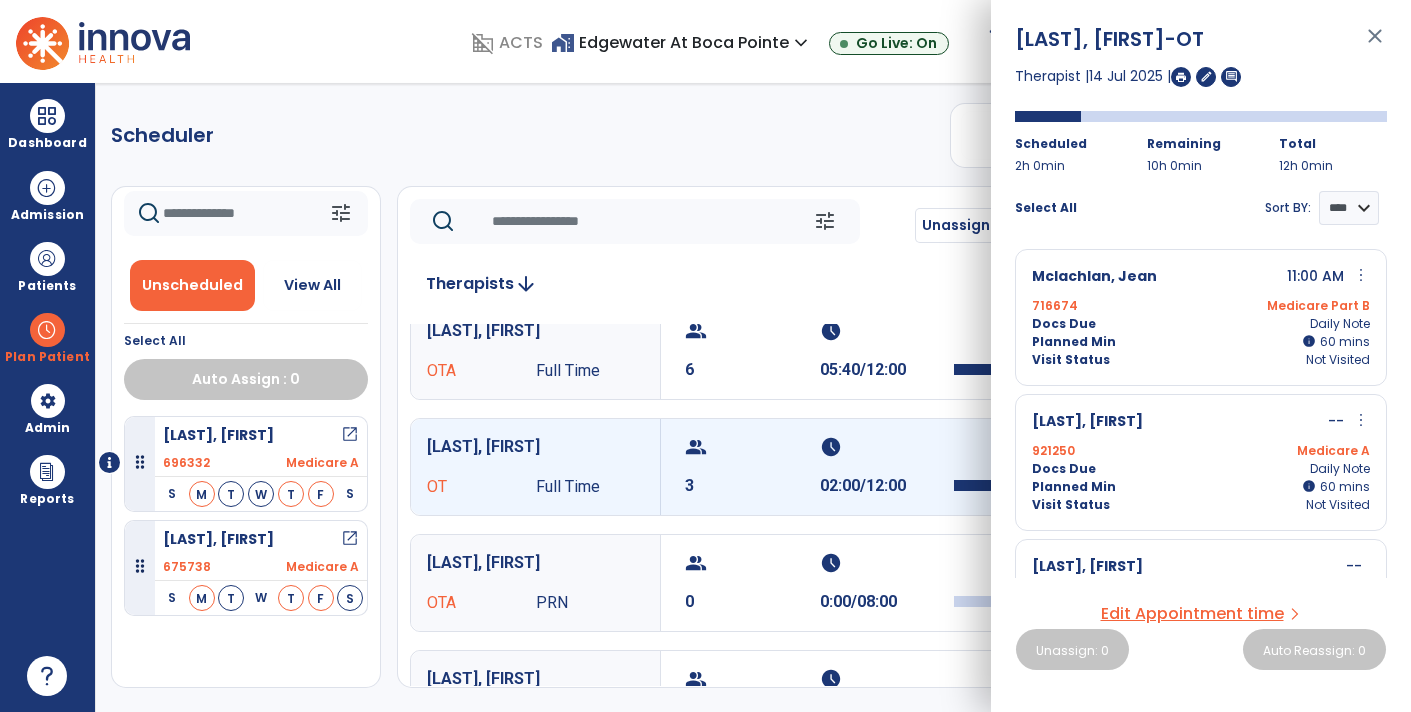 scroll, scrollTop: 92, scrollLeft: 0, axis: vertical 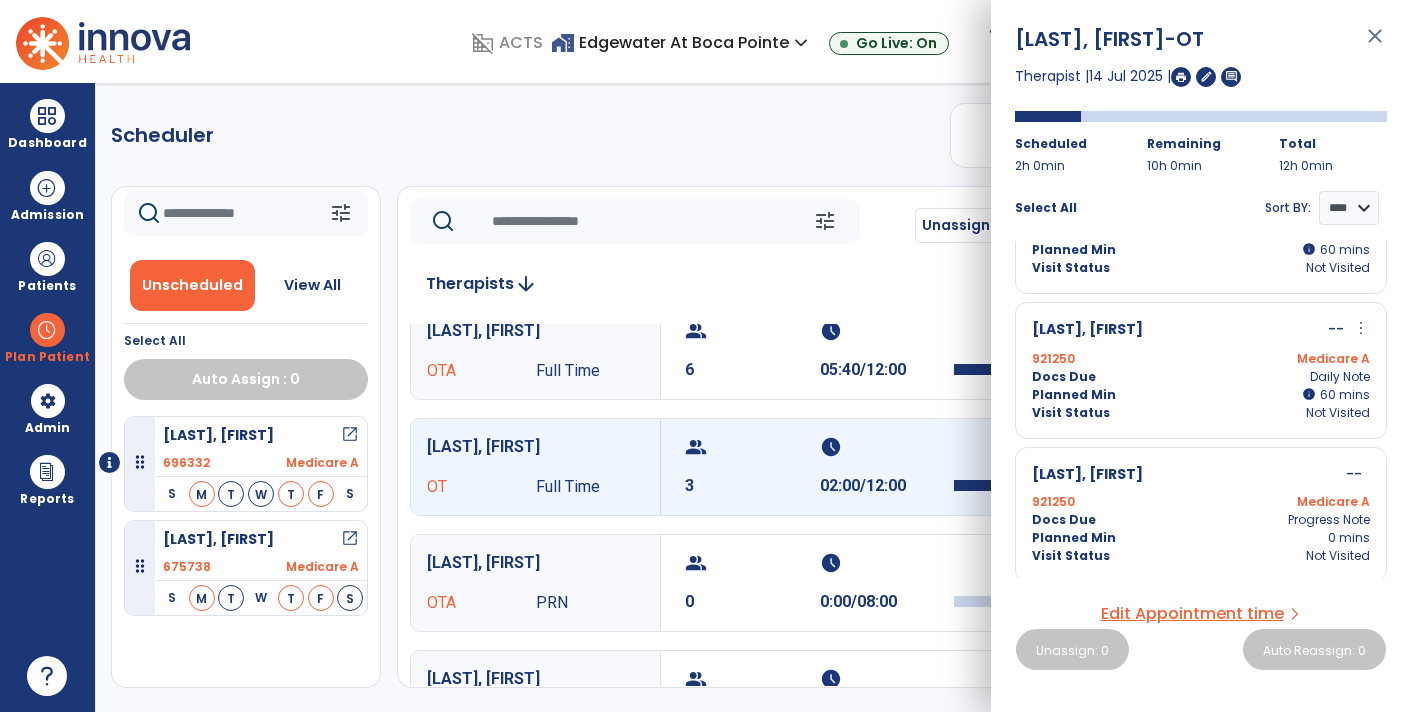click on "tune" 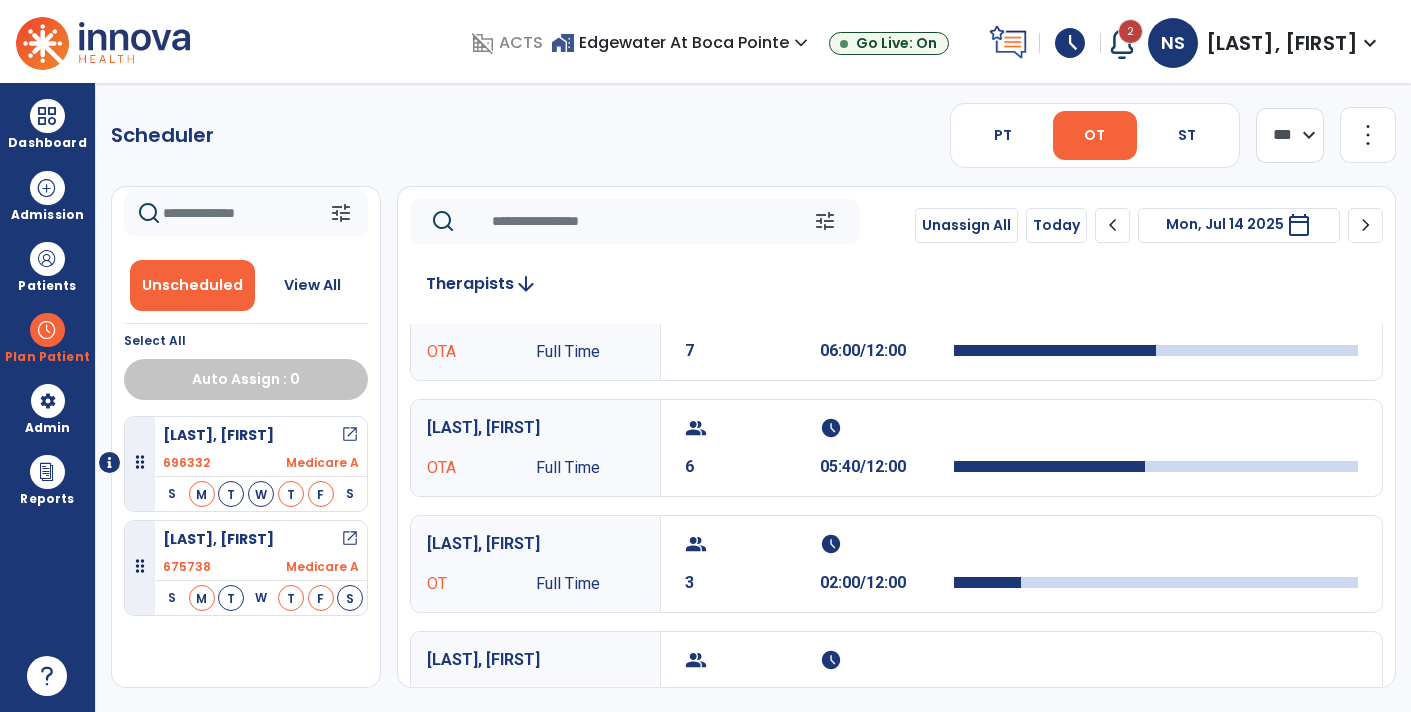 scroll, scrollTop: 0, scrollLeft: 0, axis: both 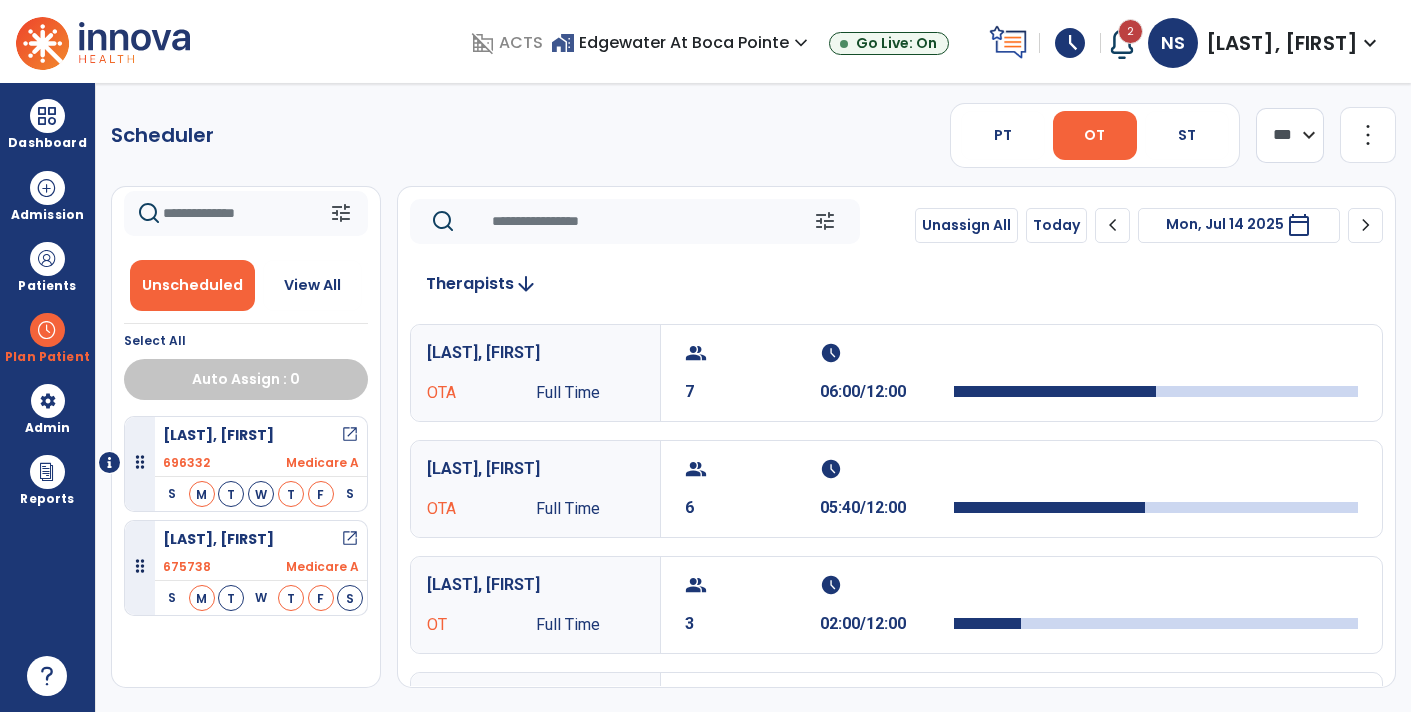 click on "chevron_right" 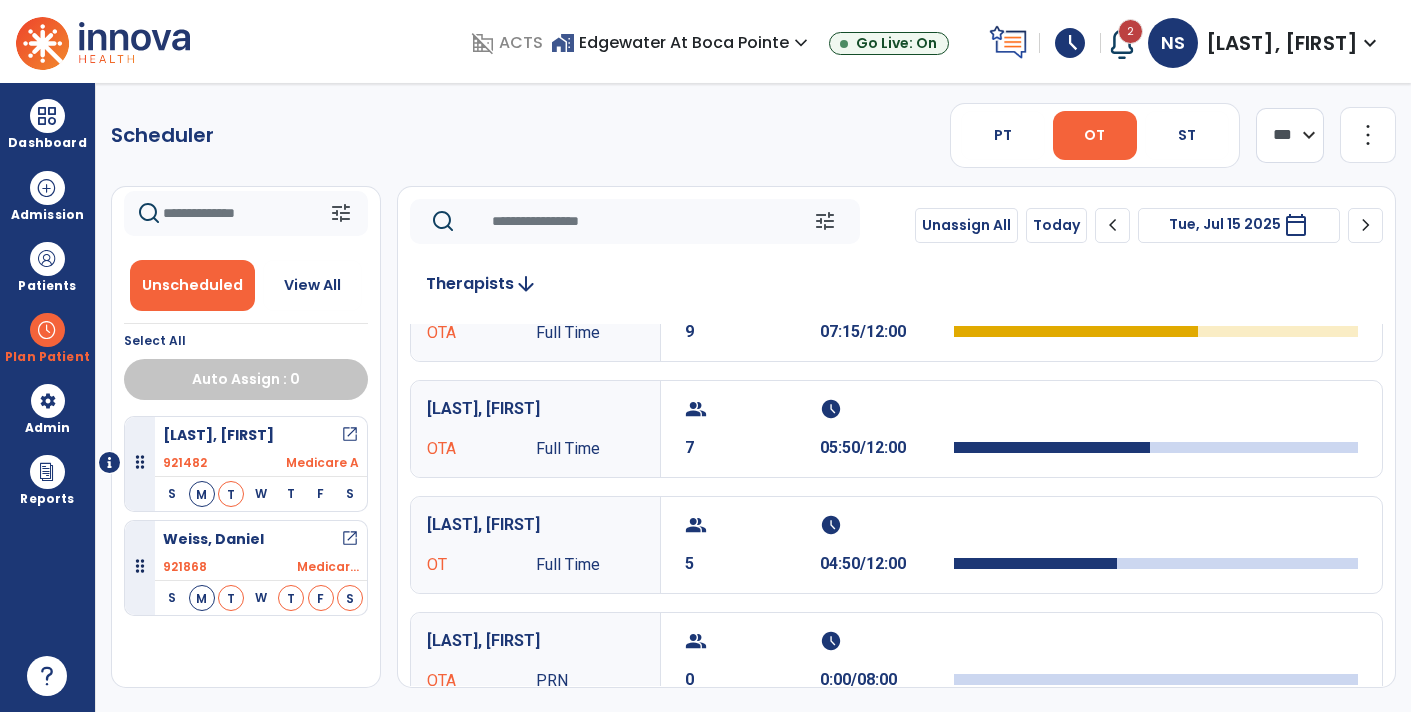 scroll, scrollTop: 0, scrollLeft: 0, axis: both 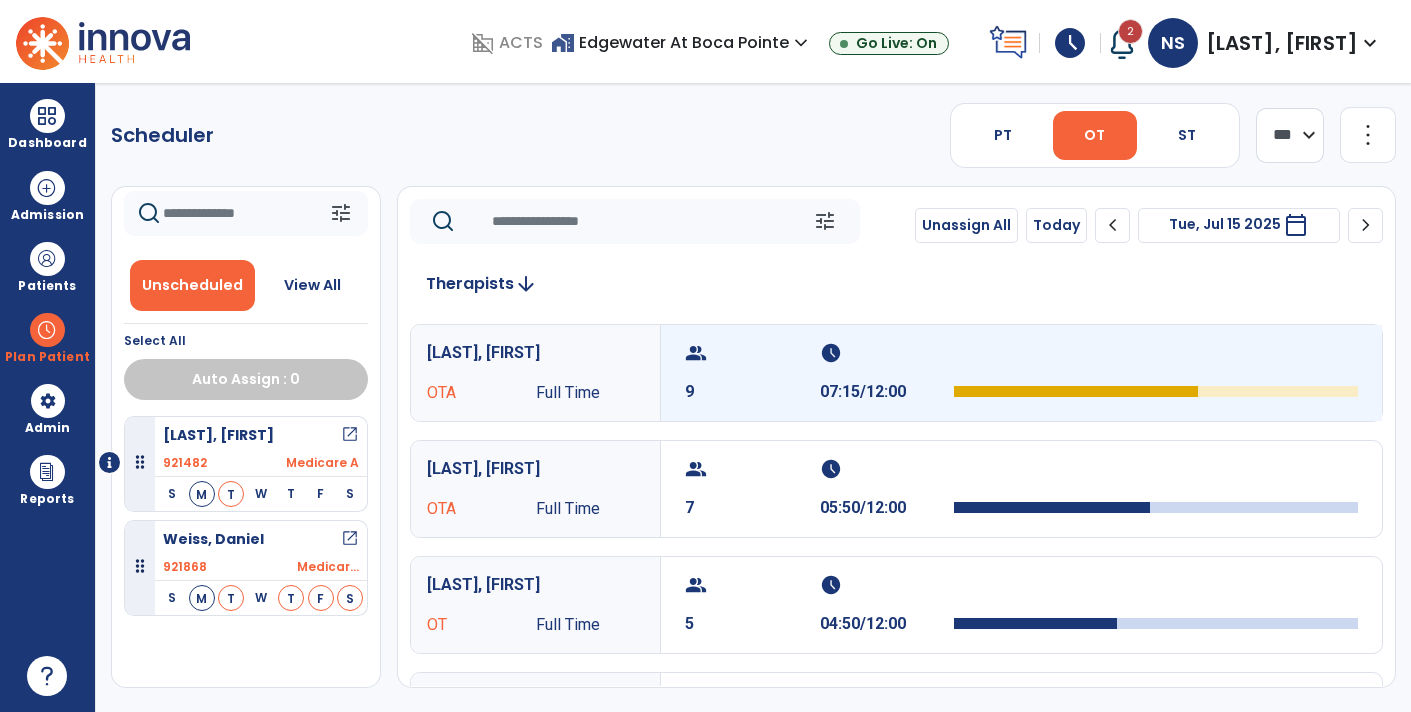 click at bounding box center [1156, 373] 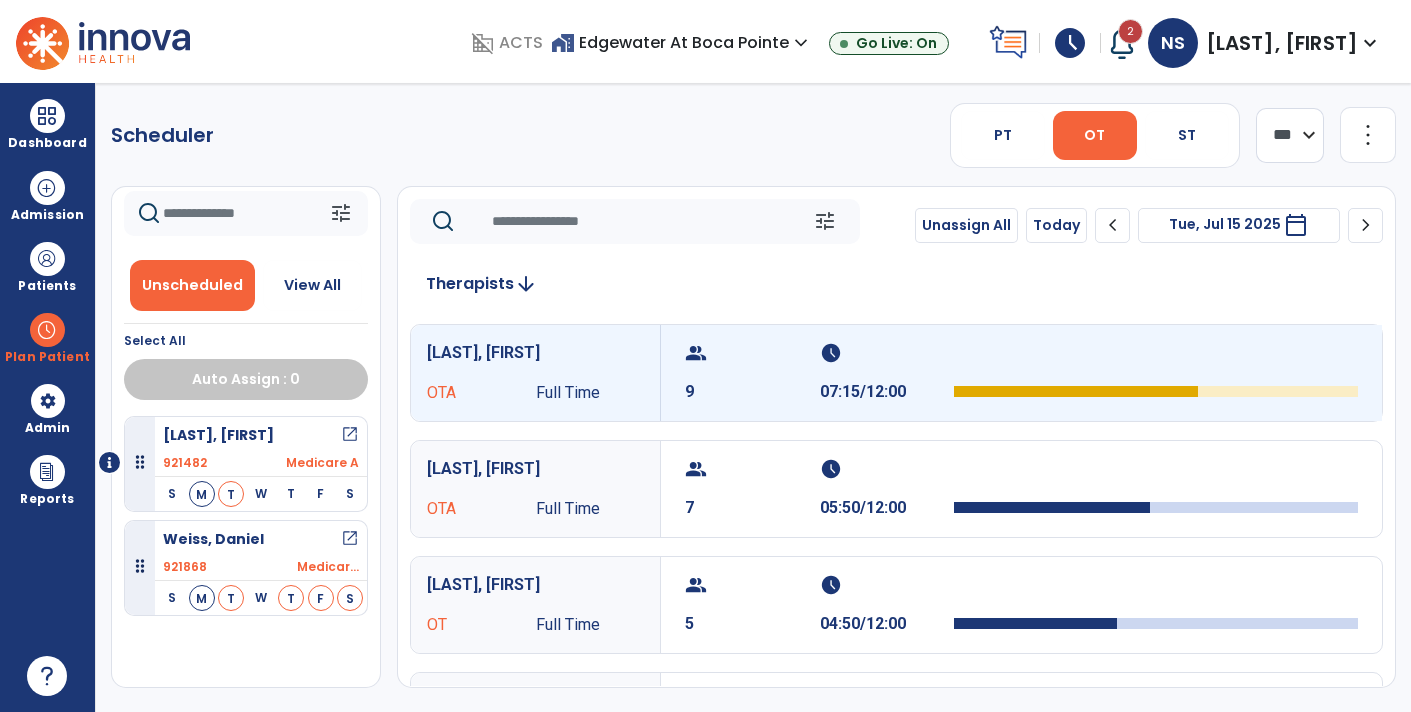 click on "group  9  schedule  07:15/12:00" at bounding box center [1021, 373] 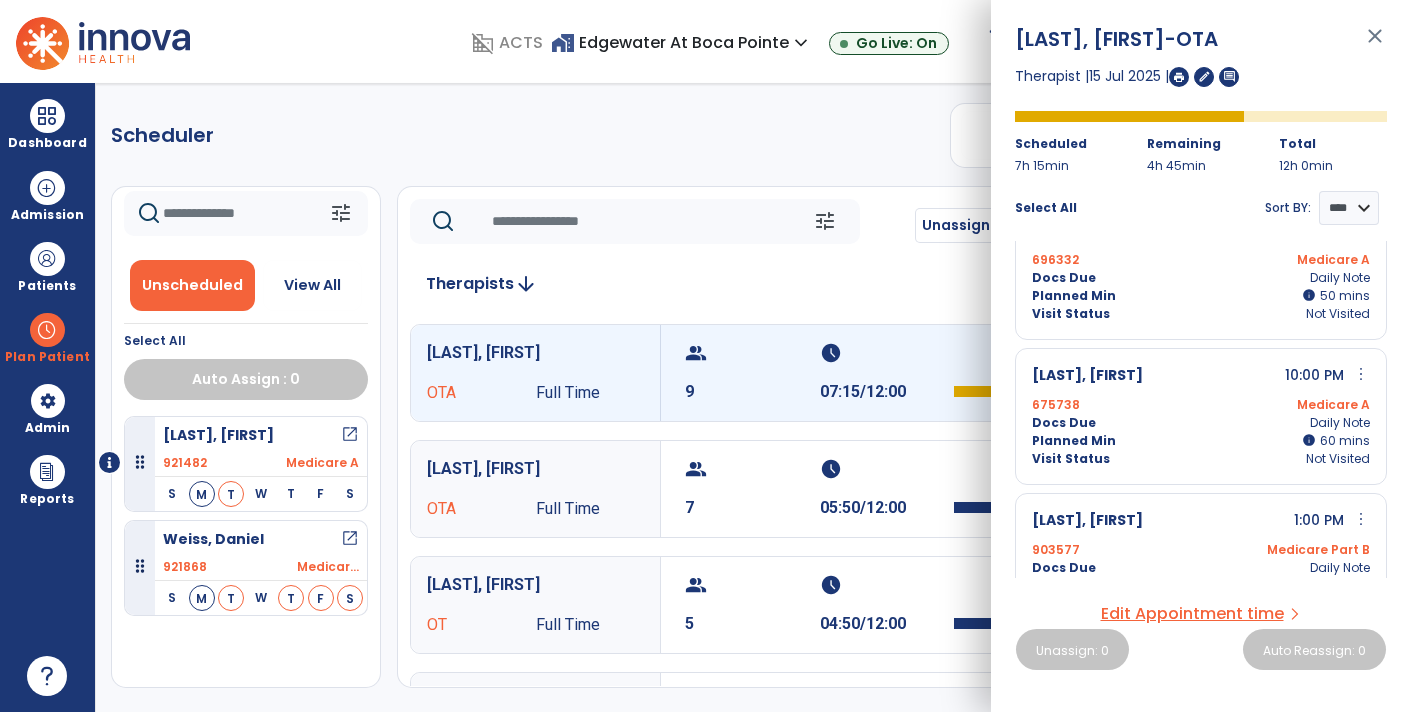 scroll, scrollTop: 194, scrollLeft: 0, axis: vertical 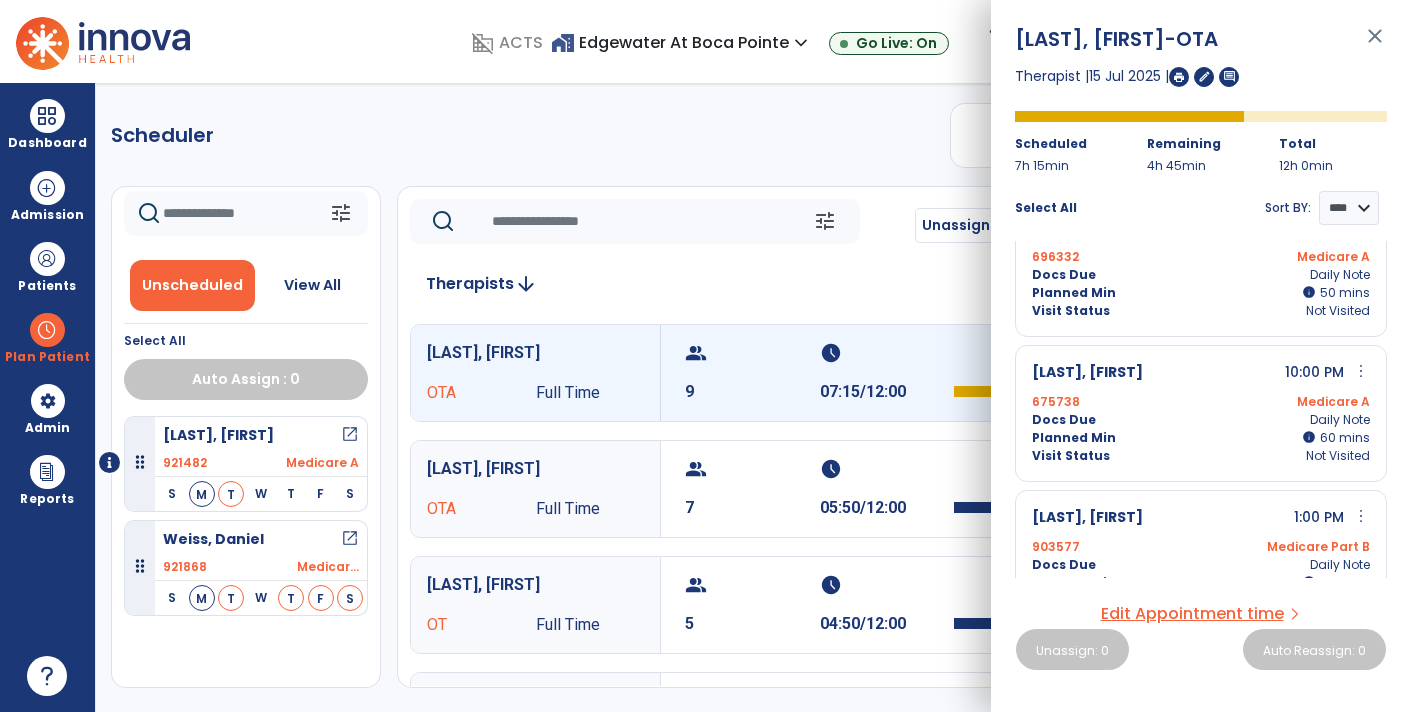 click on "more_vert" at bounding box center [1361, 371] 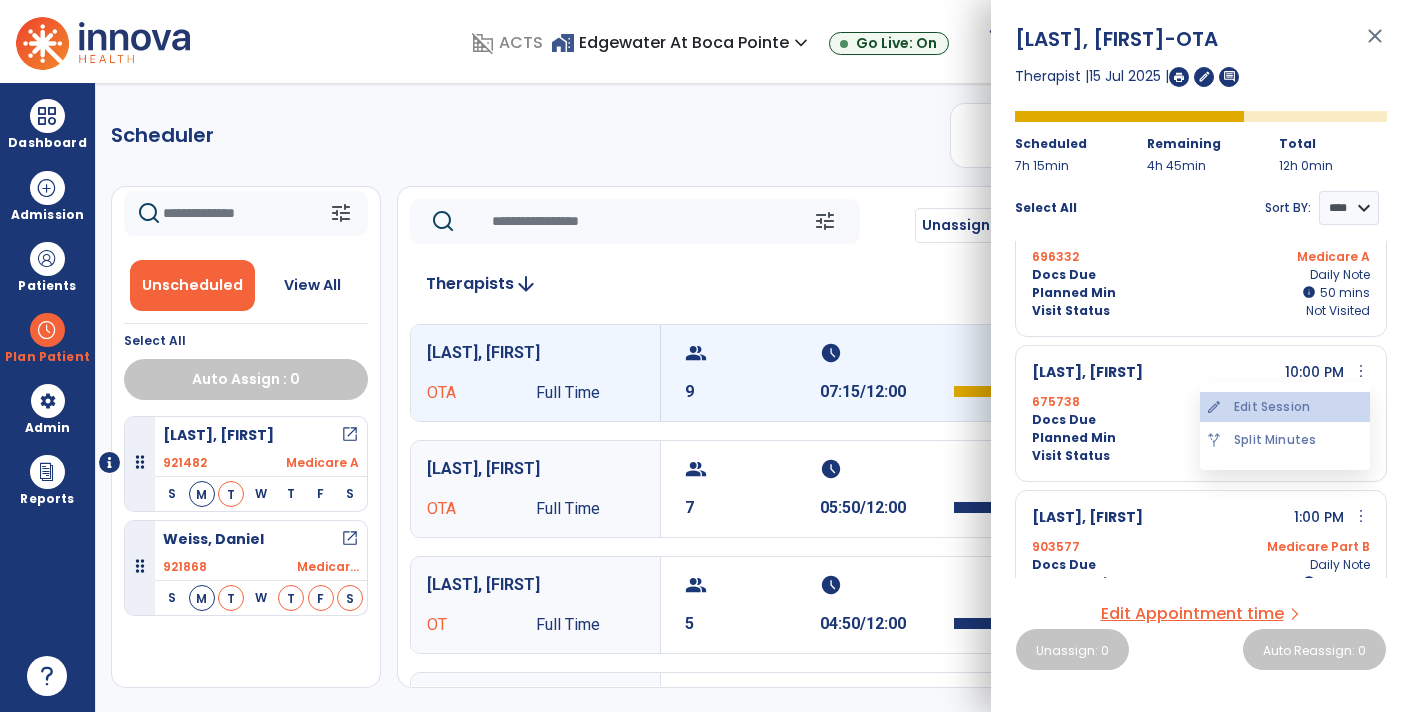 click on "edit   Edit Session" at bounding box center (1285, 407) 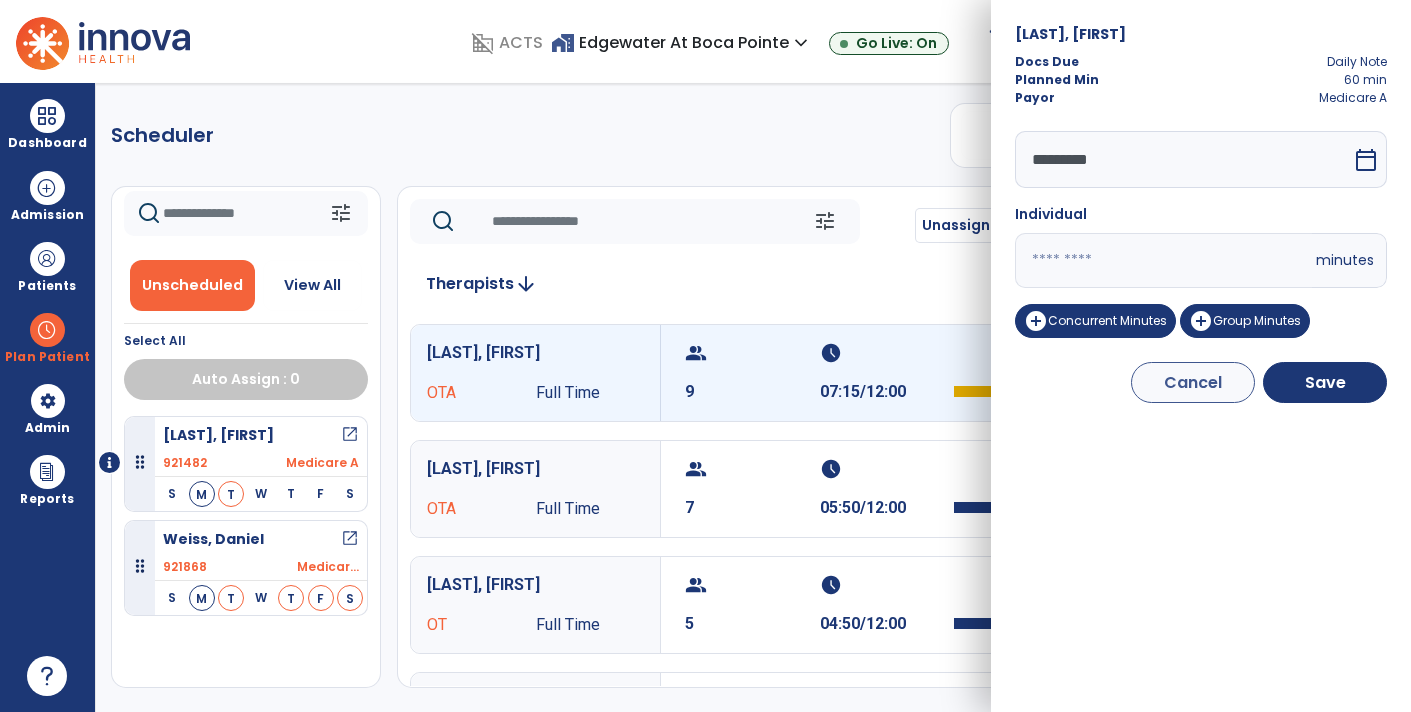 click on "**" at bounding box center (1163, 260) 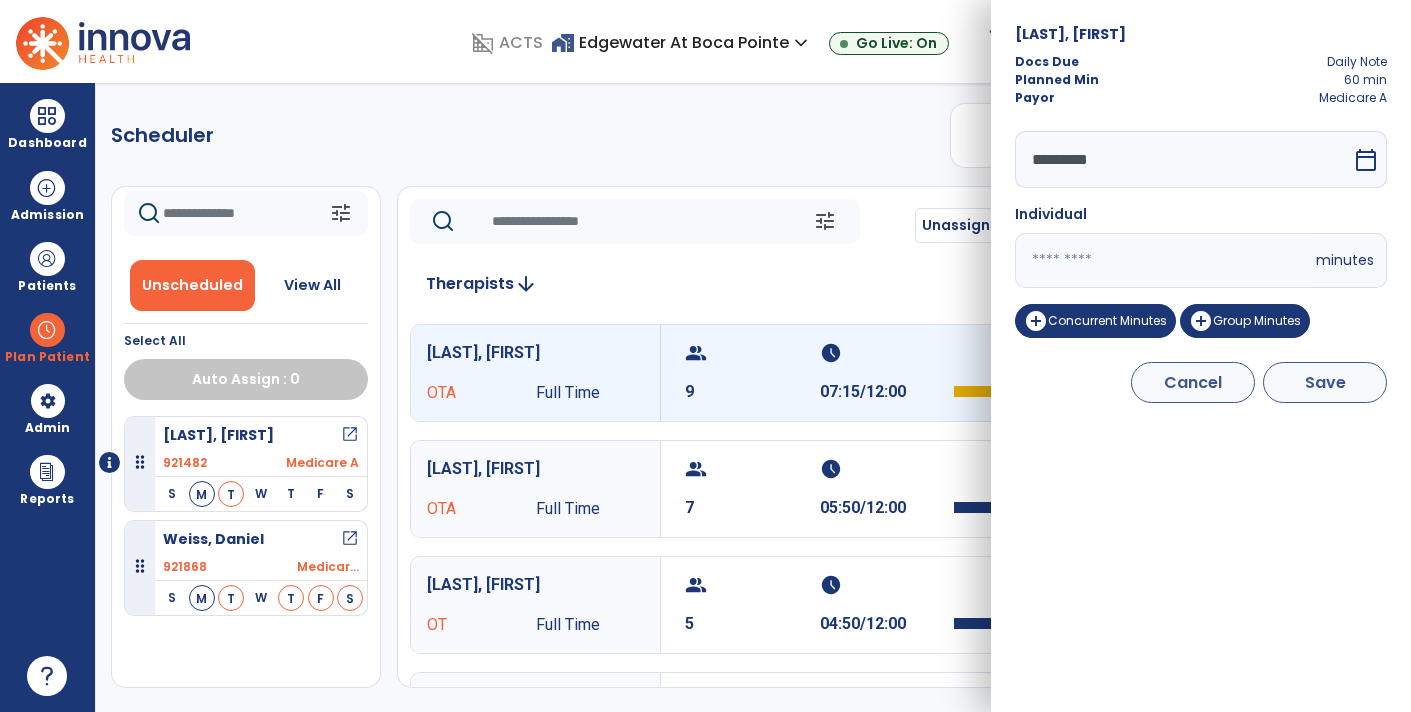 type on "**" 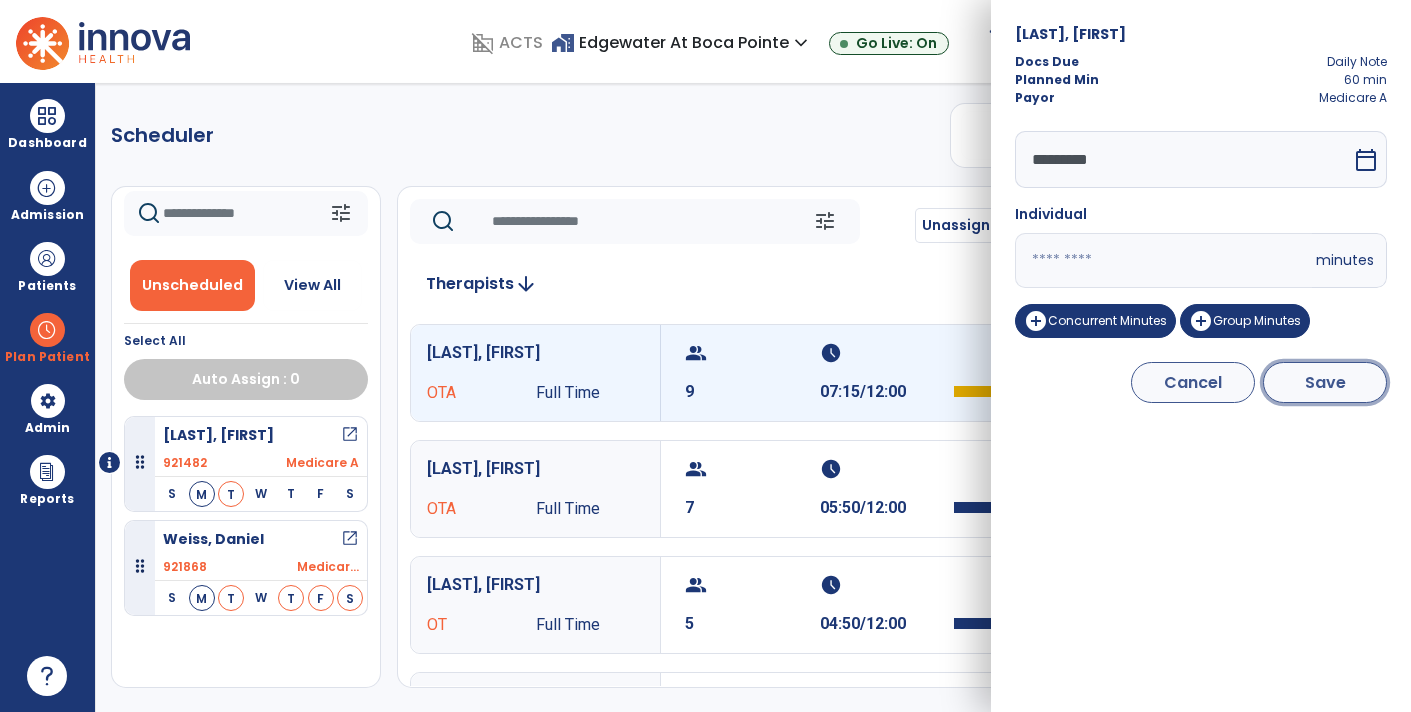 click on "Save" at bounding box center [1325, 382] 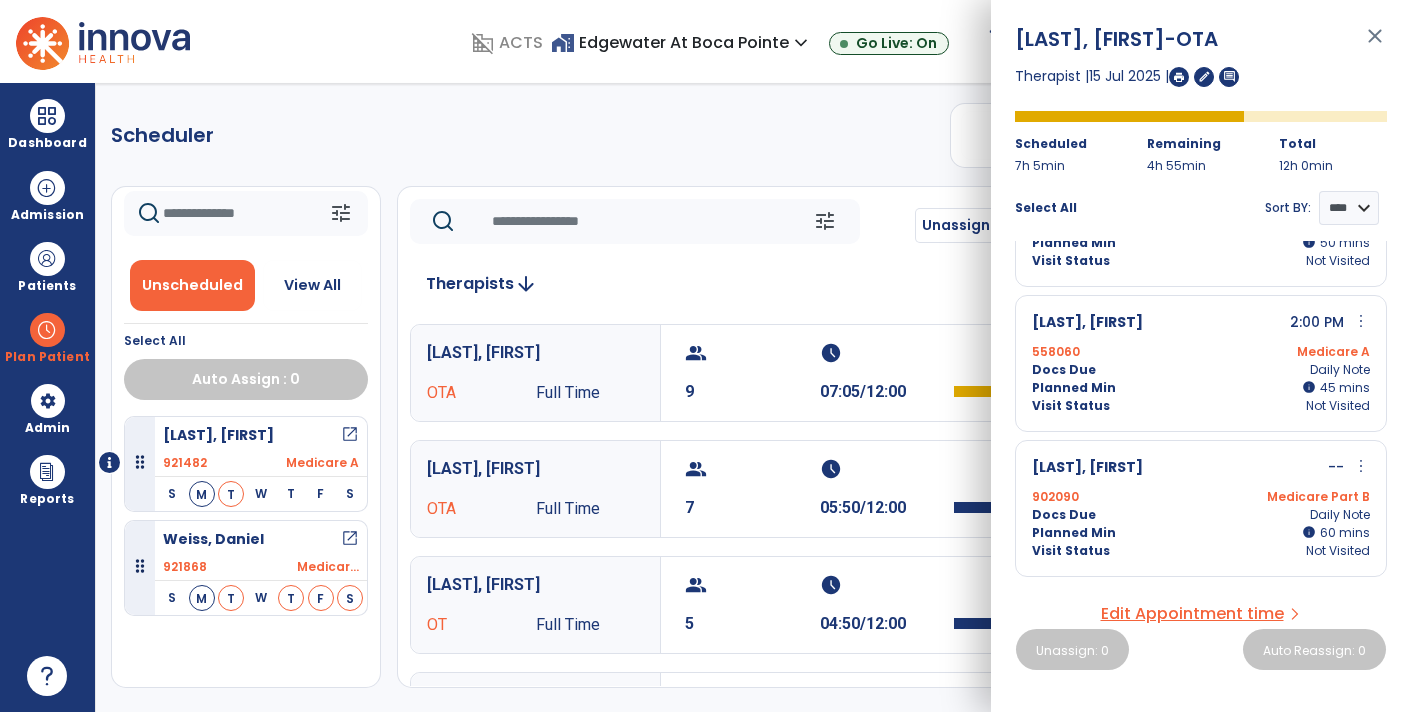 scroll, scrollTop: 679, scrollLeft: 0, axis: vertical 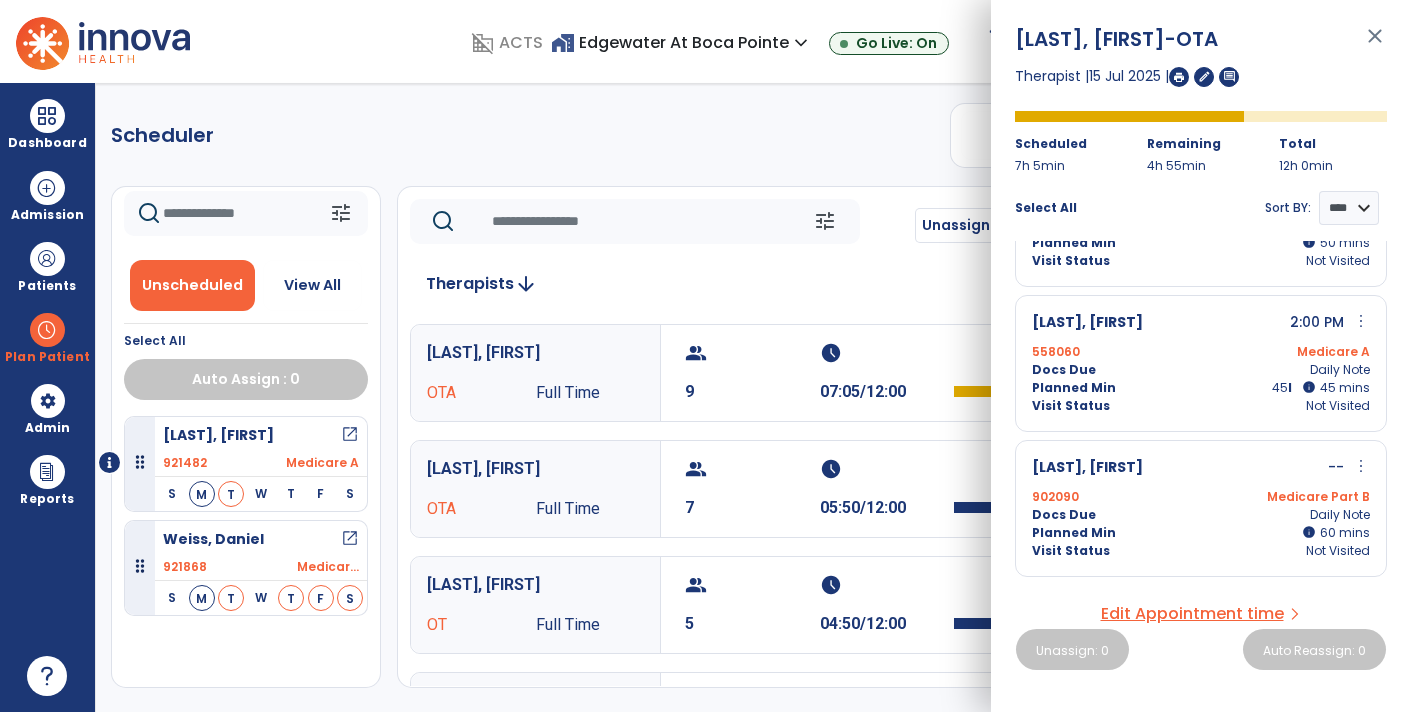 click on "info" at bounding box center (1309, 387) 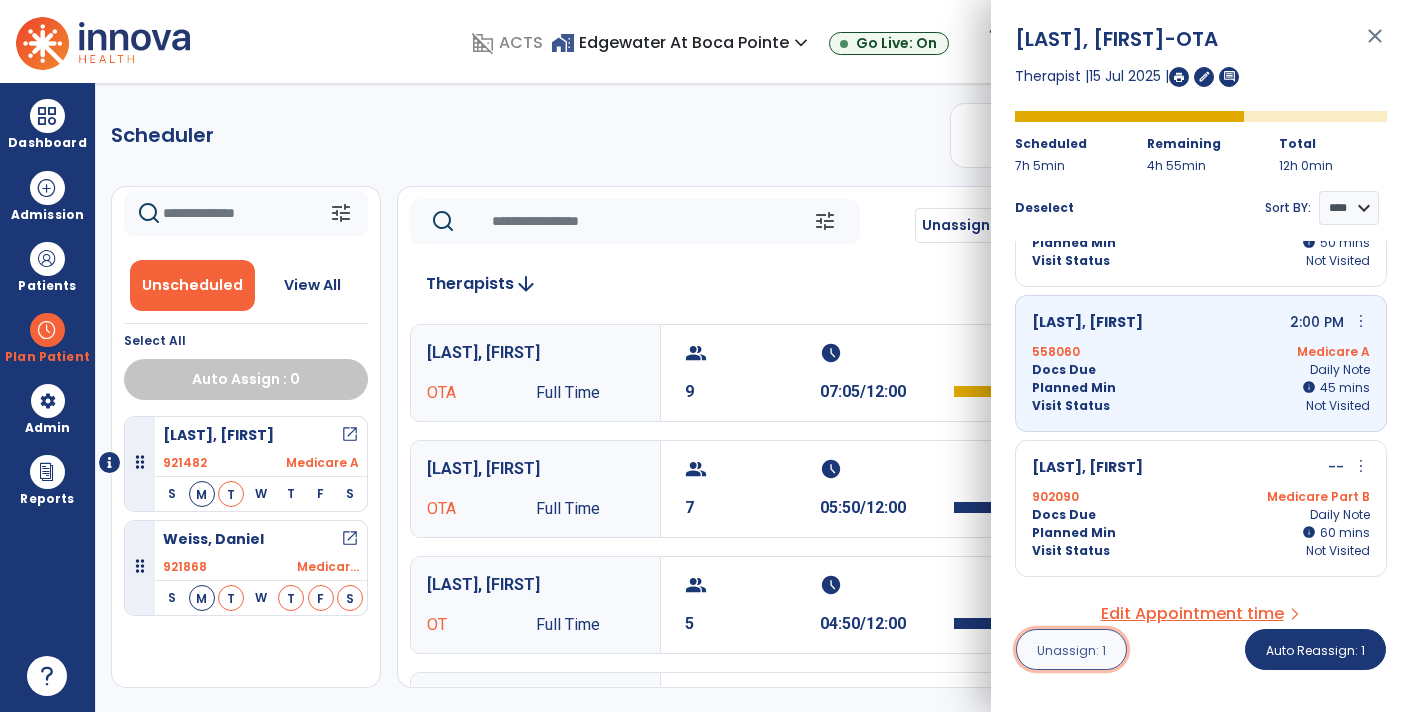 click on "Unassign: 1" at bounding box center [1071, 650] 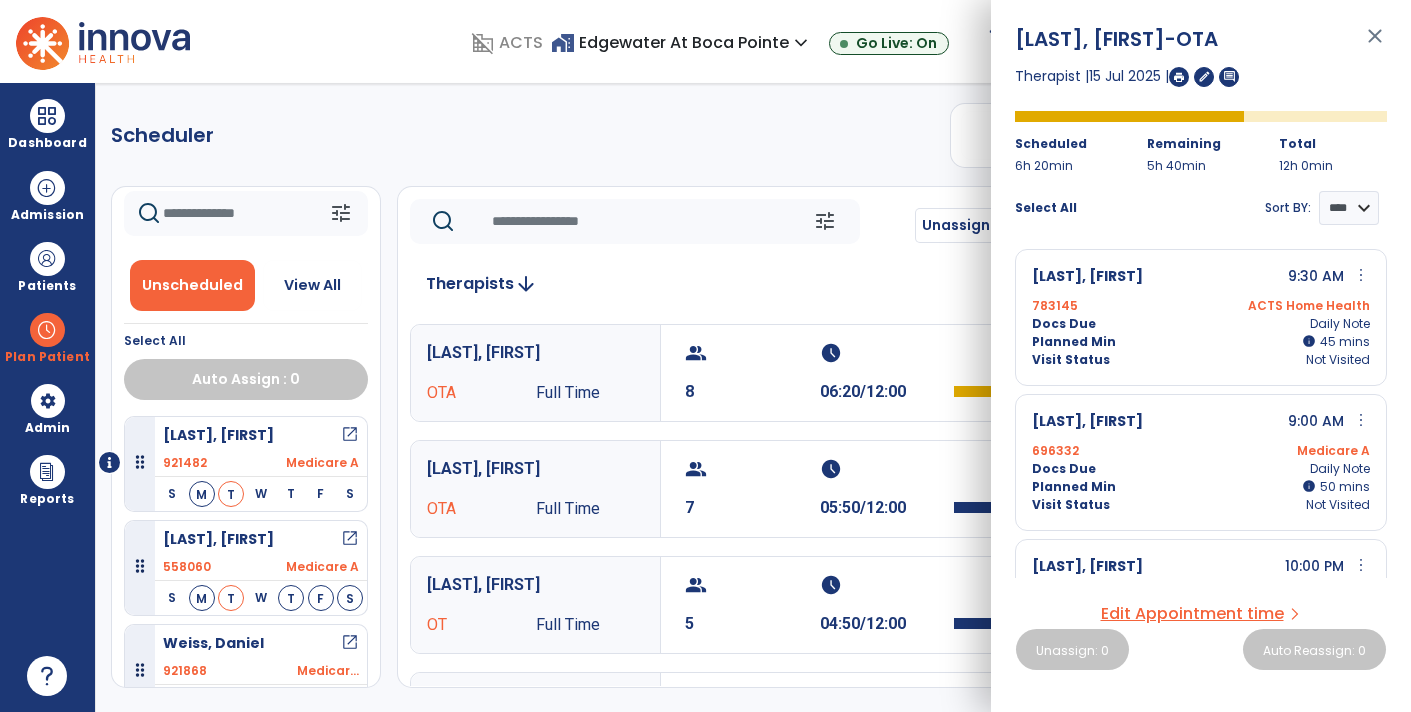 click on "Scheduler   PT   OT   ST  **** *** more_vert  Manage Labor   View All Therapists   Print" 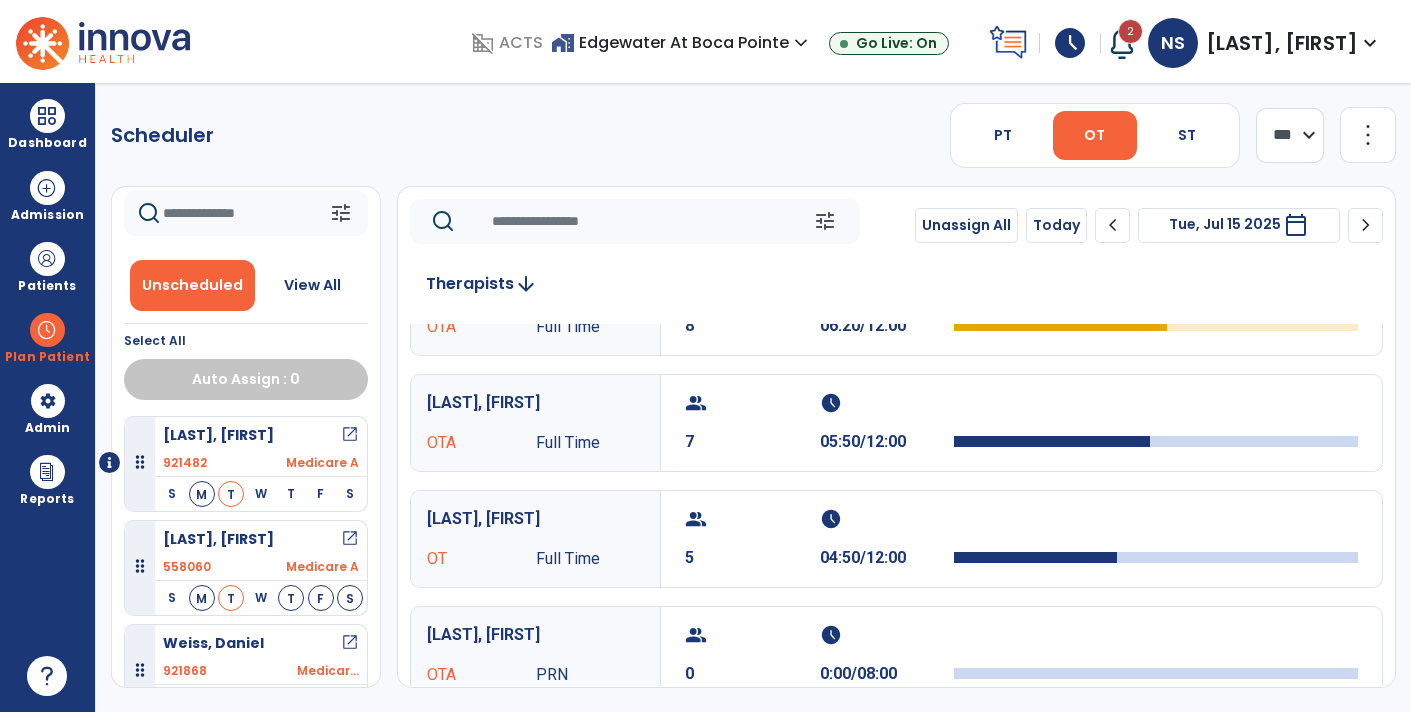 scroll, scrollTop: 69, scrollLeft: 0, axis: vertical 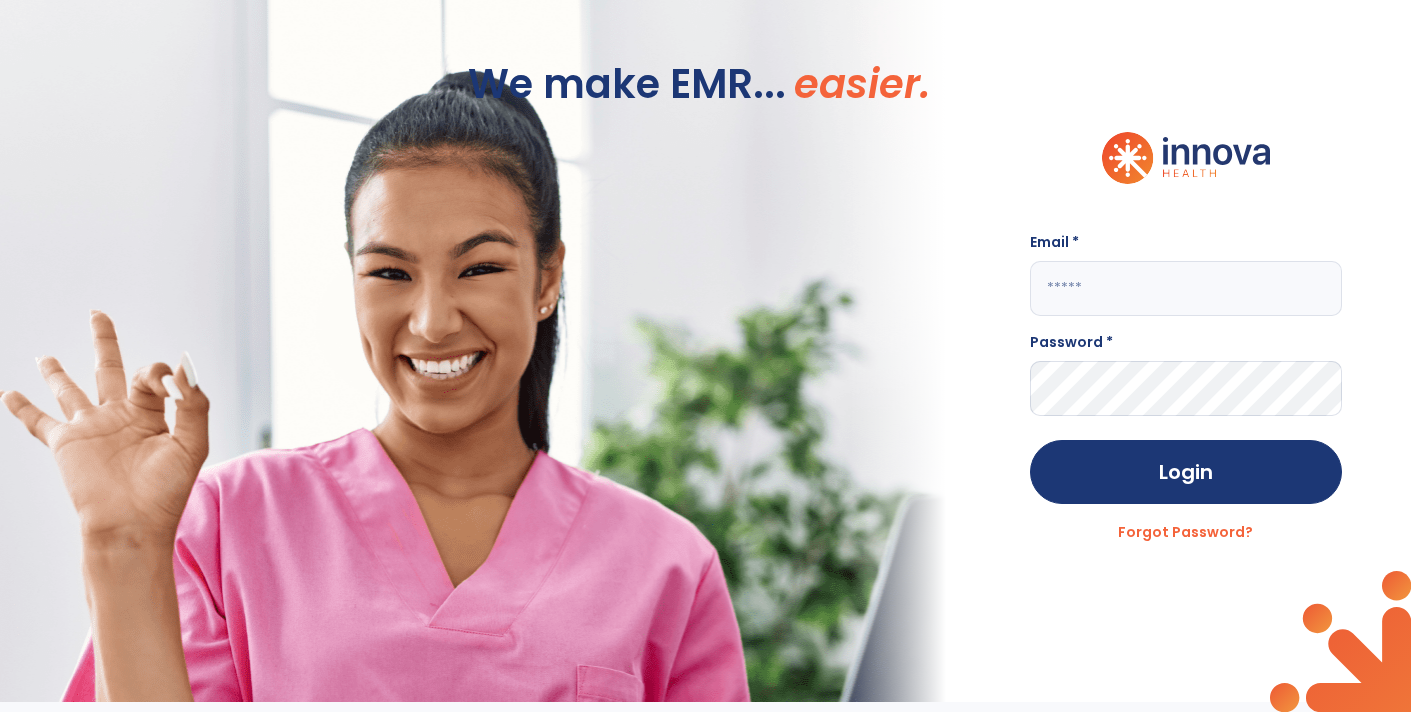type on "**********" 